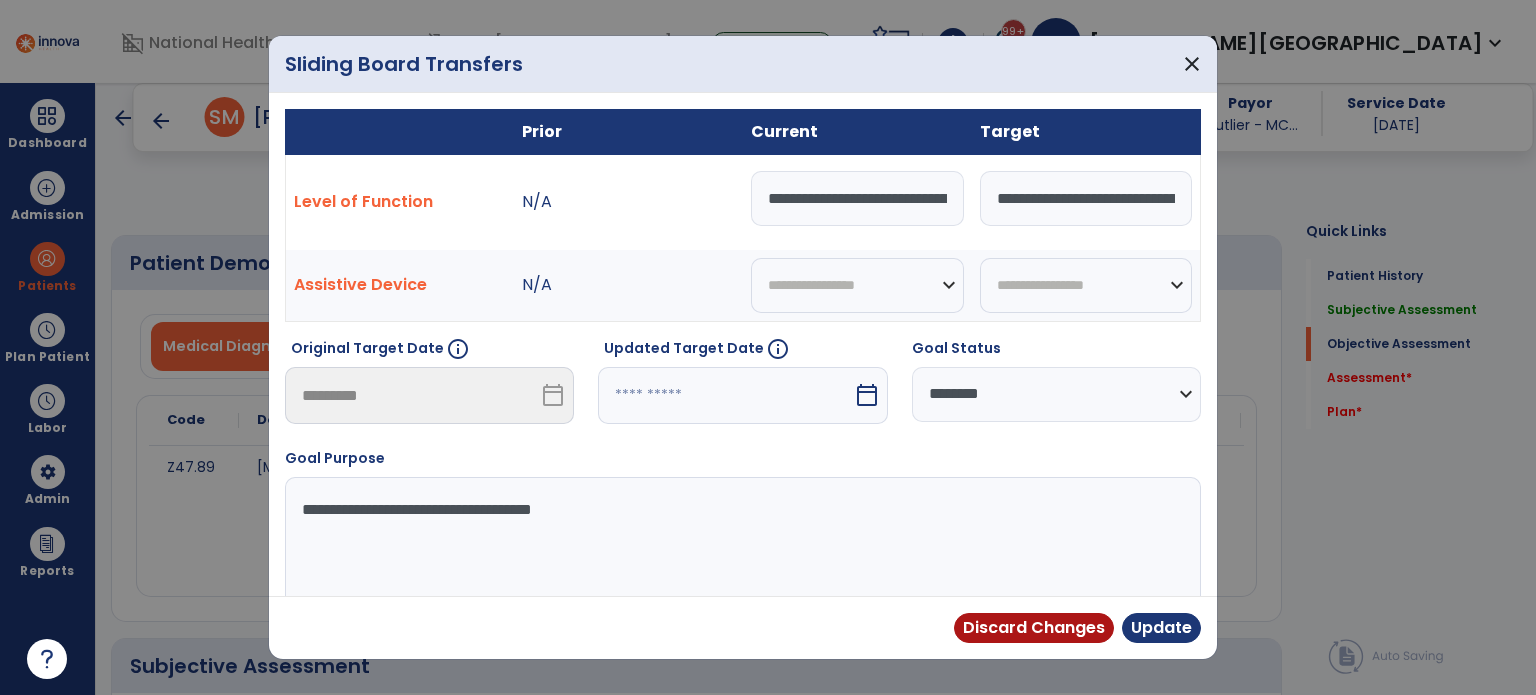 select on "********" 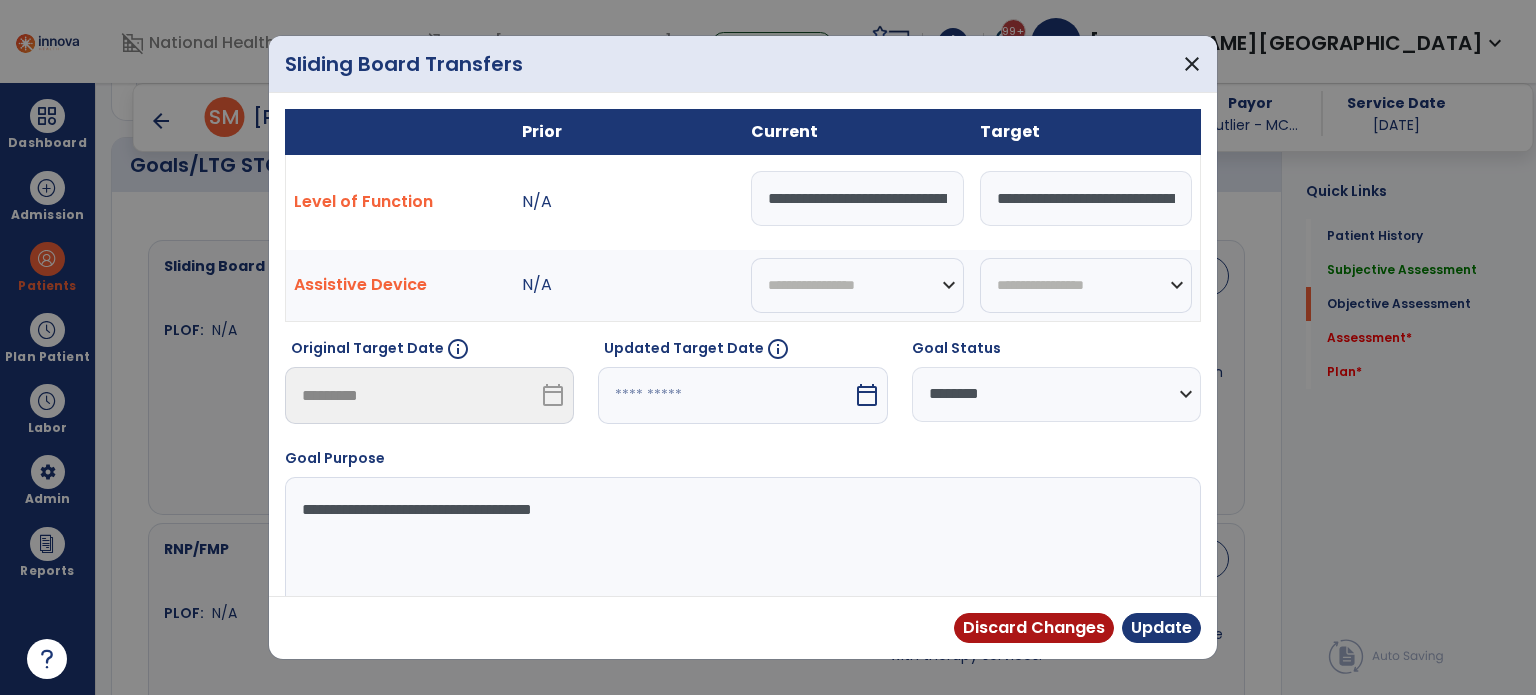 click on "**********" at bounding box center (857, 198) 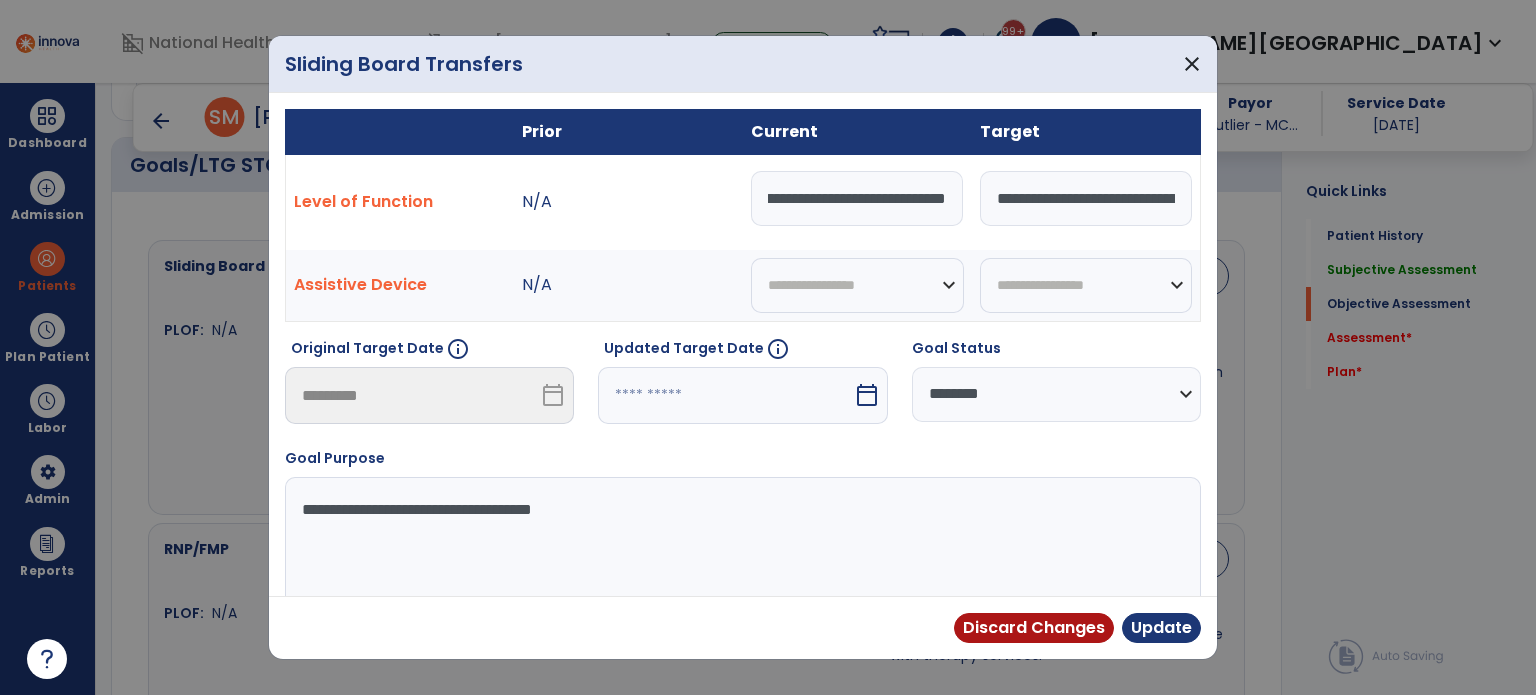 drag, startPoint x: 748, startPoint y: 200, endPoint x: 1126, endPoint y: 235, distance: 379.6169 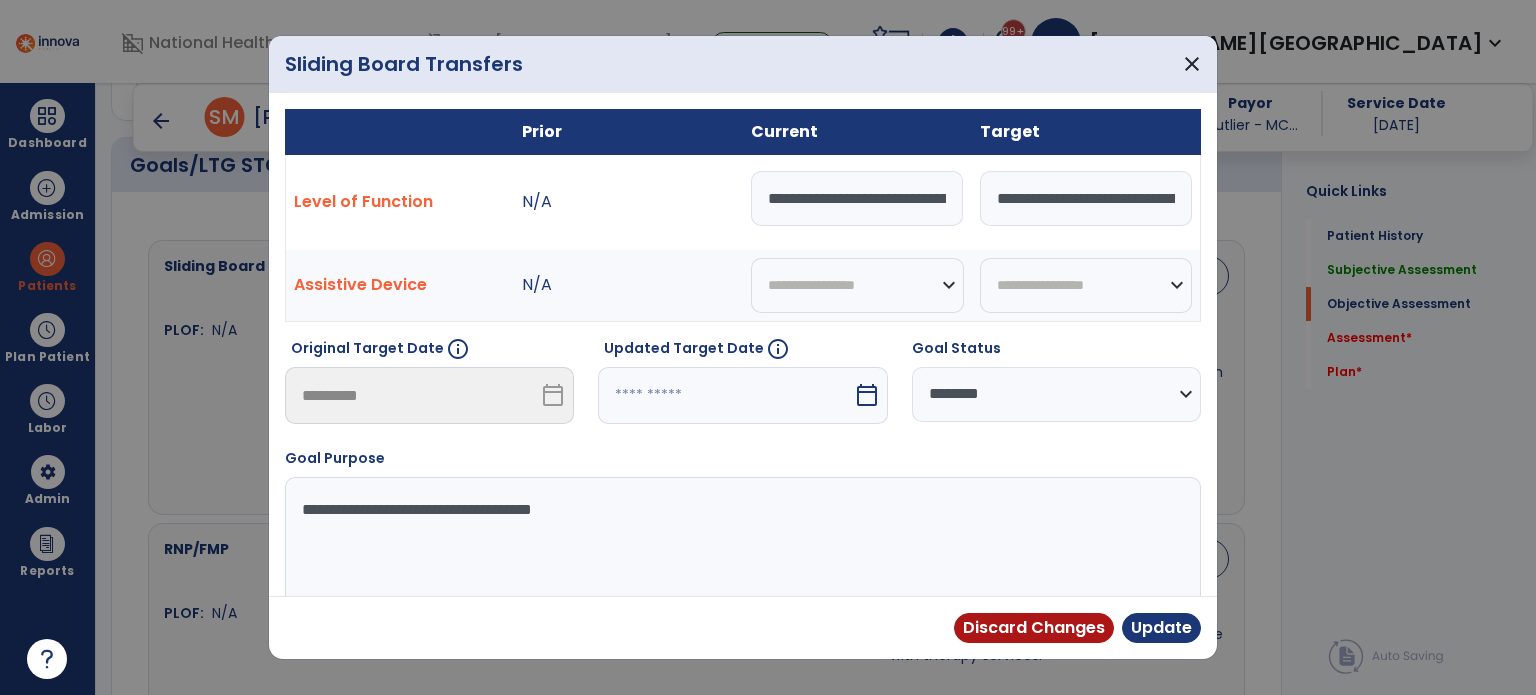click on "**********" at bounding box center (1086, 198) 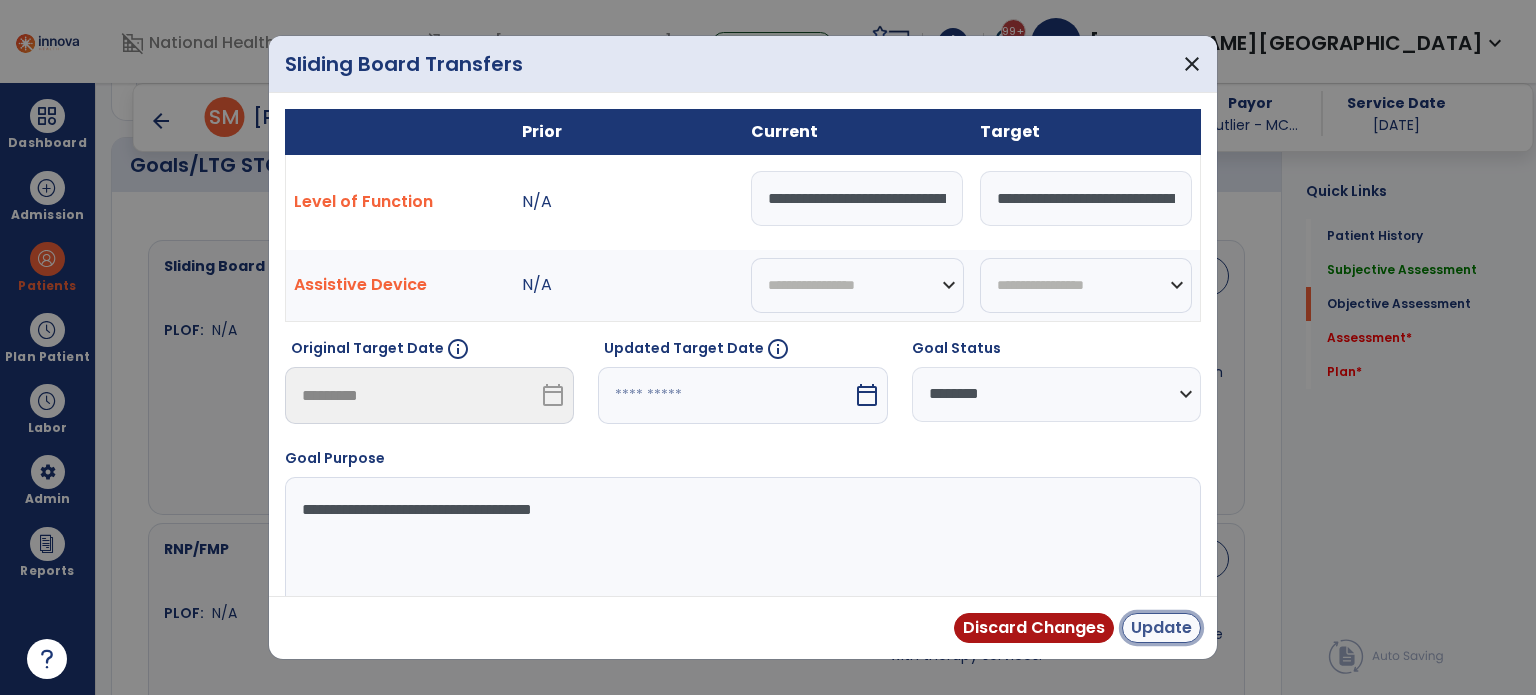 click on "Update" at bounding box center (1161, 628) 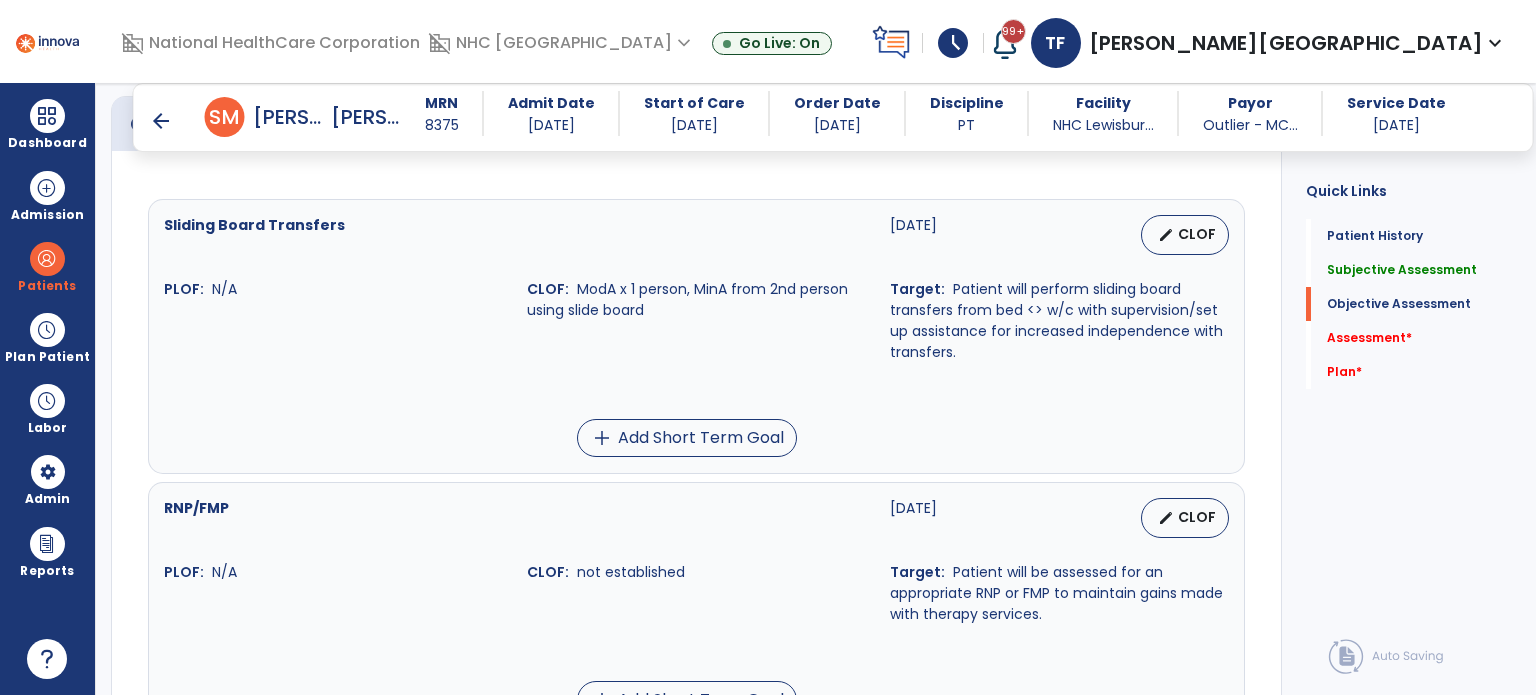 scroll, scrollTop: 900, scrollLeft: 0, axis: vertical 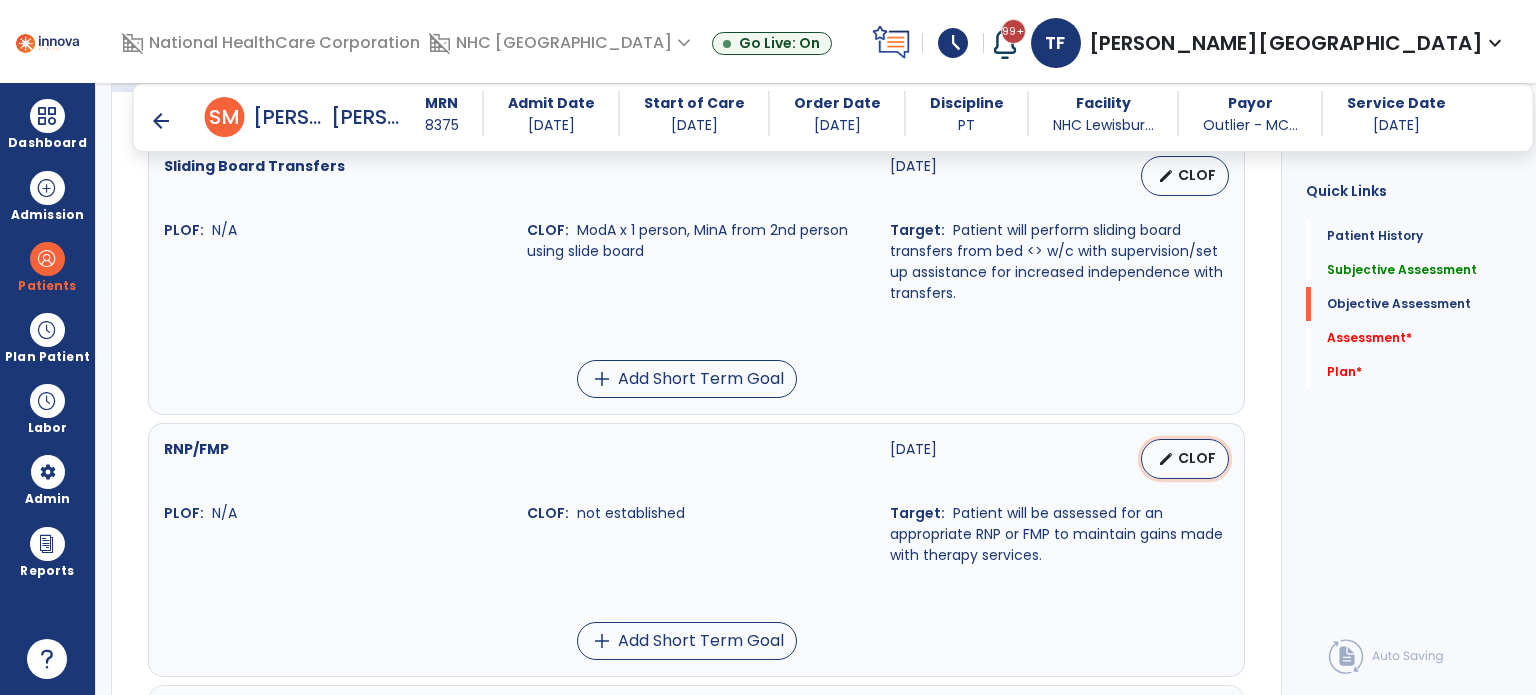 click on "edit" at bounding box center [1166, 459] 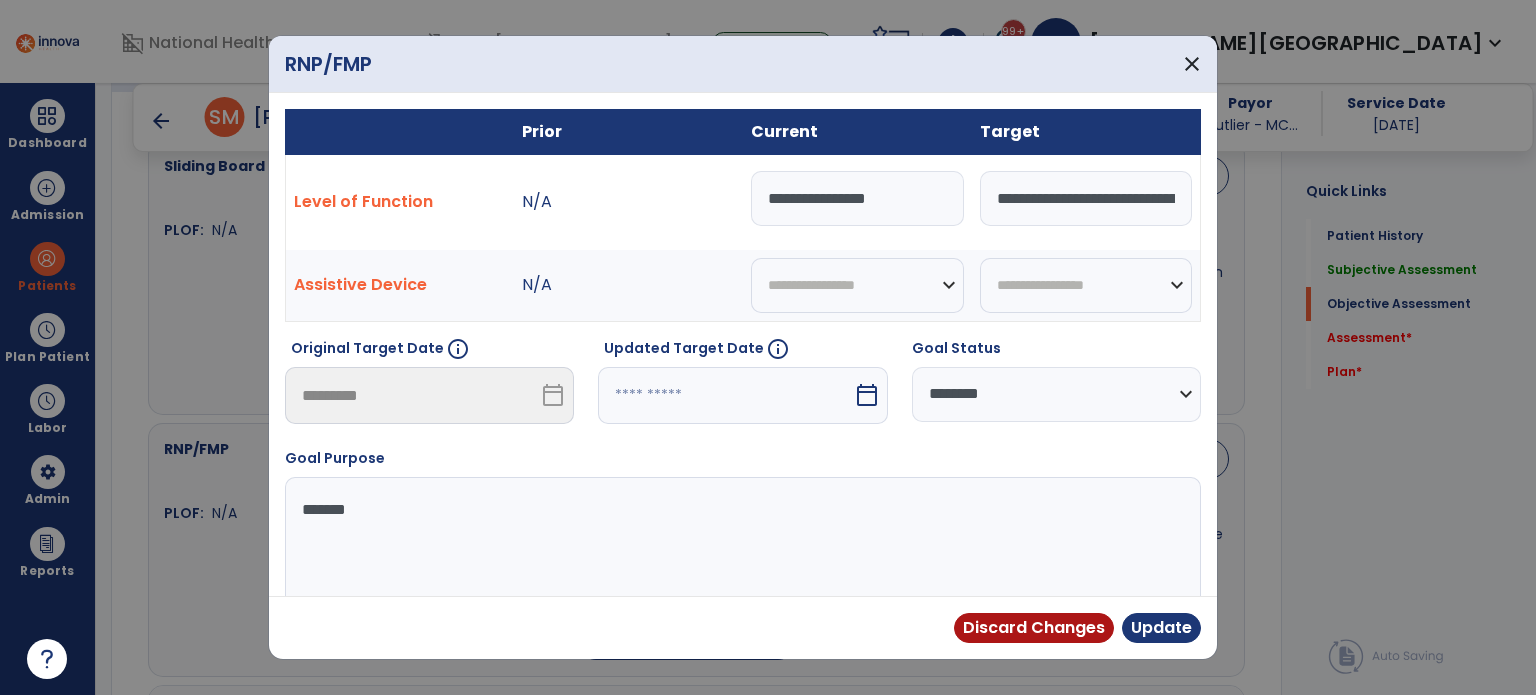 drag, startPoint x: 888, startPoint y: 196, endPoint x: 582, endPoint y: 261, distance: 312.82742 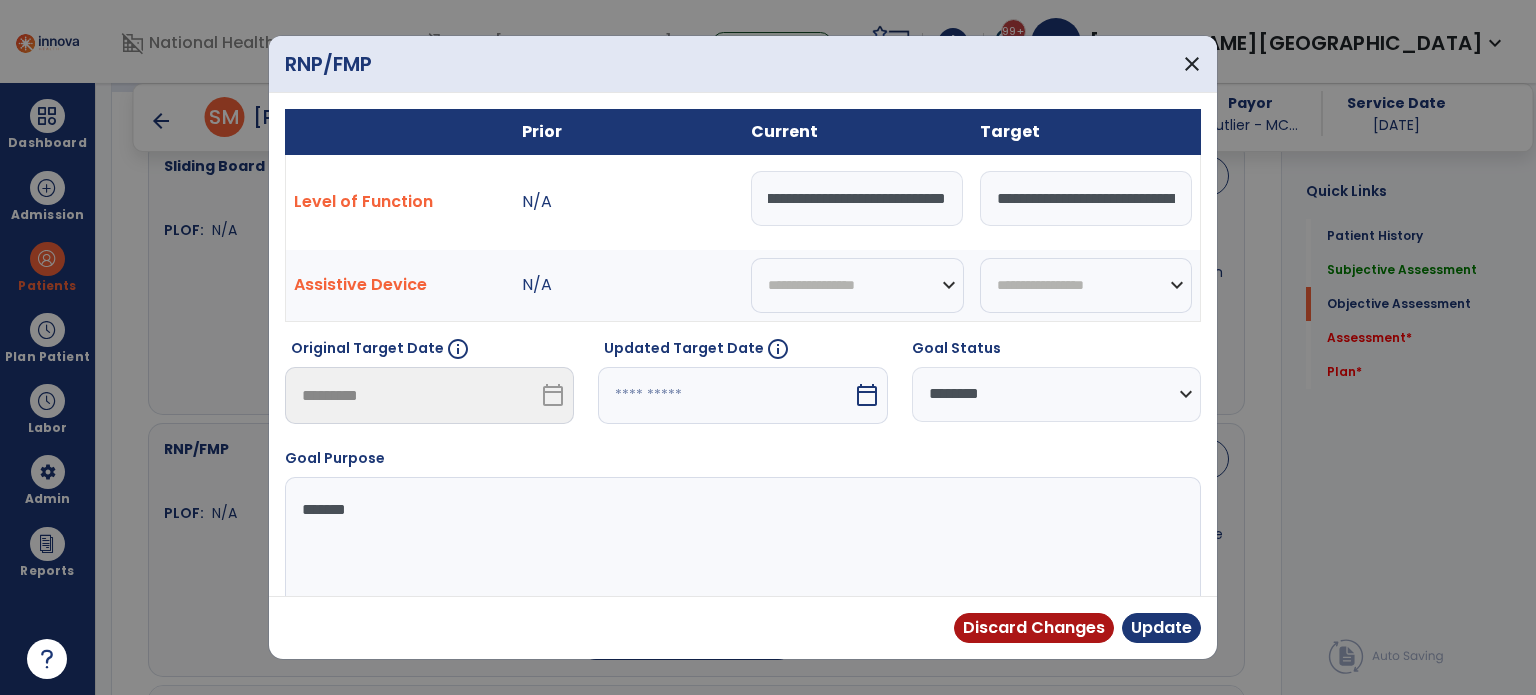 scroll, scrollTop: 0, scrollLeft: 257, axis: horizontal 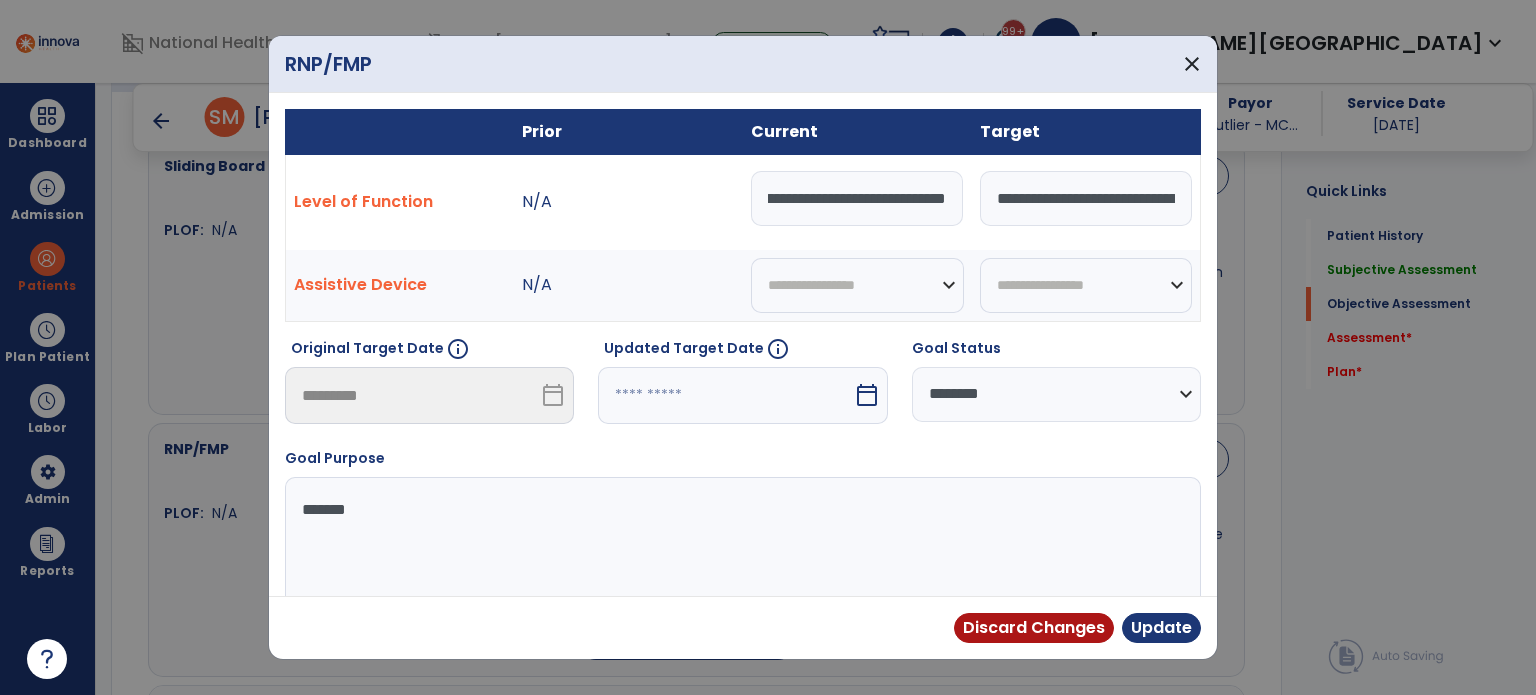 type on "**********" 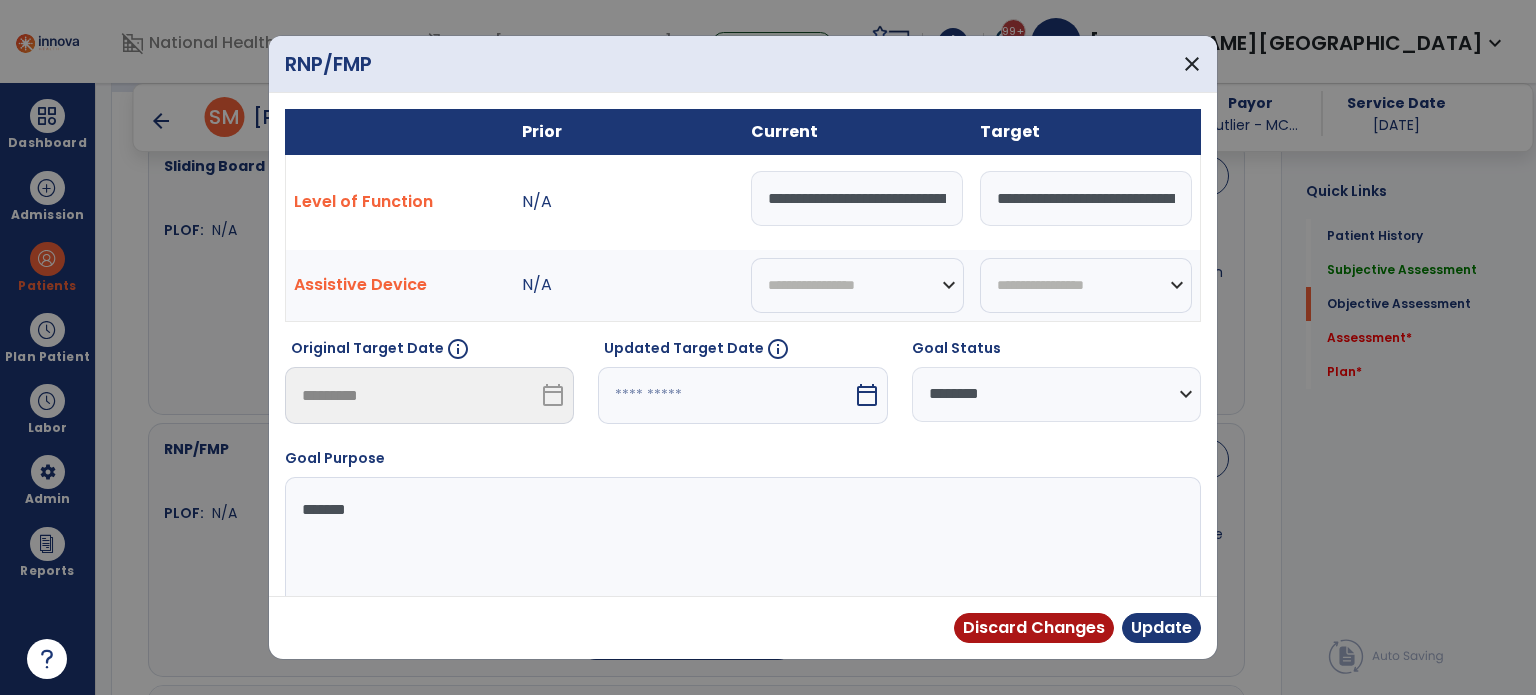 click on "**********" at bounding box center (1056, 394) 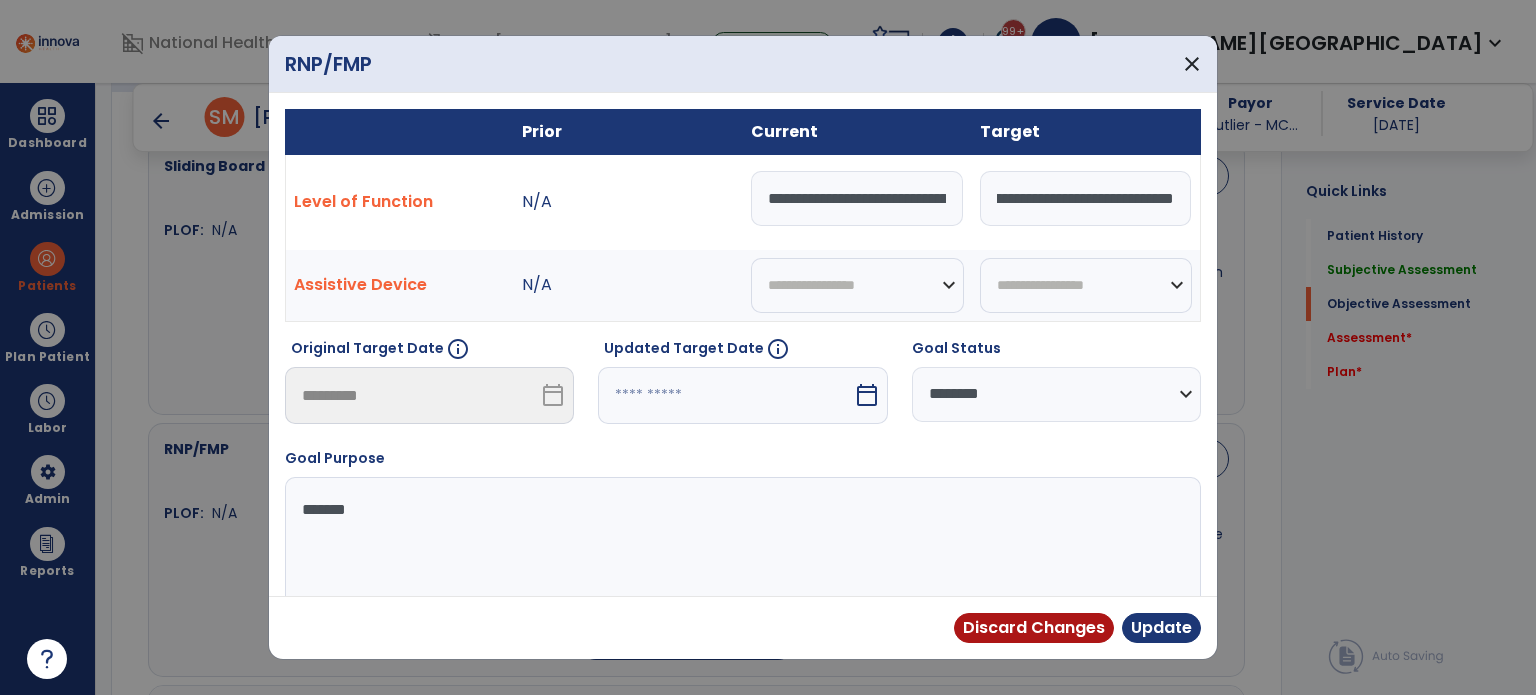 drag, startPoint x: 984, startPoint y: 203, endPoint x: 1483, endPoint y: 252, distance: 501.40005 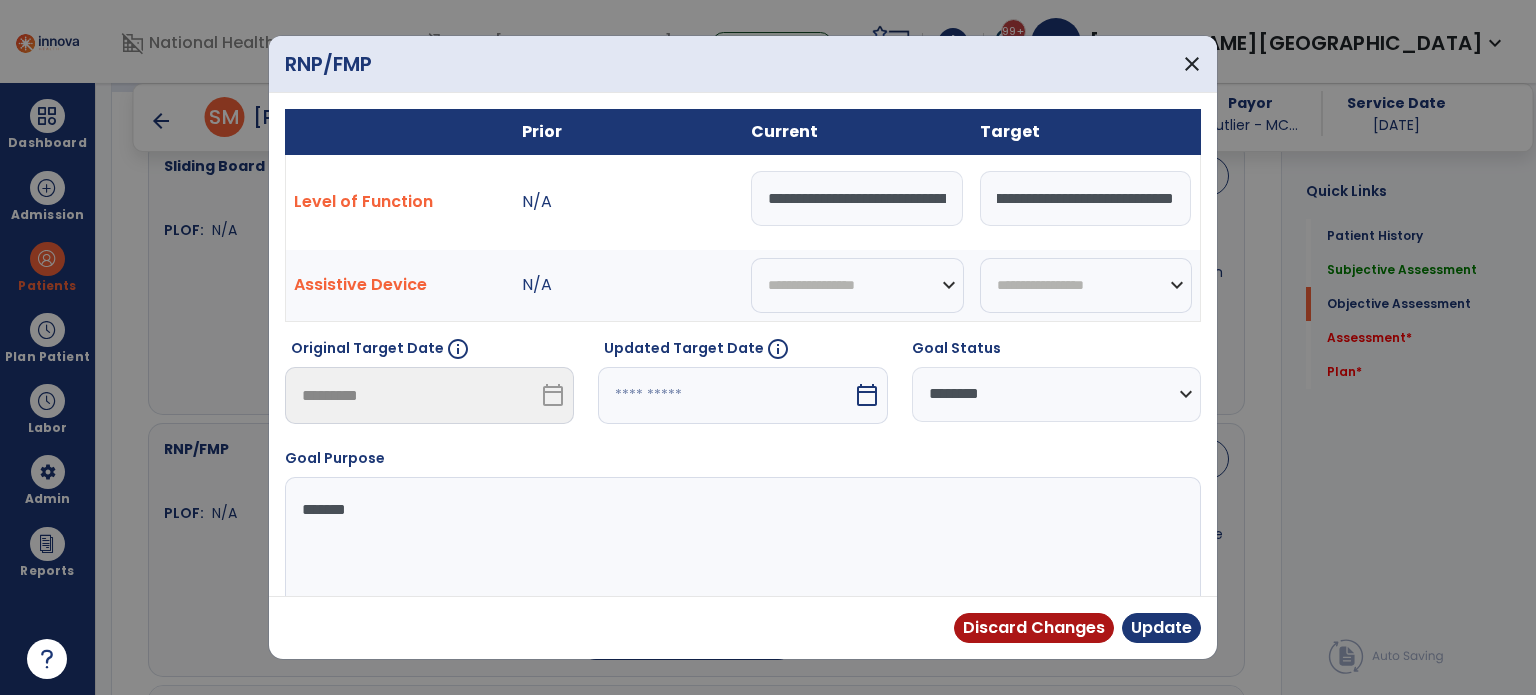 scroll, scrollTop: 0, scrollLeft: 632, axis: horizontal 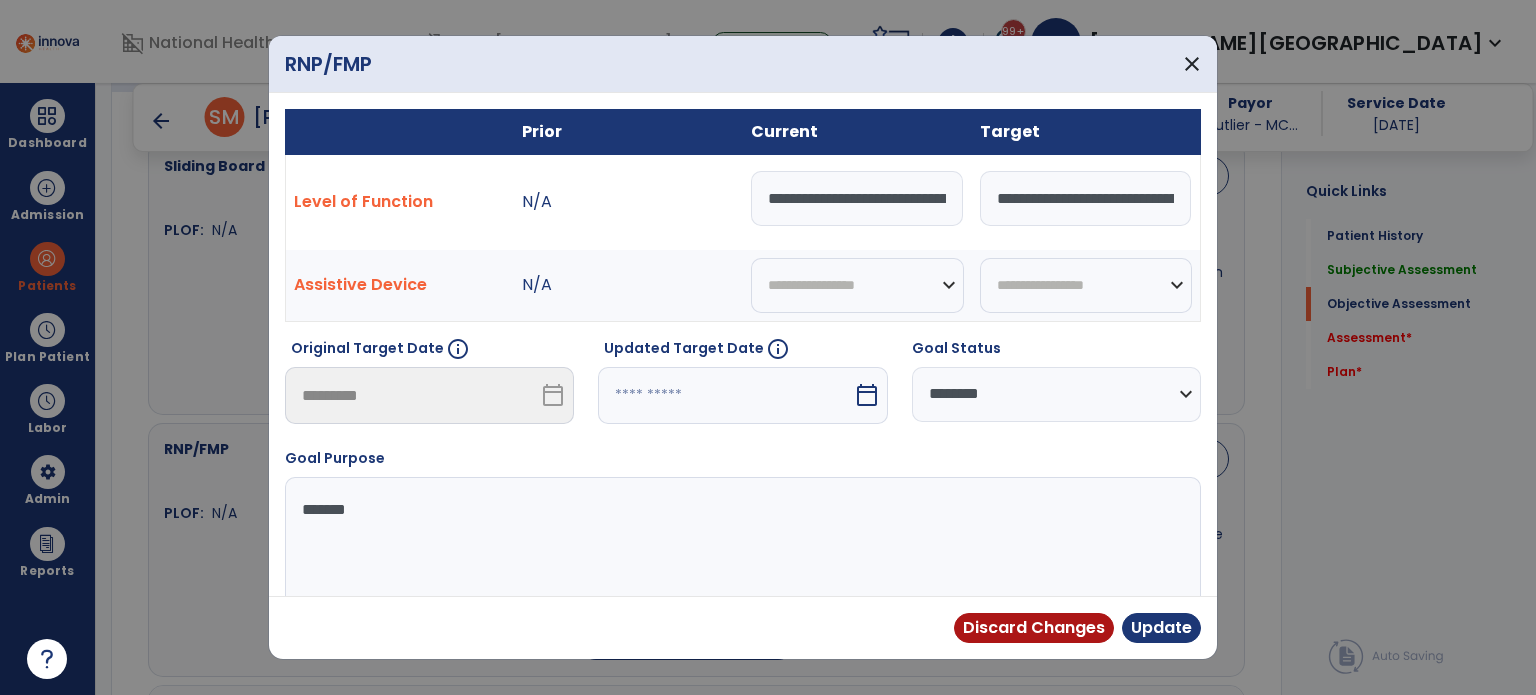 drag, startPoint x: 1160, startPoint y: 191, endPoint x: 727, endPoint y: 167, distance: 433.6646 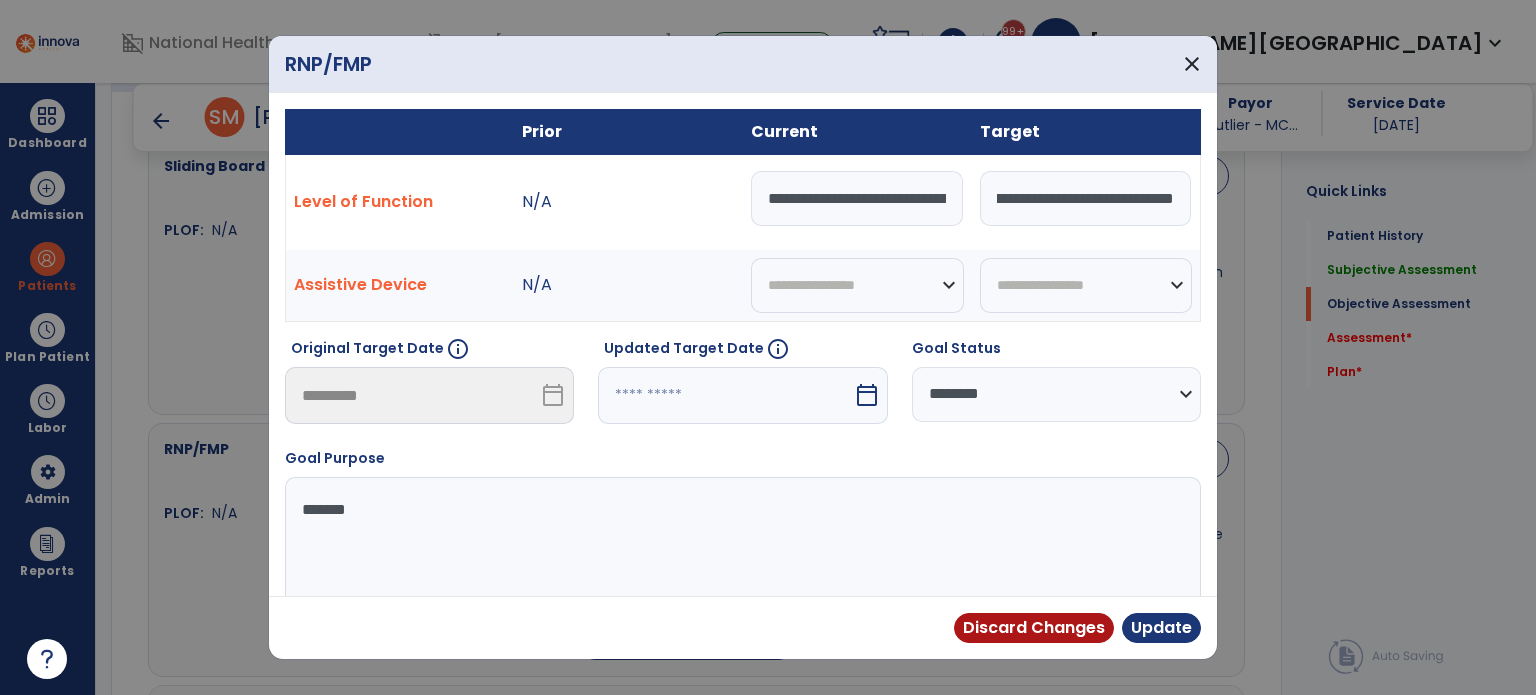 scroll, scrollTop: 0, scrollLeft: 323, axis: horizontal 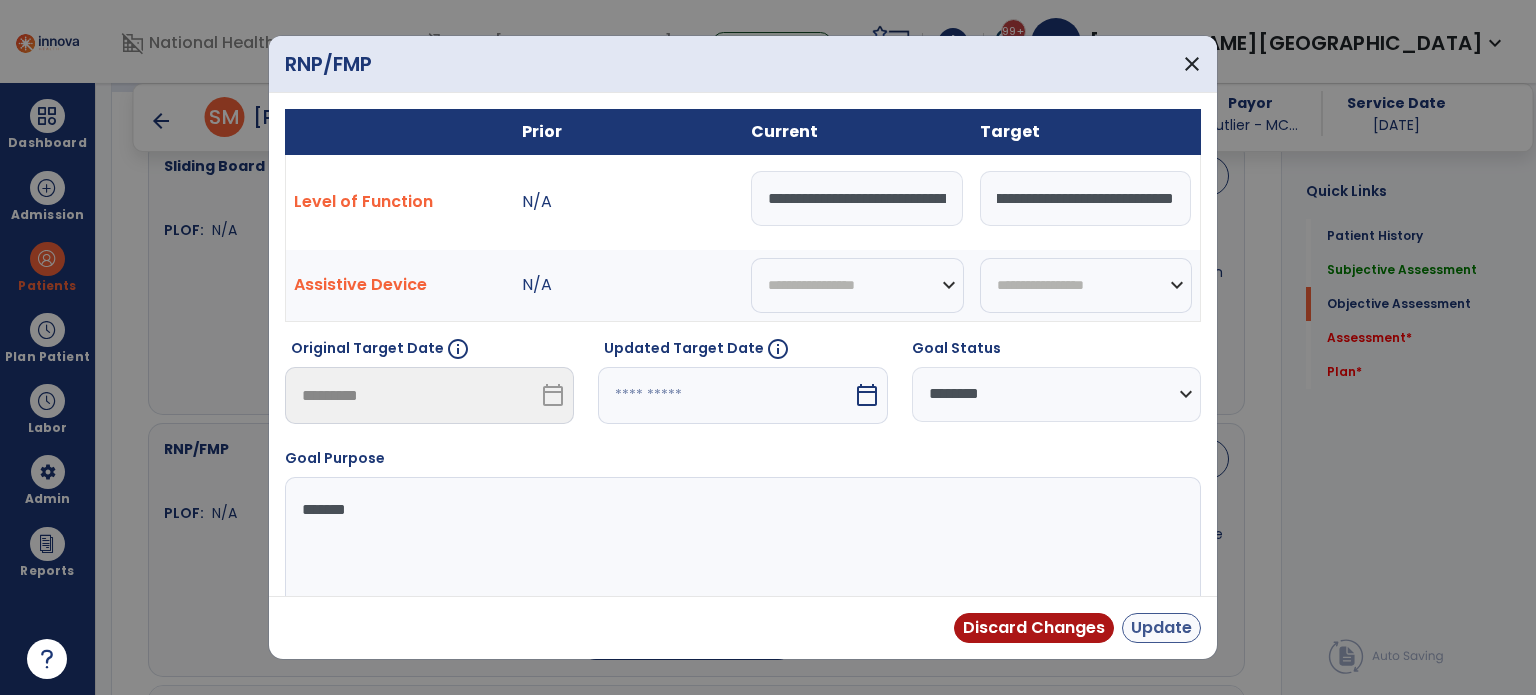 type on "**********" 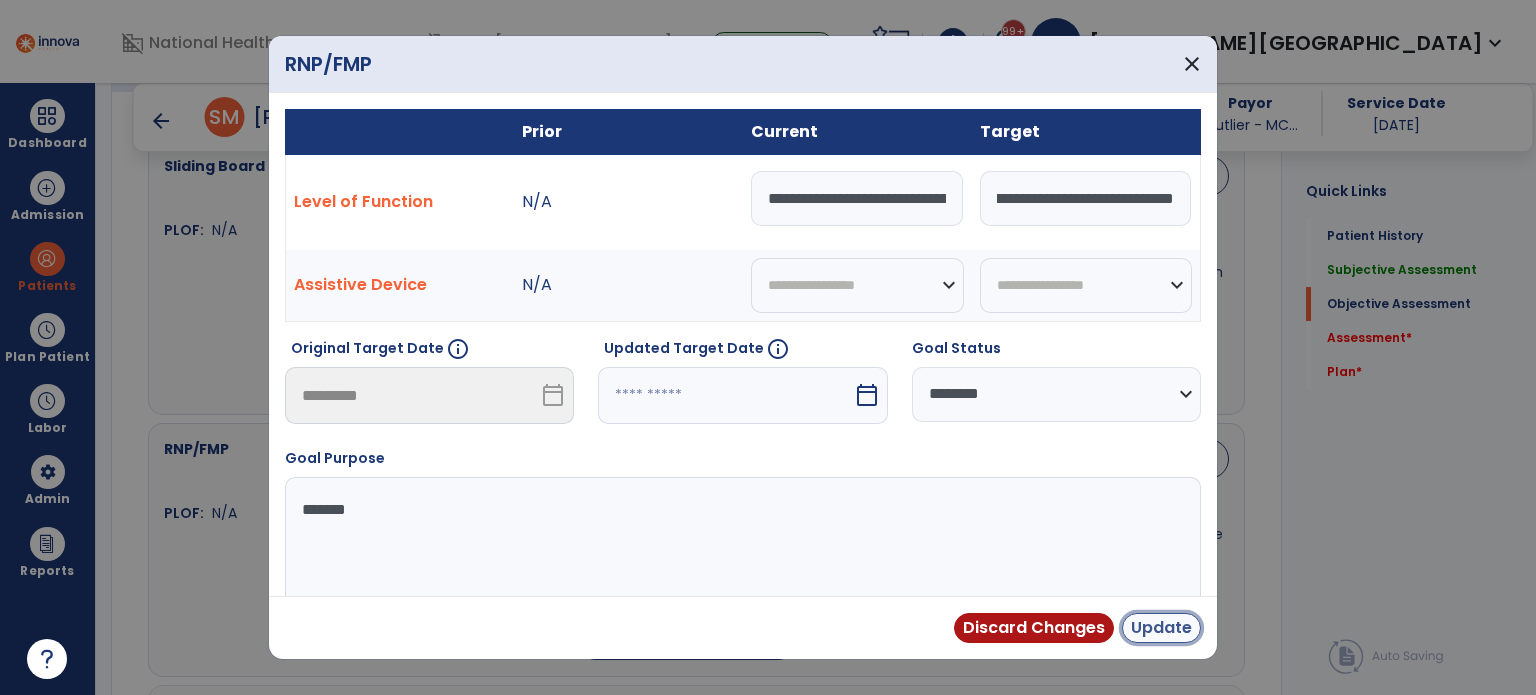 scroll, scrollTop: 0, scrollLeft: 0, axis: both 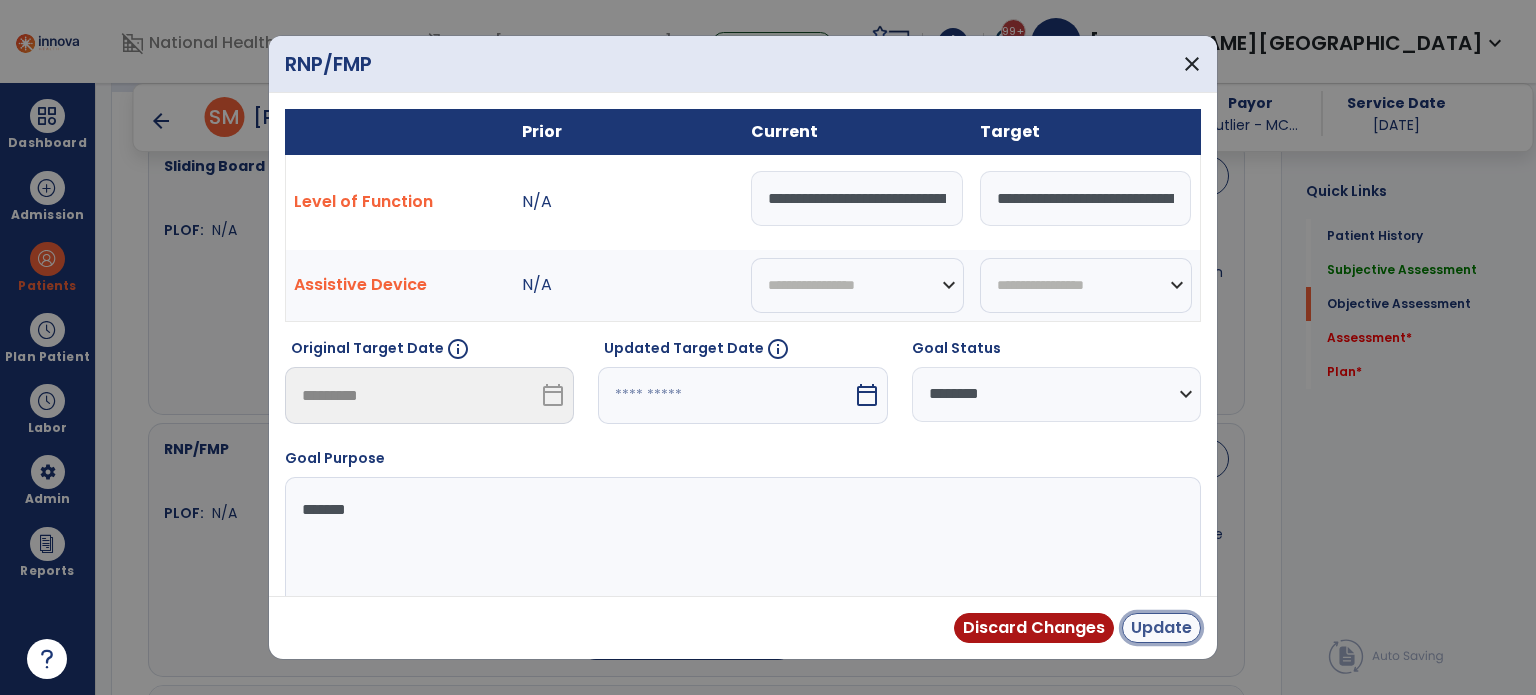 click on "Update" at bounding box center [1161, 628] 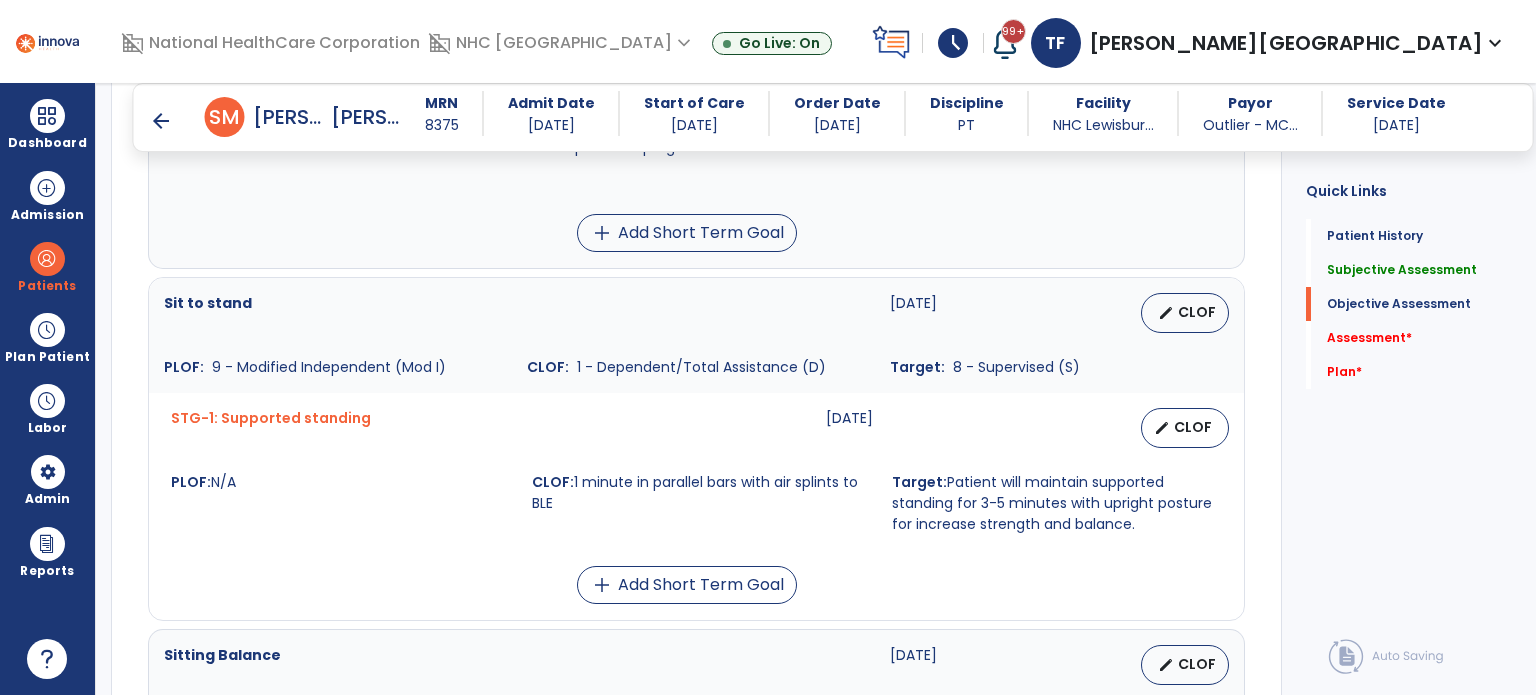 scroll, scrollTop: 1300, scrollLeft: 0, axis: vertical 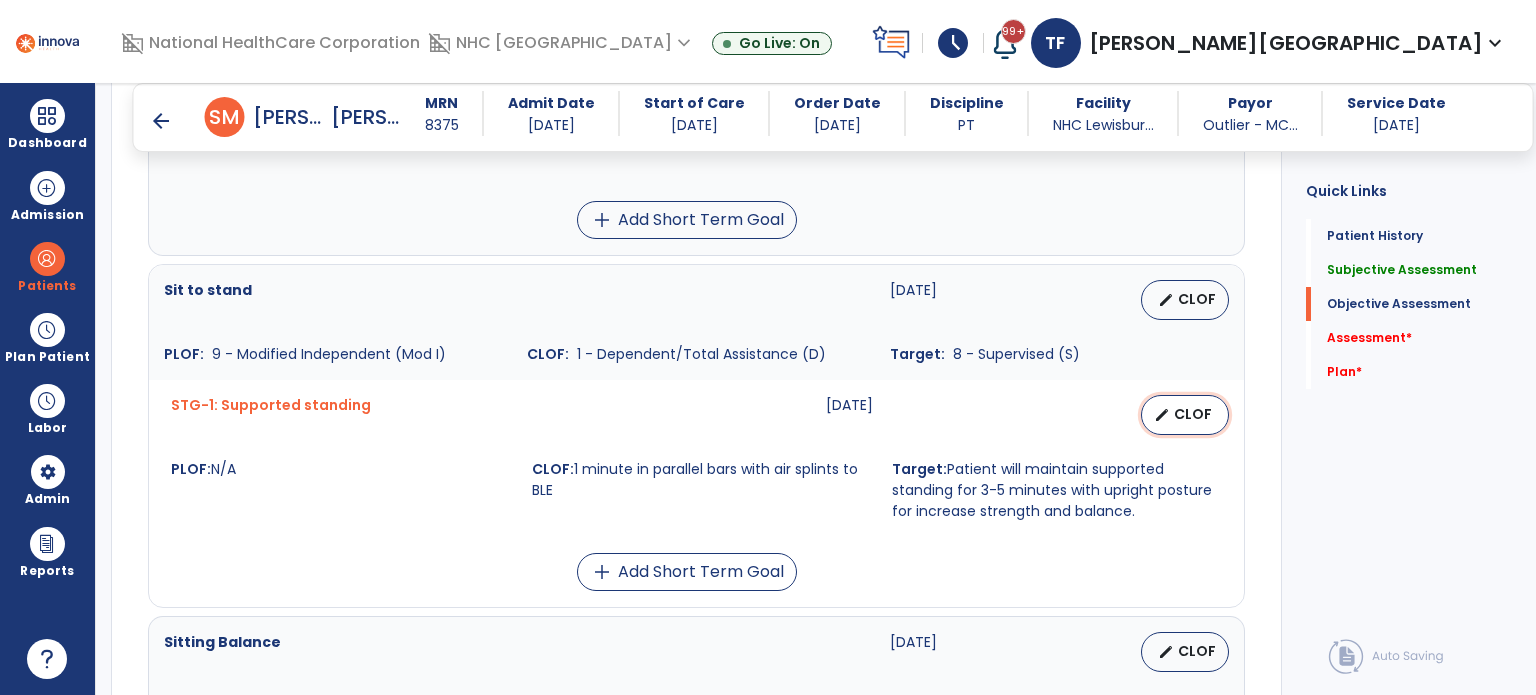 click on "edit" at bounding box center (1162, 415) 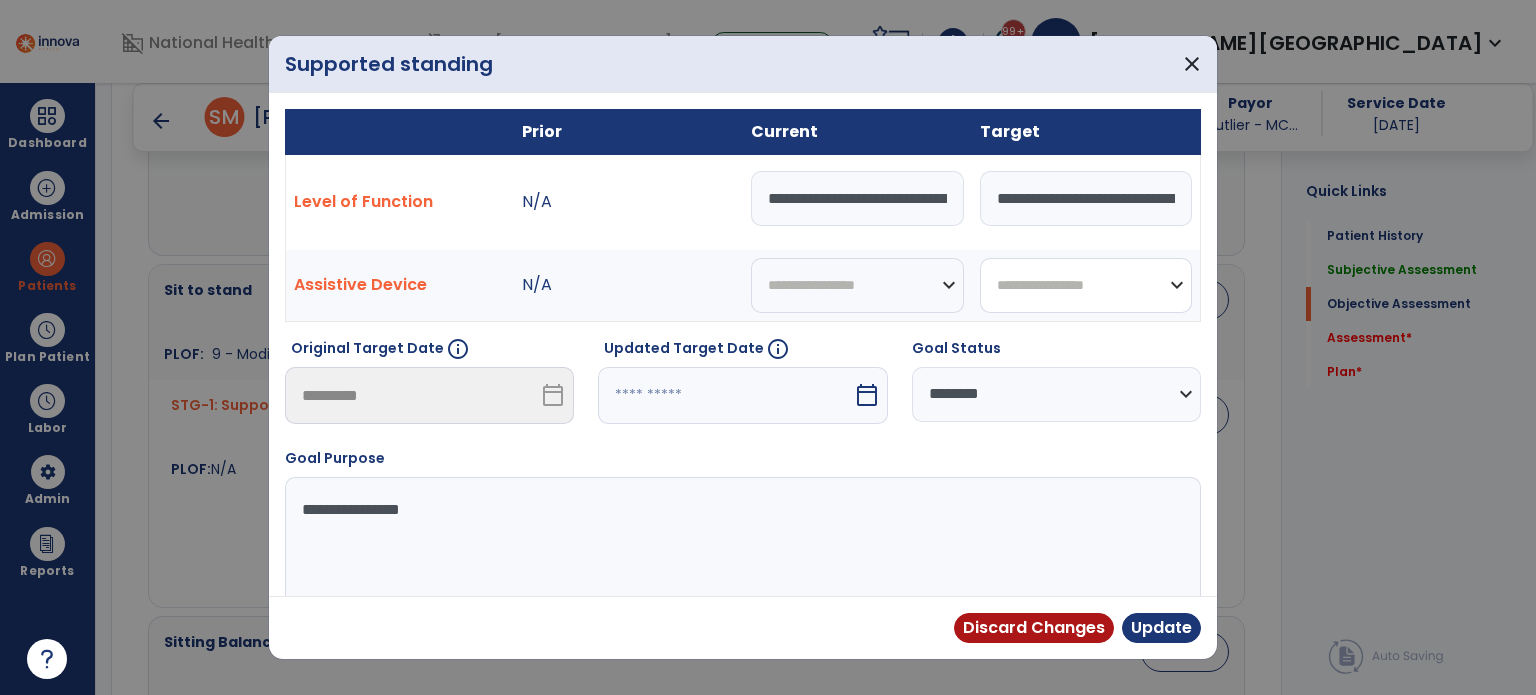 drag, startPoint x: 1053, startPoint y: 287, endPoint x: 1046, endPoint y: 306, distance: 20.248457 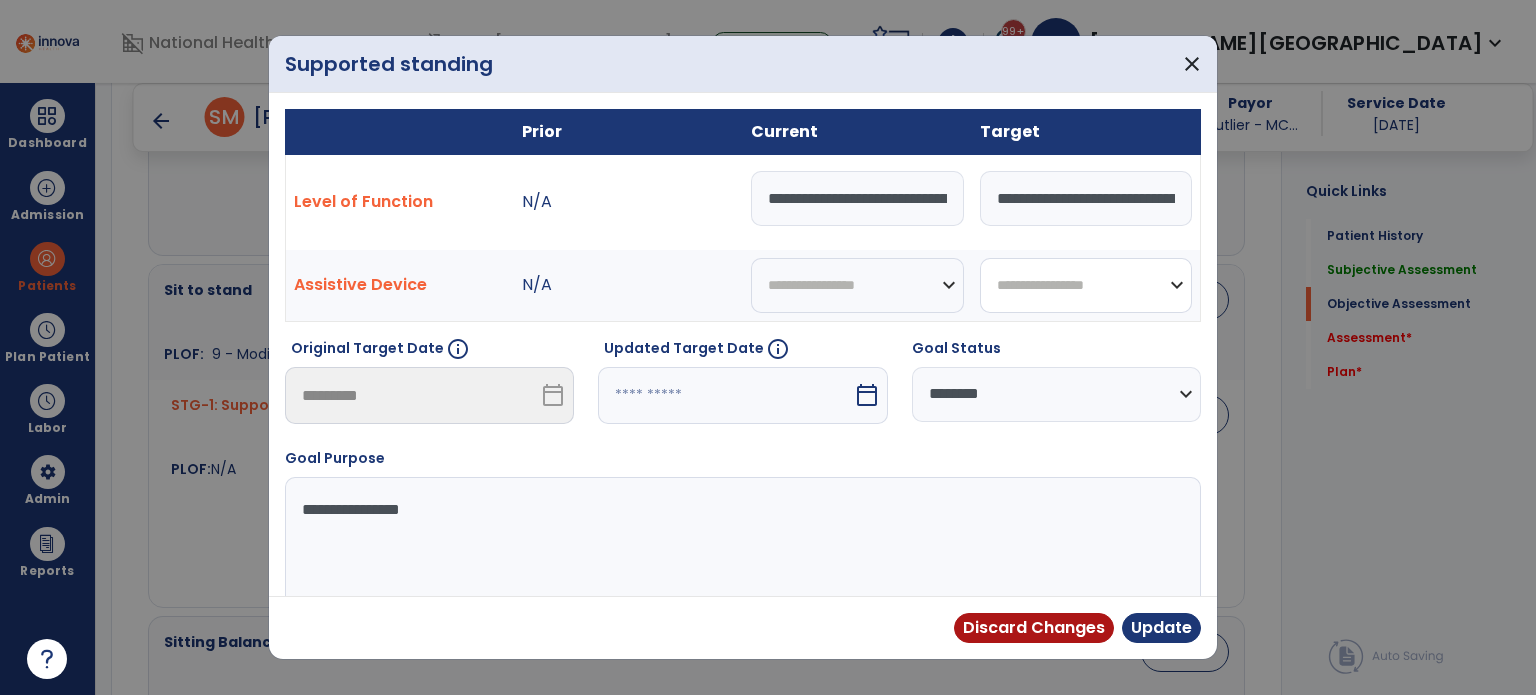 click on "**********" at bounding box center [1086, 285] 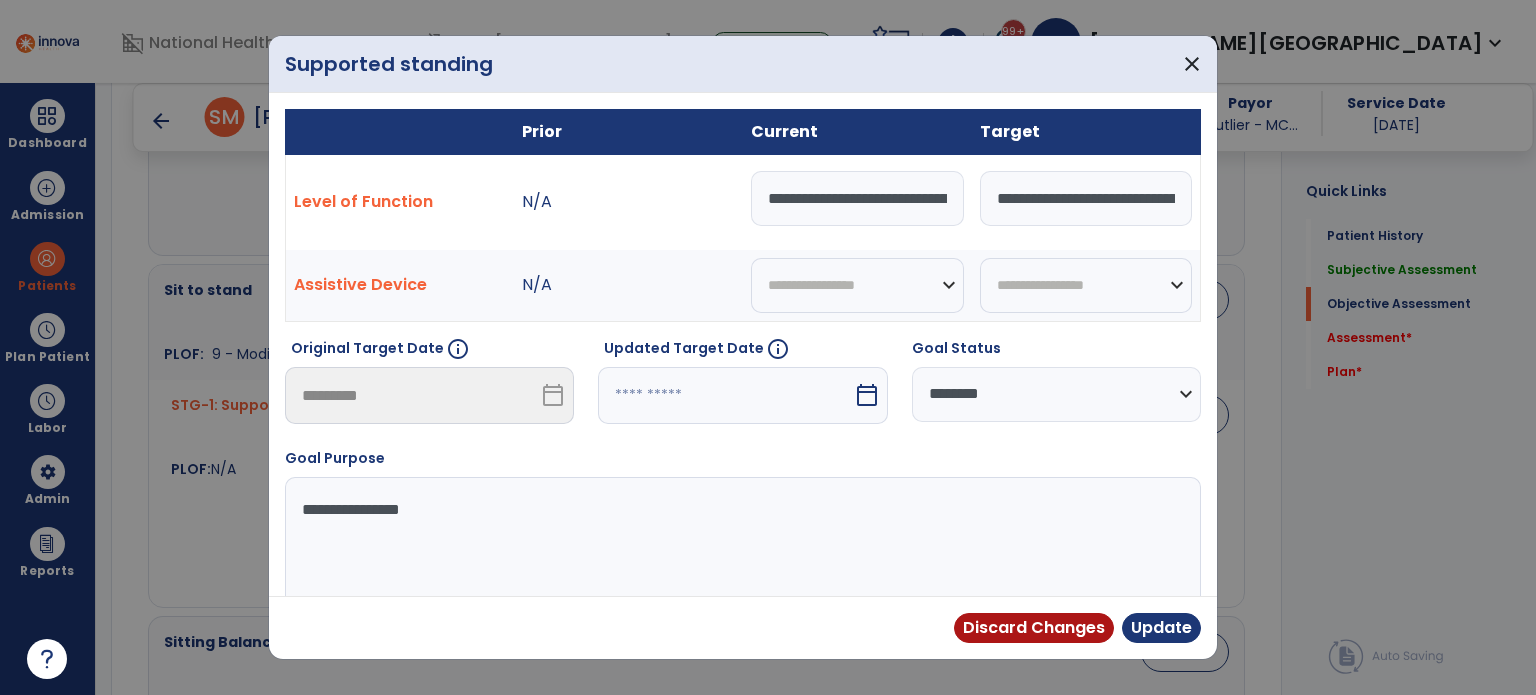 drag, startPoint x: 686, startPoint y: 263, endPoint x: 702, endPoint y: 287, distance: 28.84441 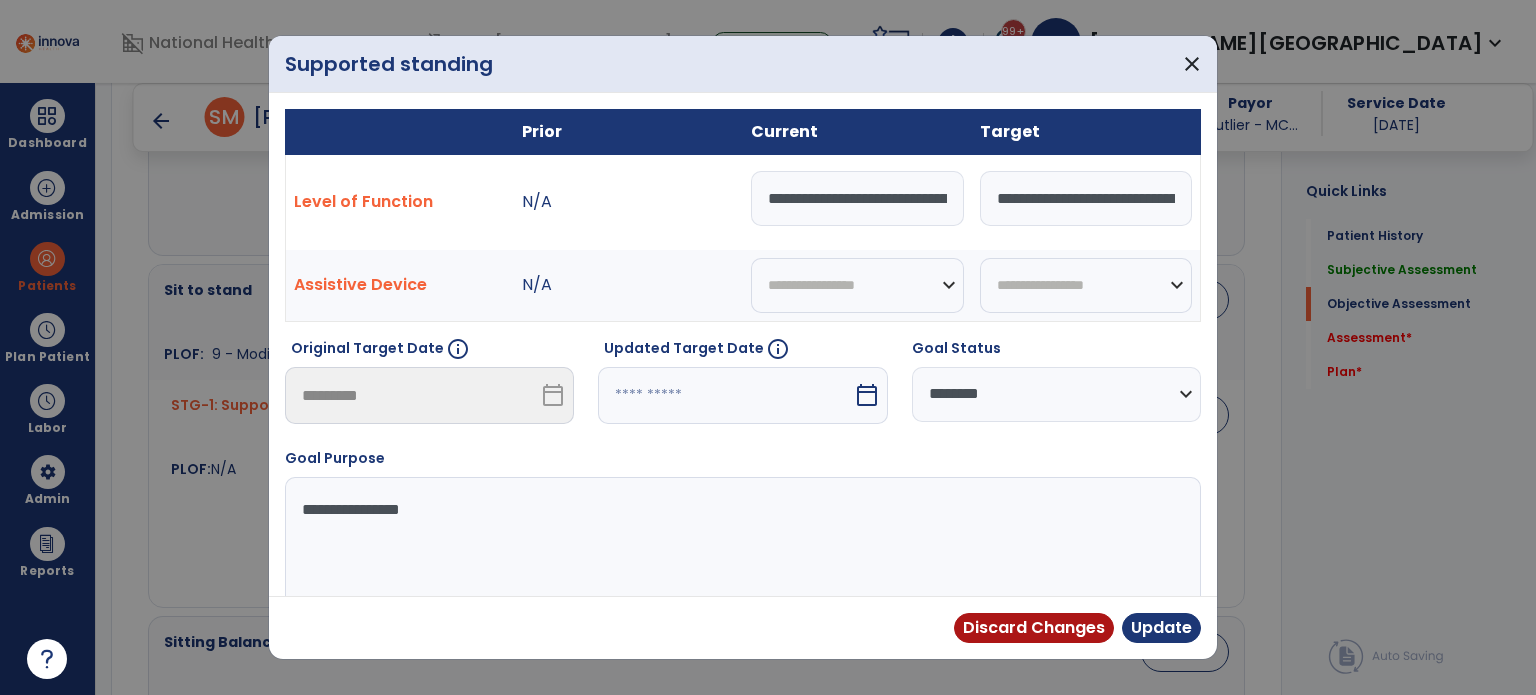 select on "**********" 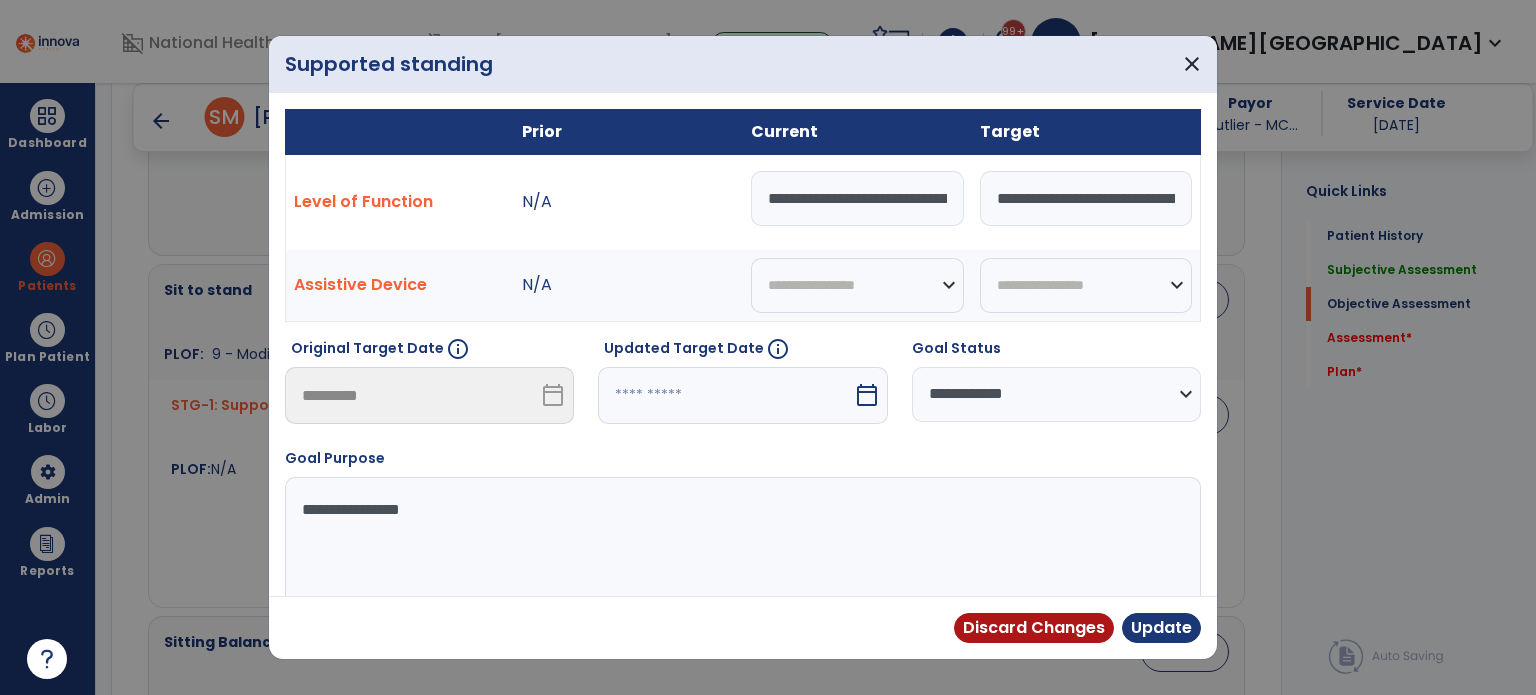 click on "**********" at bounding box center (1056, 394) 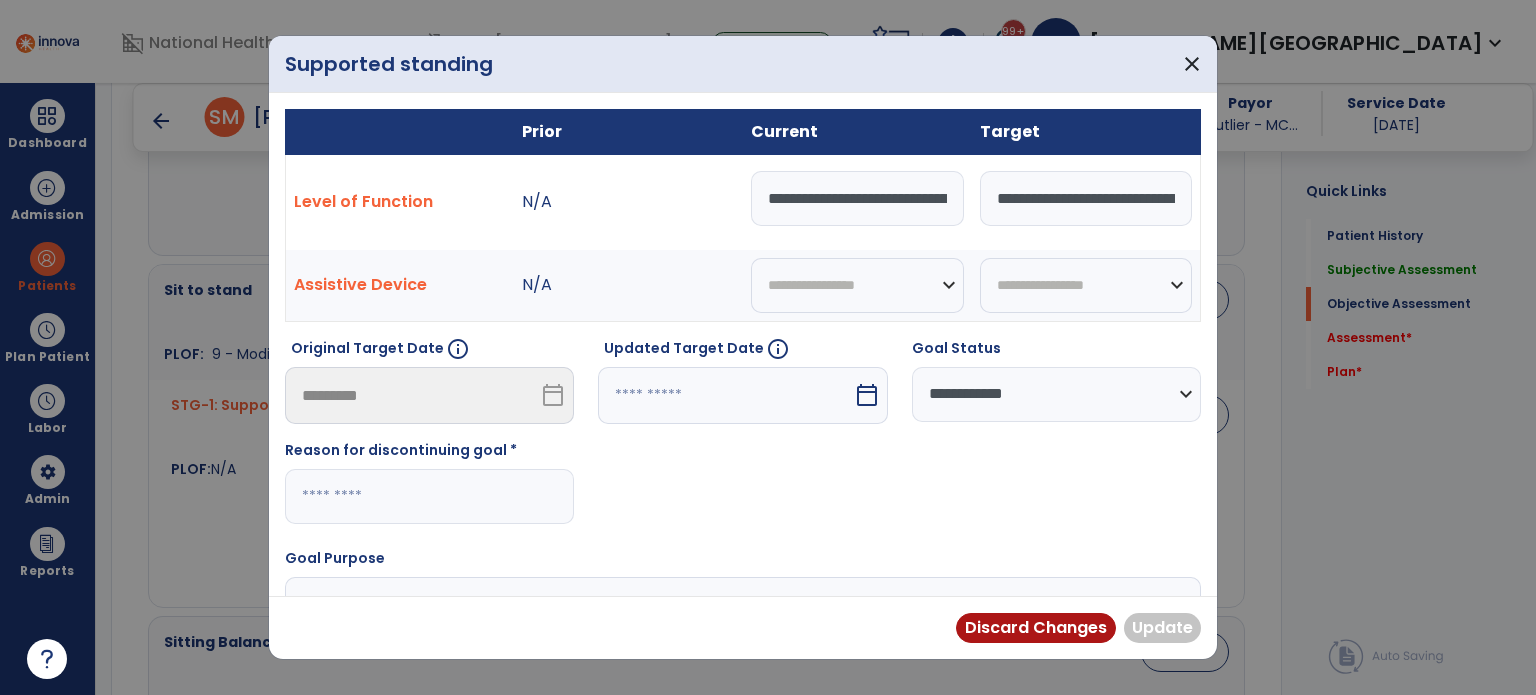 click at bounding box center [429, 496] 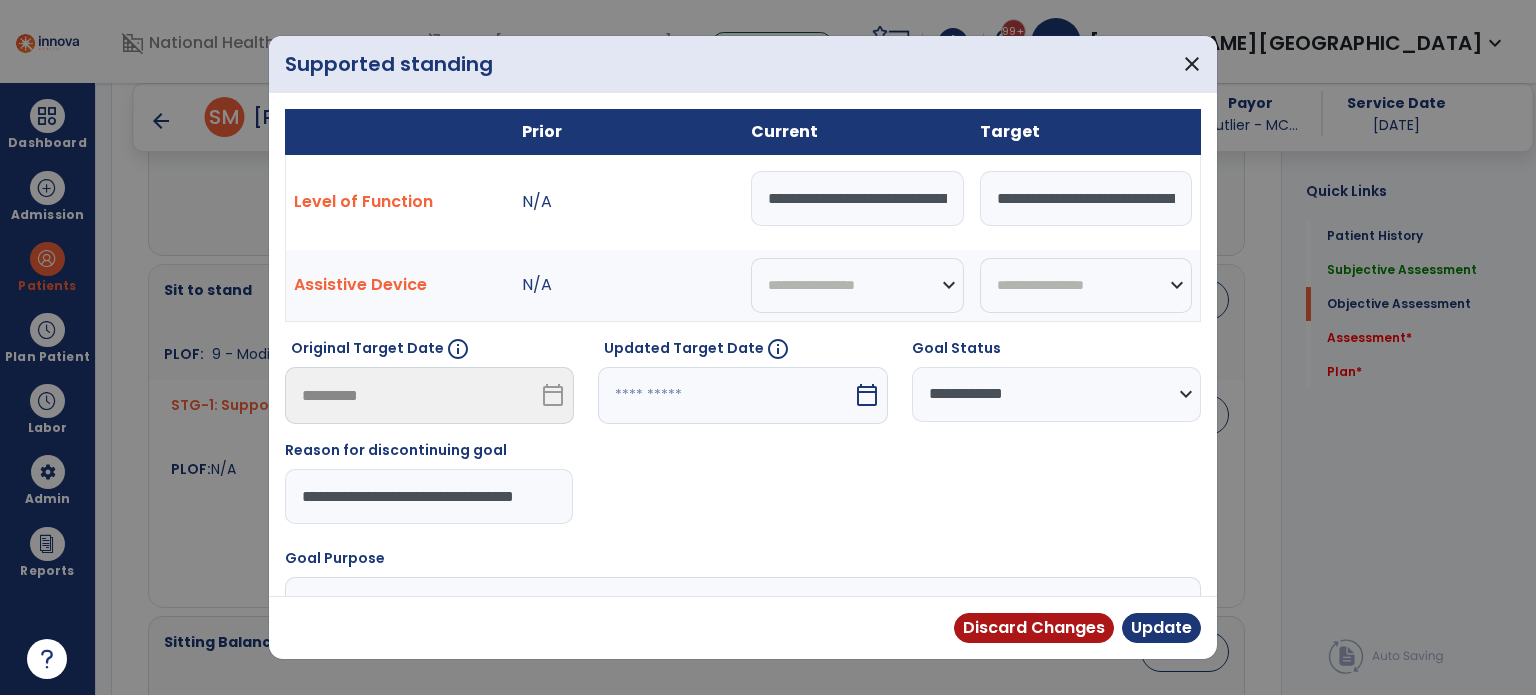 scroll, scrollTop: 0, scrollLeft: 15, axis: horizontal 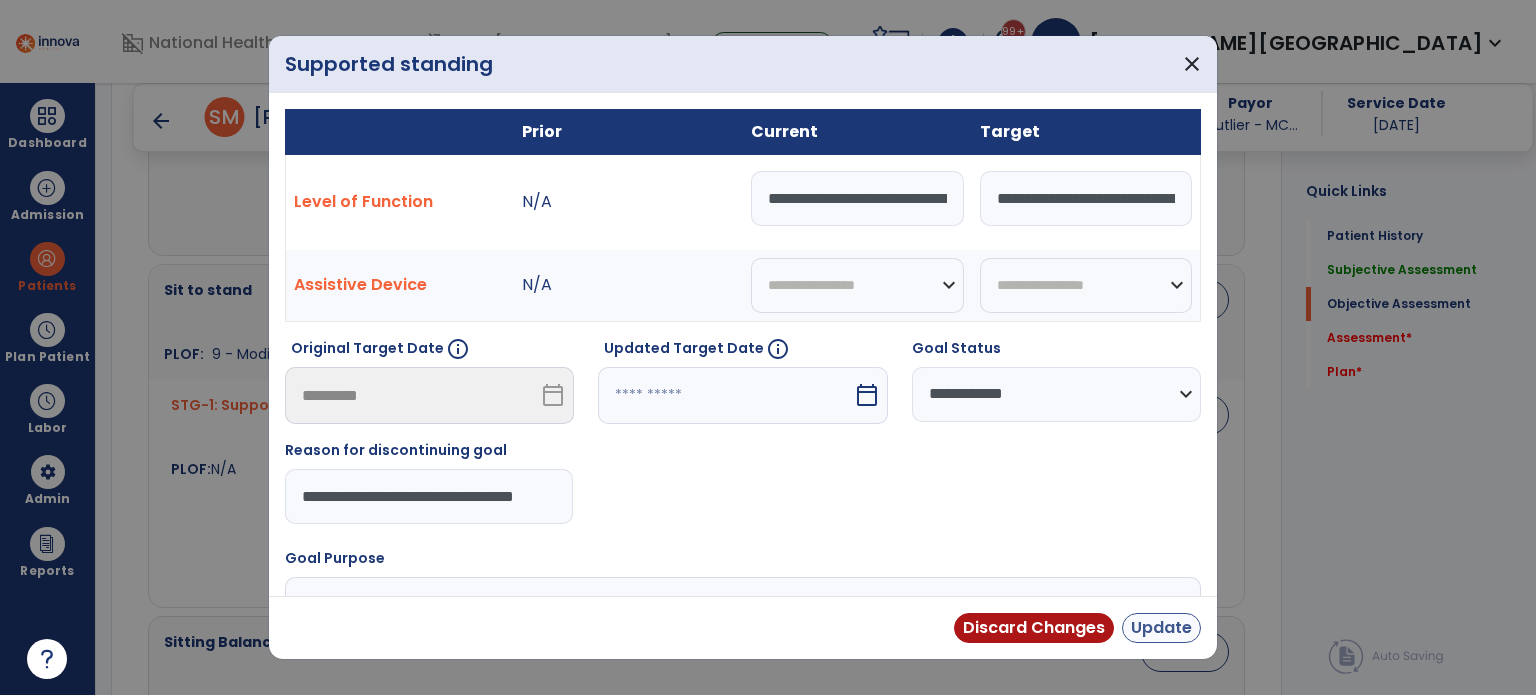 type on "**********" 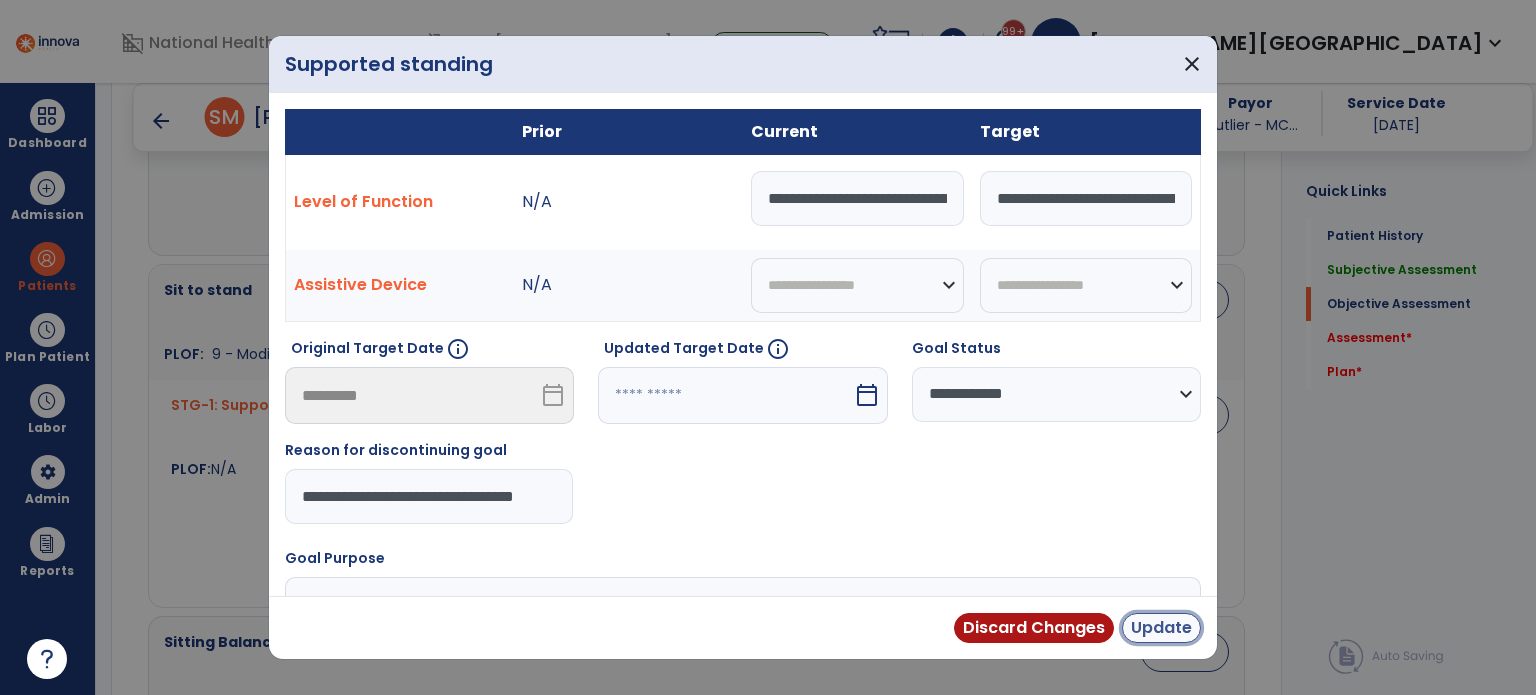 scroll, scrollTop: 0, scrollLeft: 0, axis: both 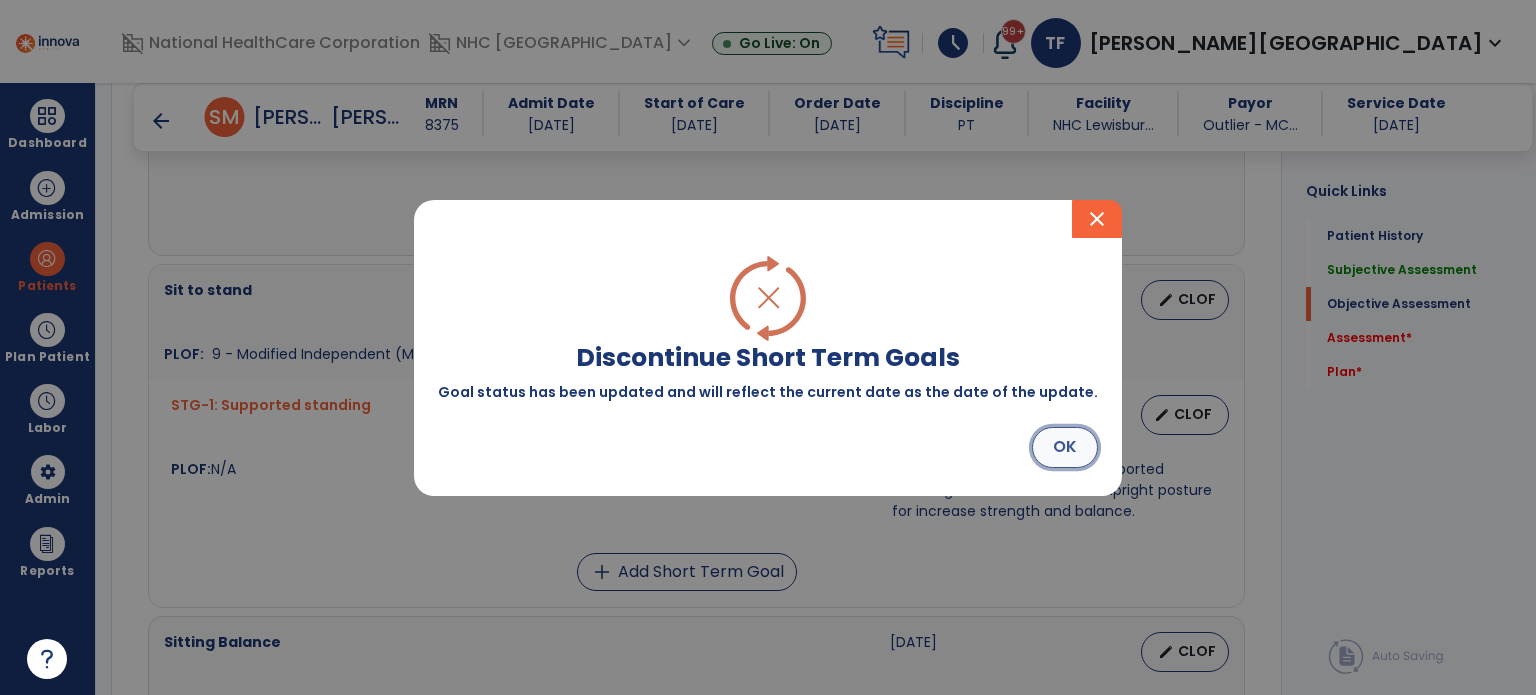 click on "OK" at bounding box center (1065, 447) 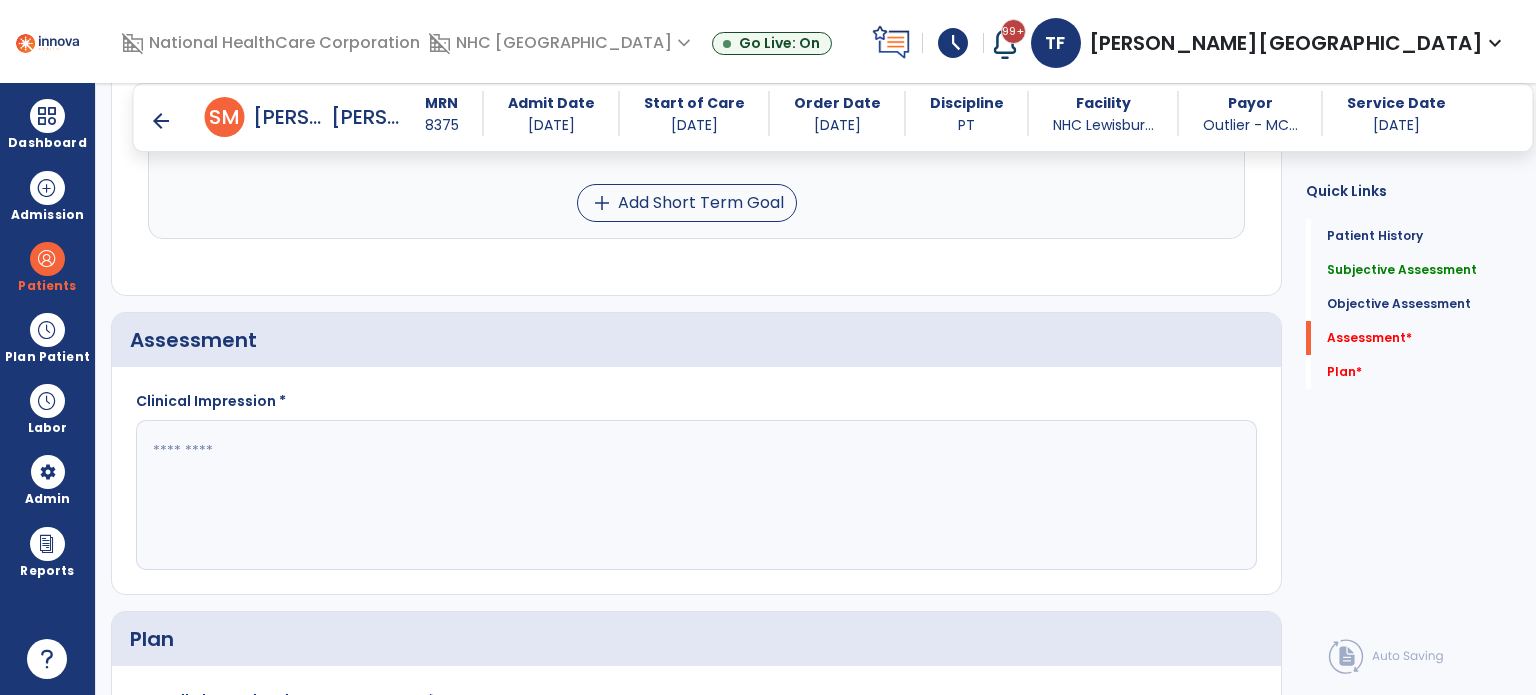 scroll, scrollTop: 1900, scrollLeft: 0, axis: vertical 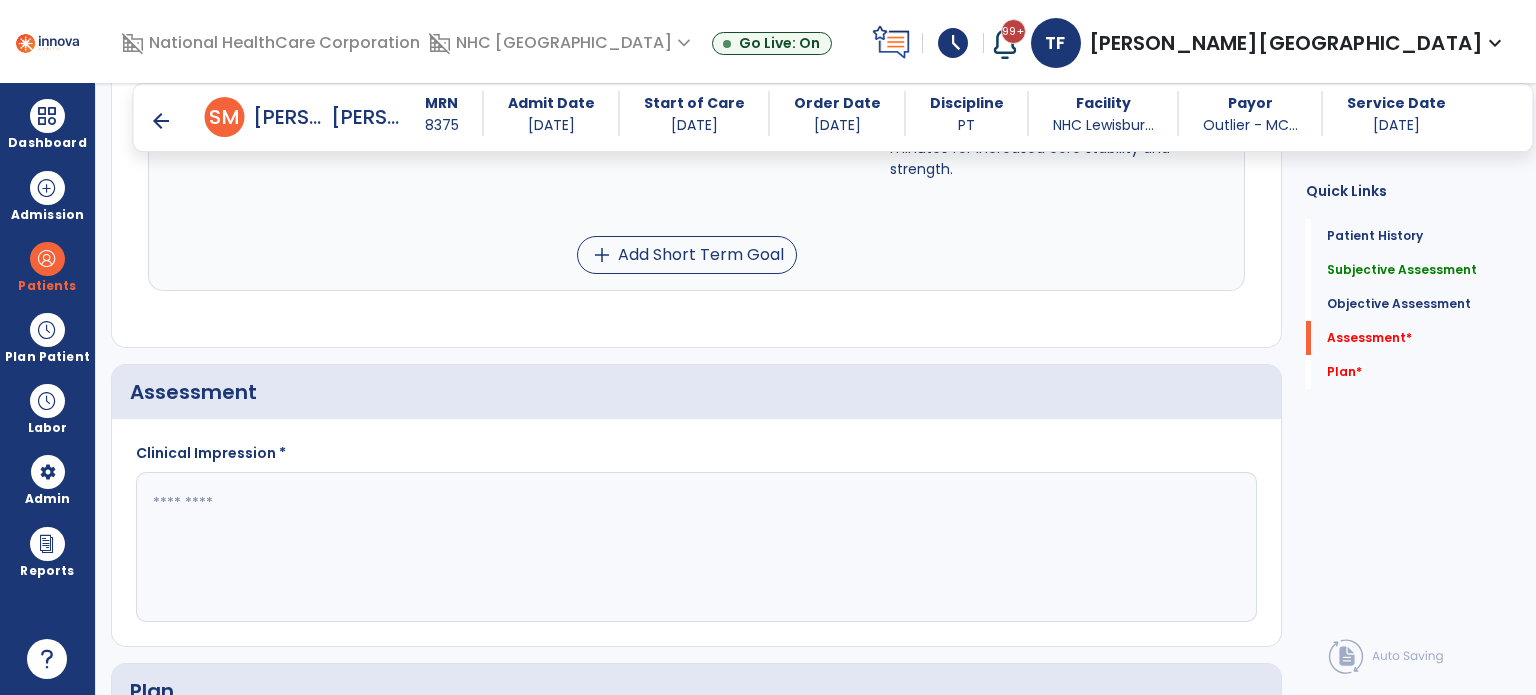 click 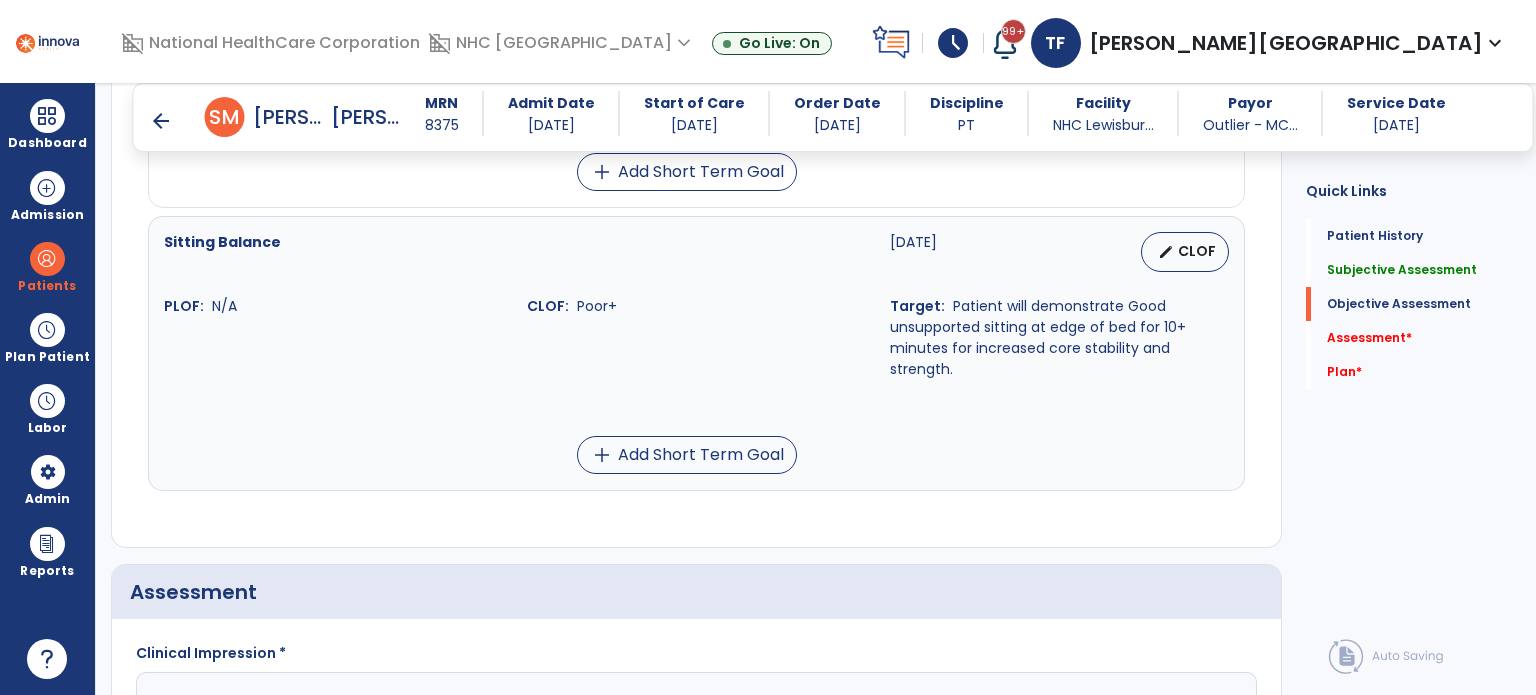 scroll, scrollTop: 1900, scrollLeft: 0, axis: vertical 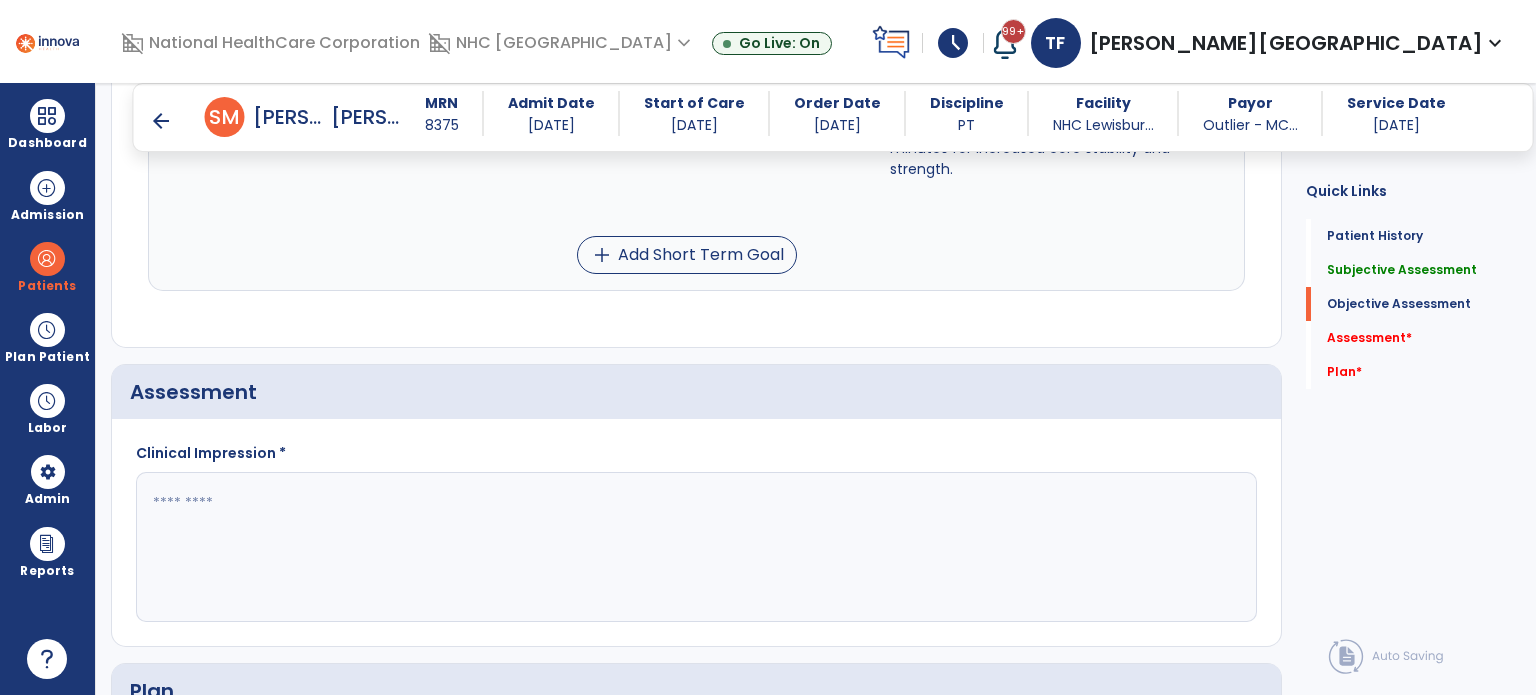 click 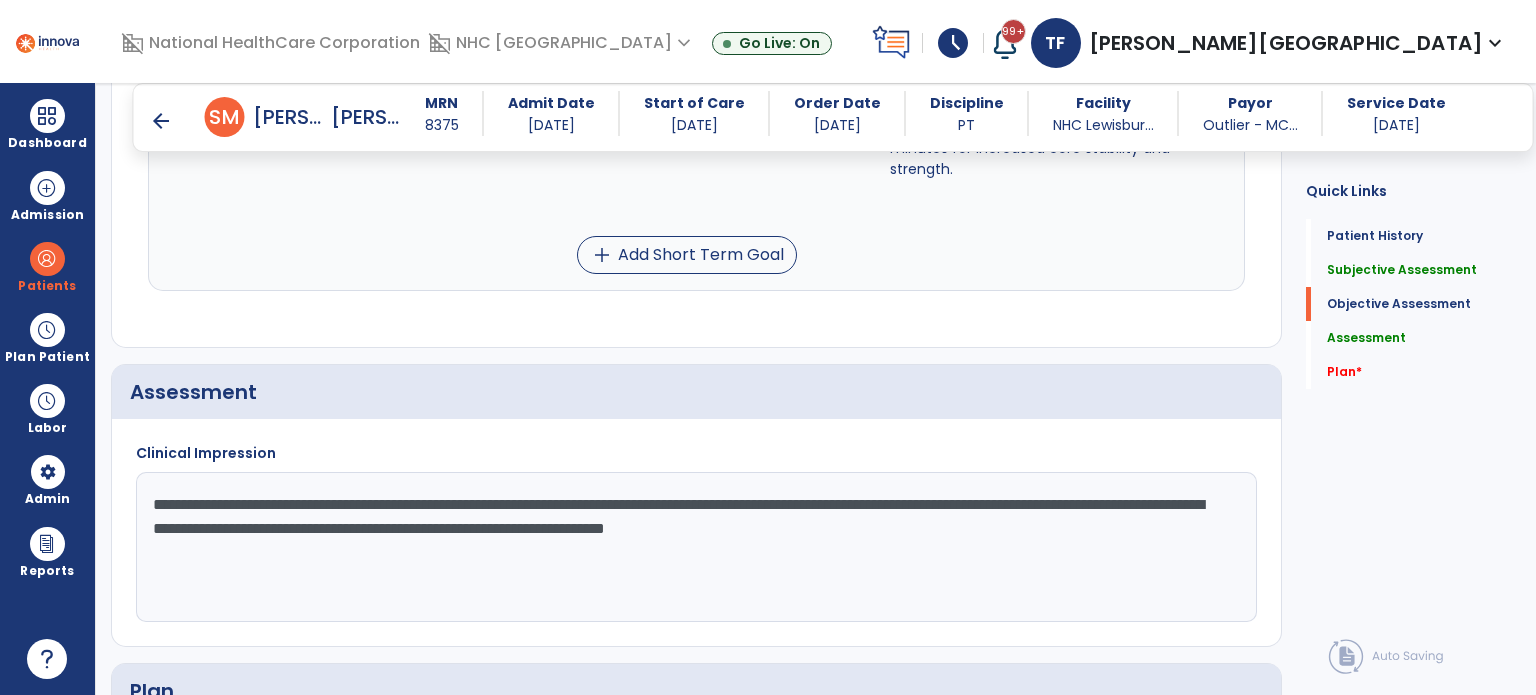 click on "**********" 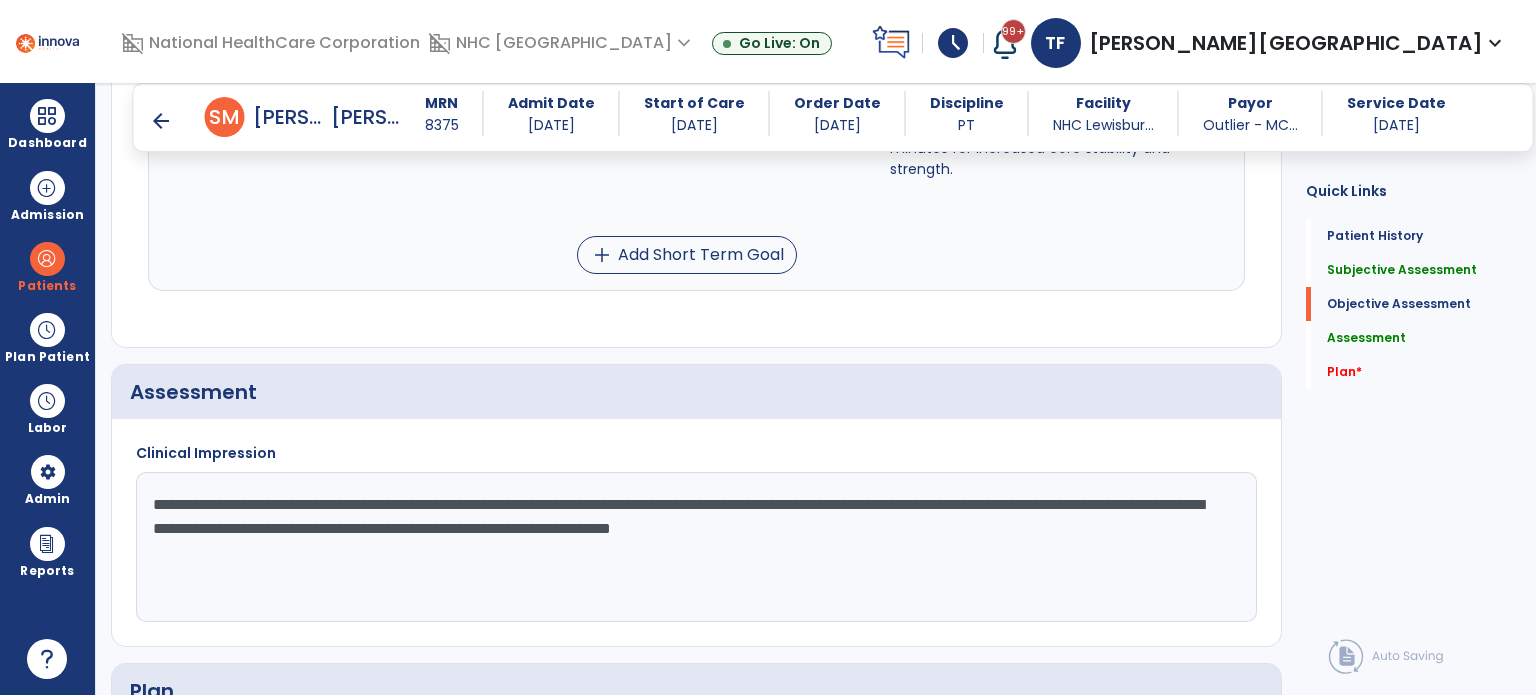 click on "**********" 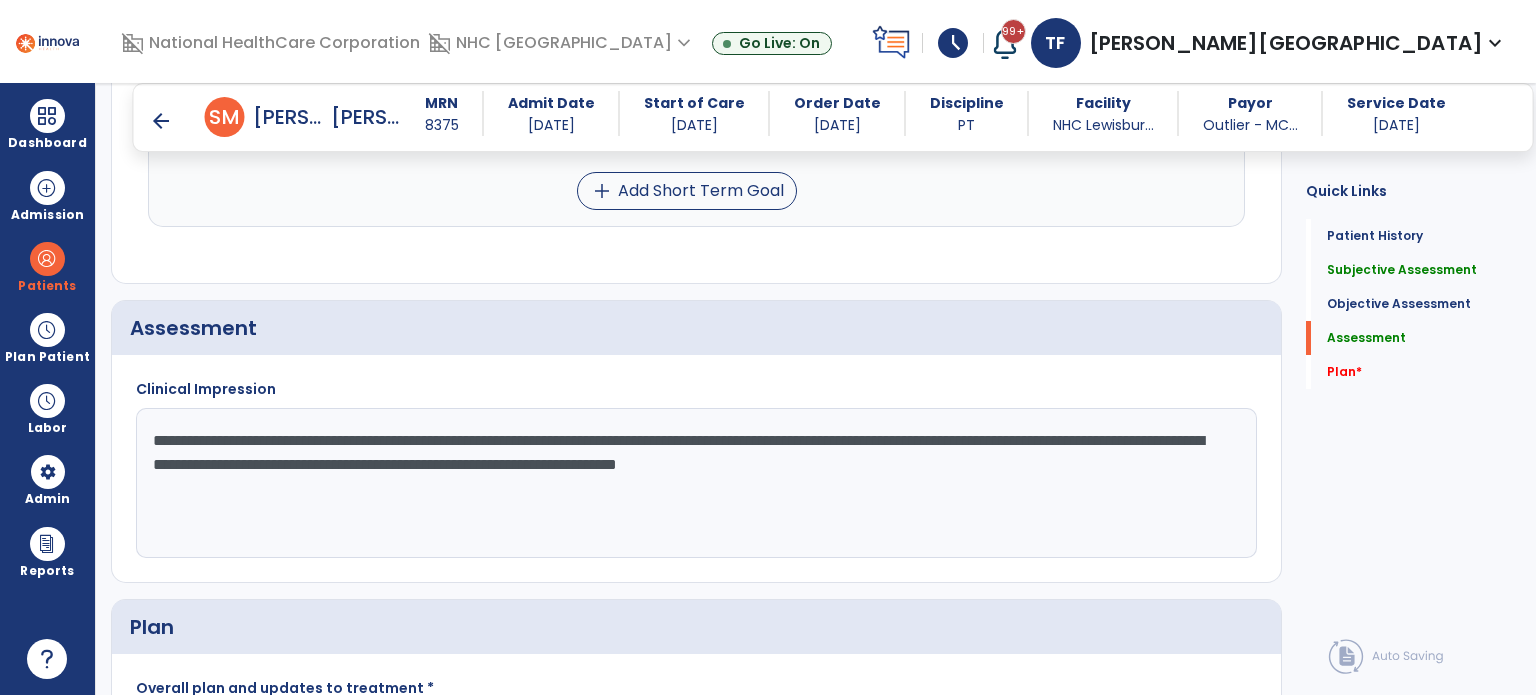 scroll, scrollTop: 2000, scrollLeft: 0, axis: vertical 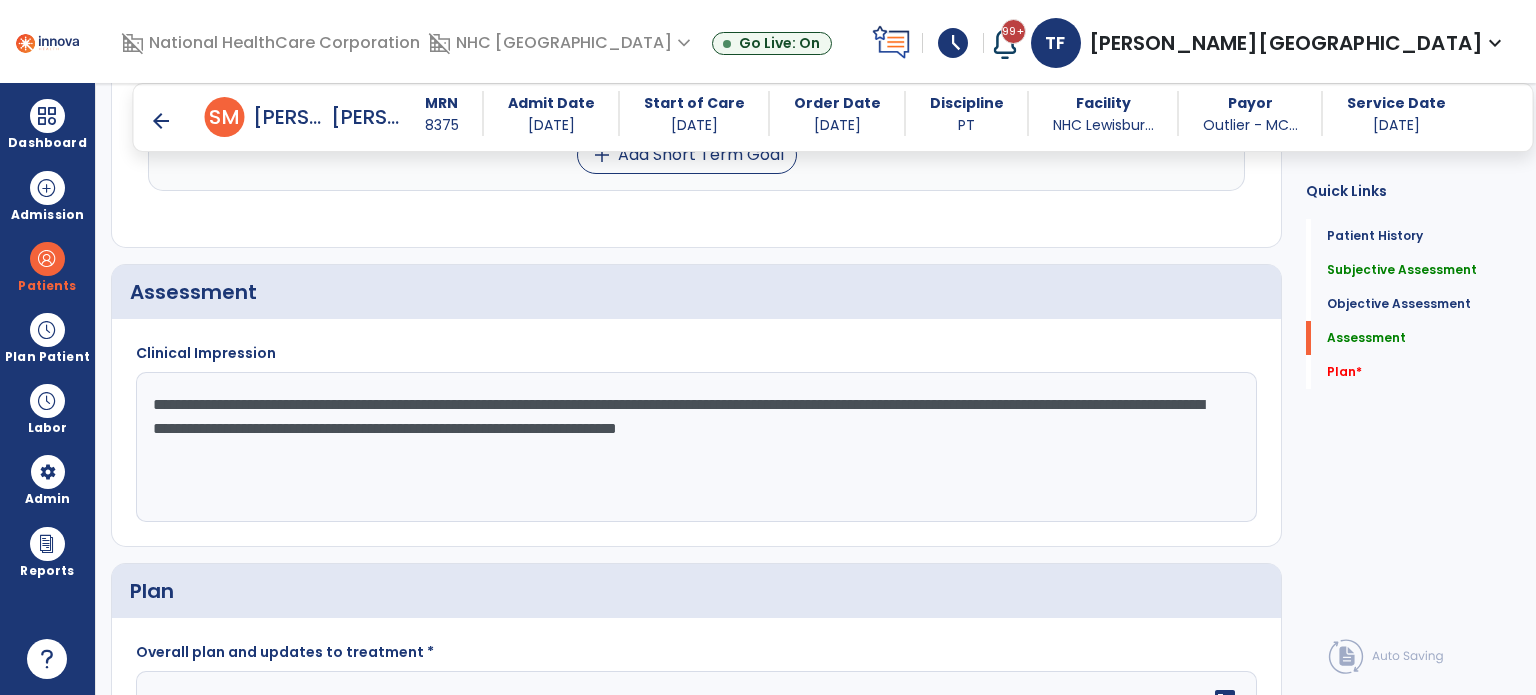click on "**********" 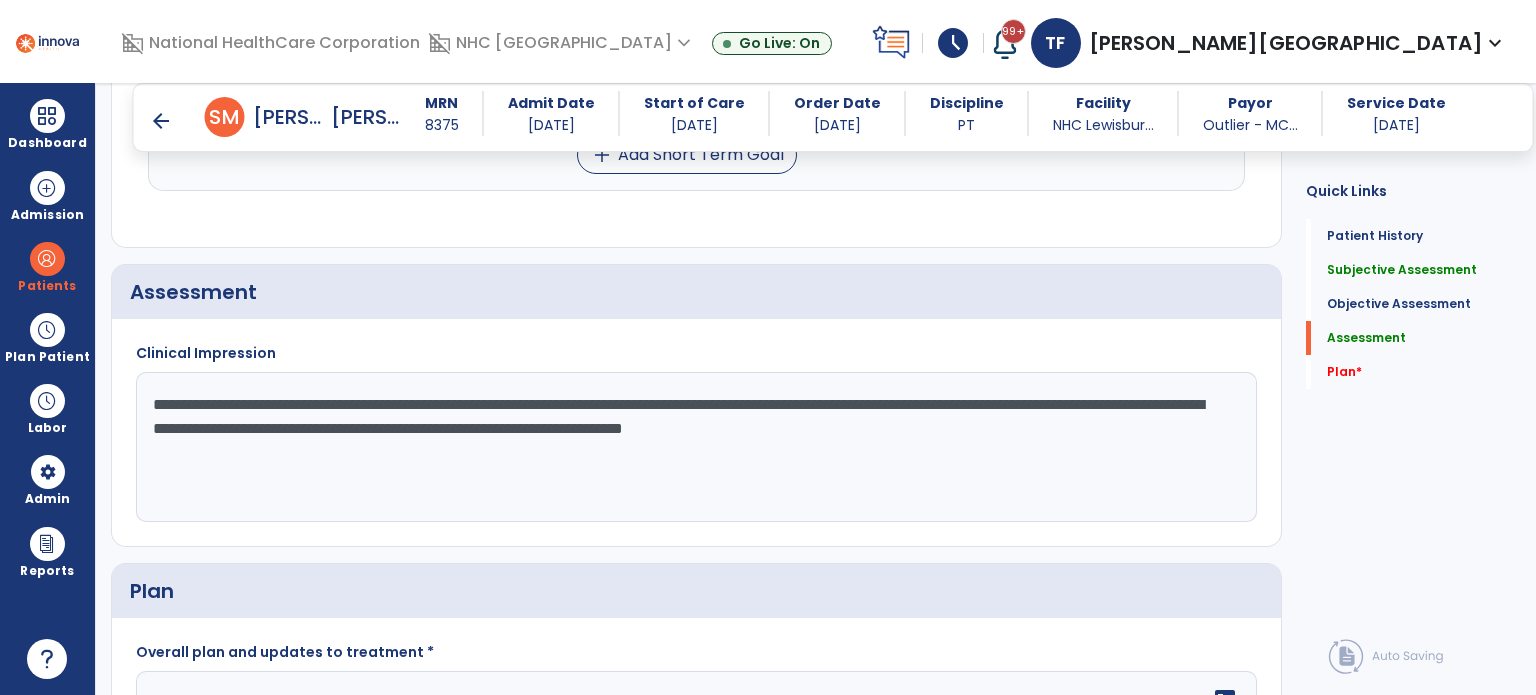 click on "**********" 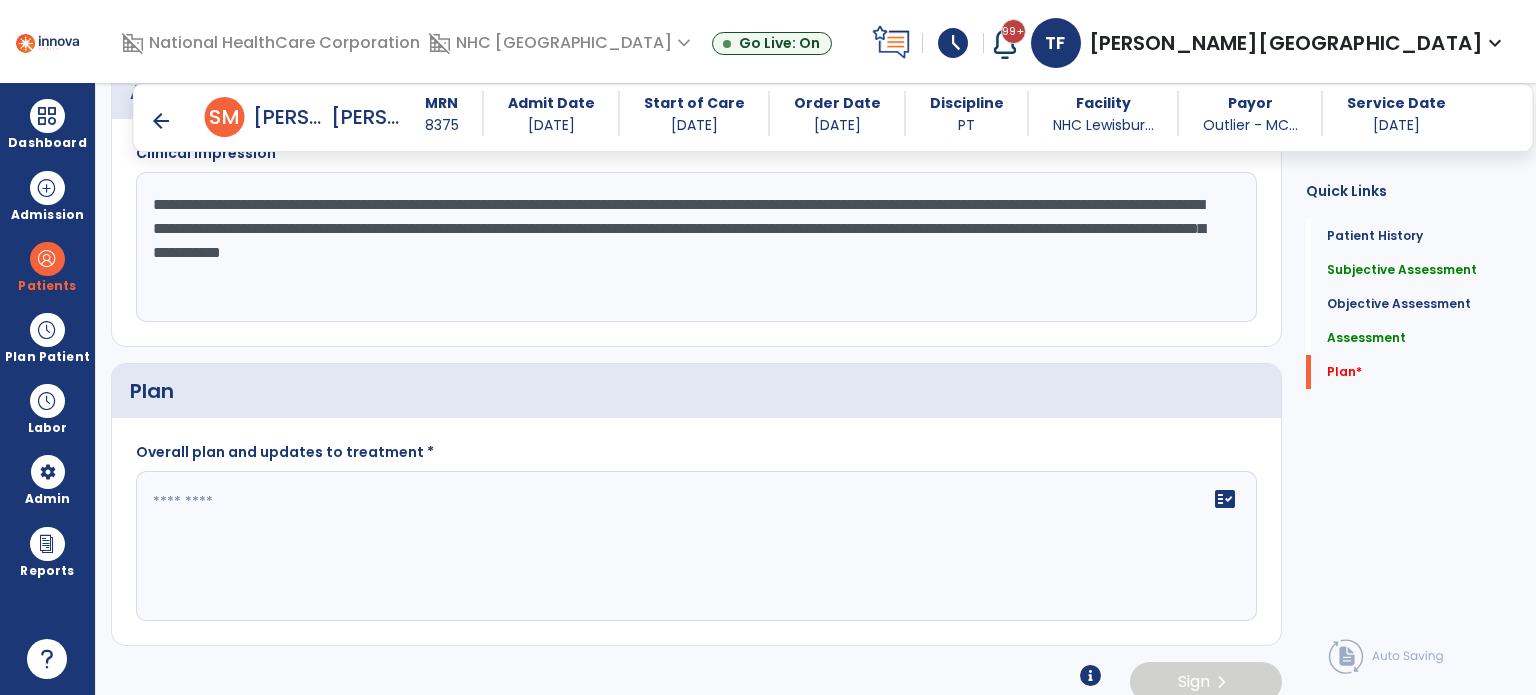 scroll, scrollTop: 2215, scrollLeft: 0, axis: vertical 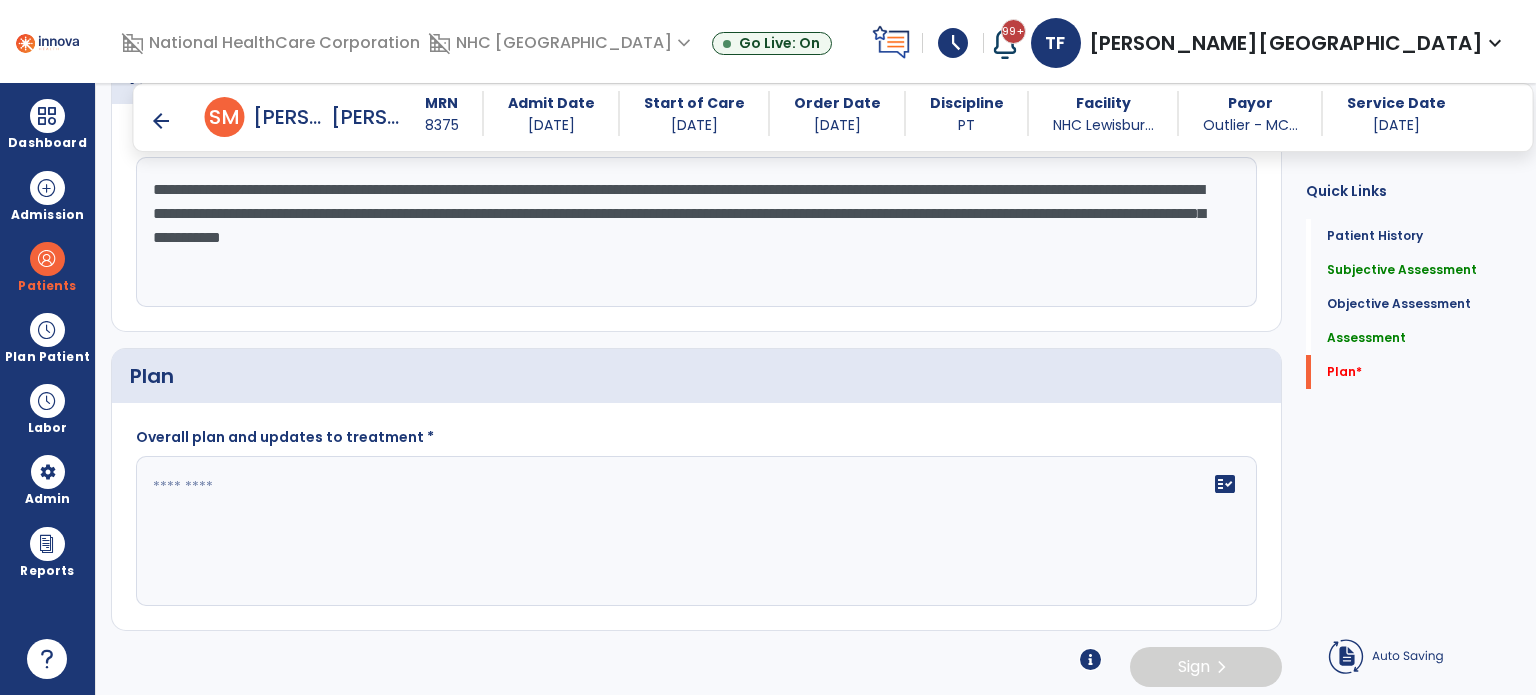 type on "**********" 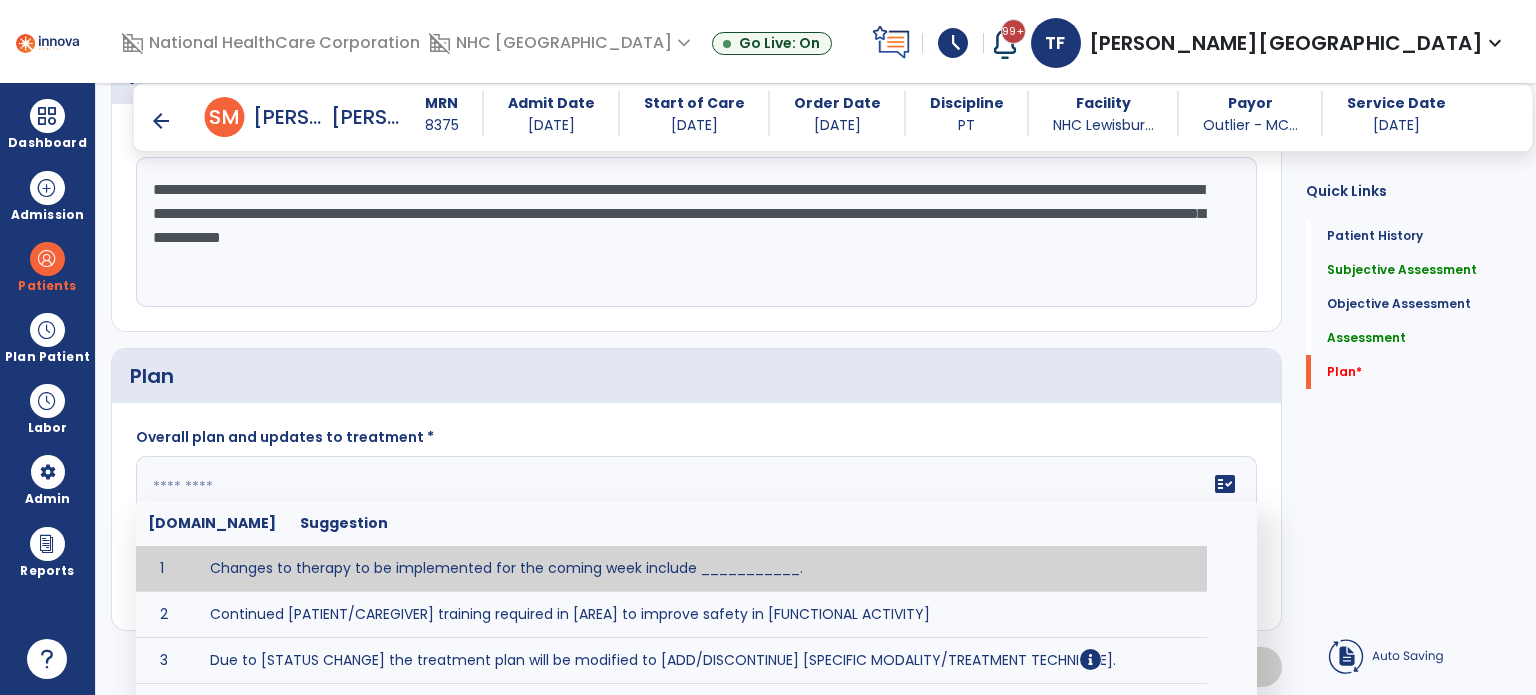 click 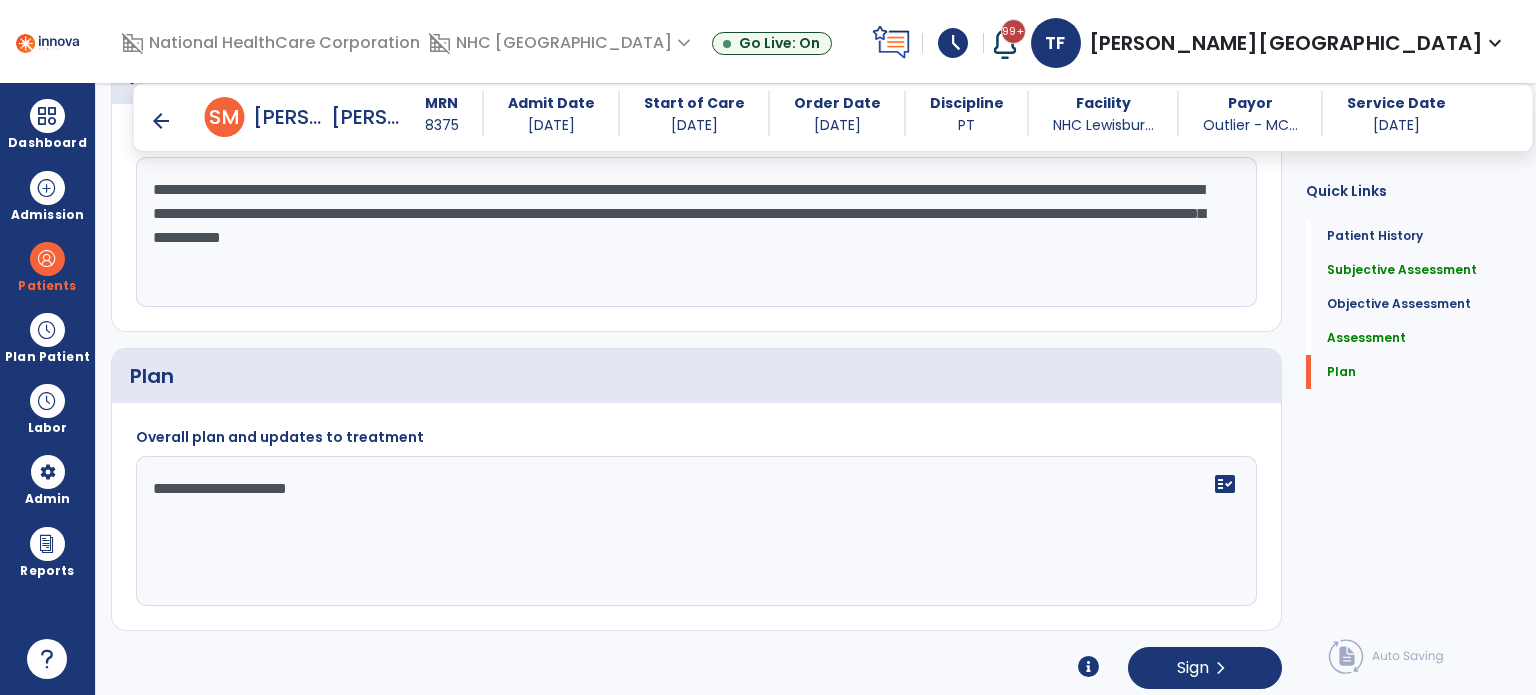 scroll, scrollTop: 2115, scrollLeft: 0, axis: vertical 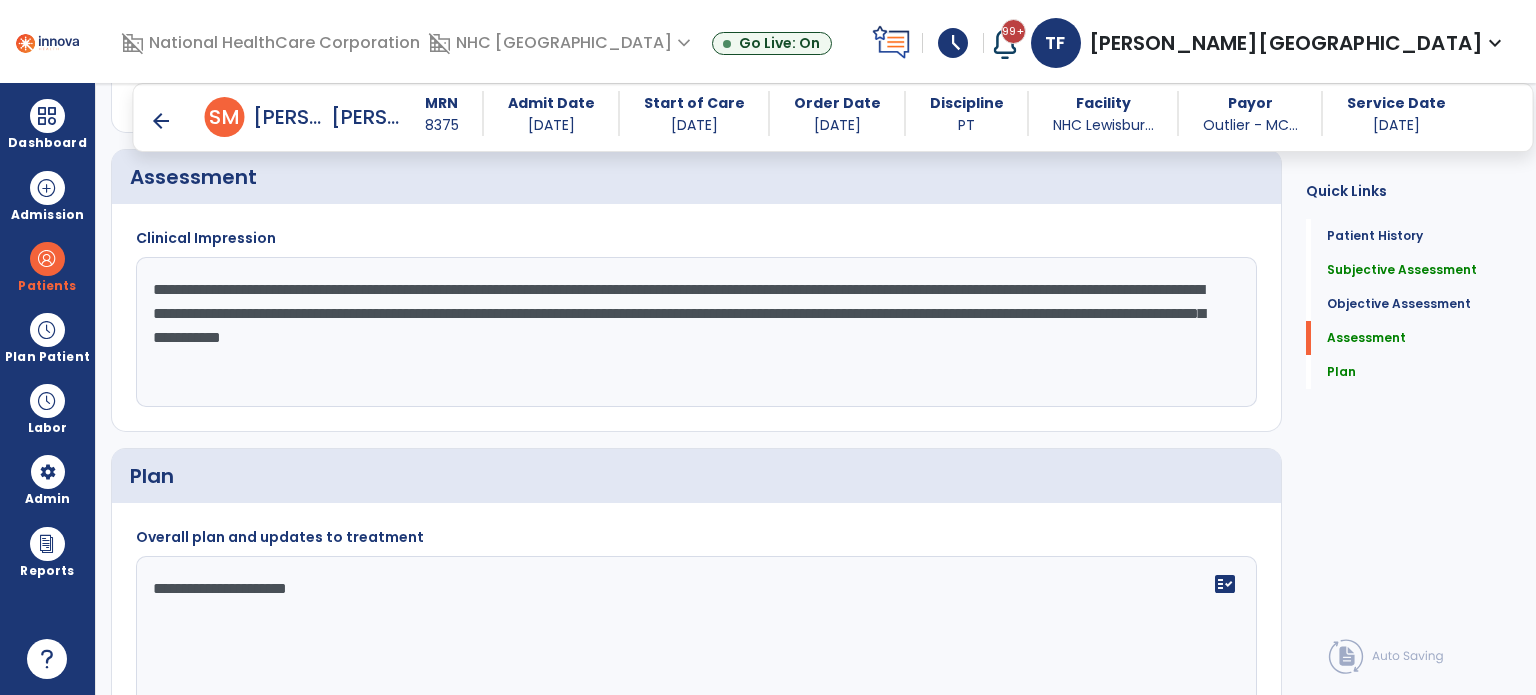 type on "**********" 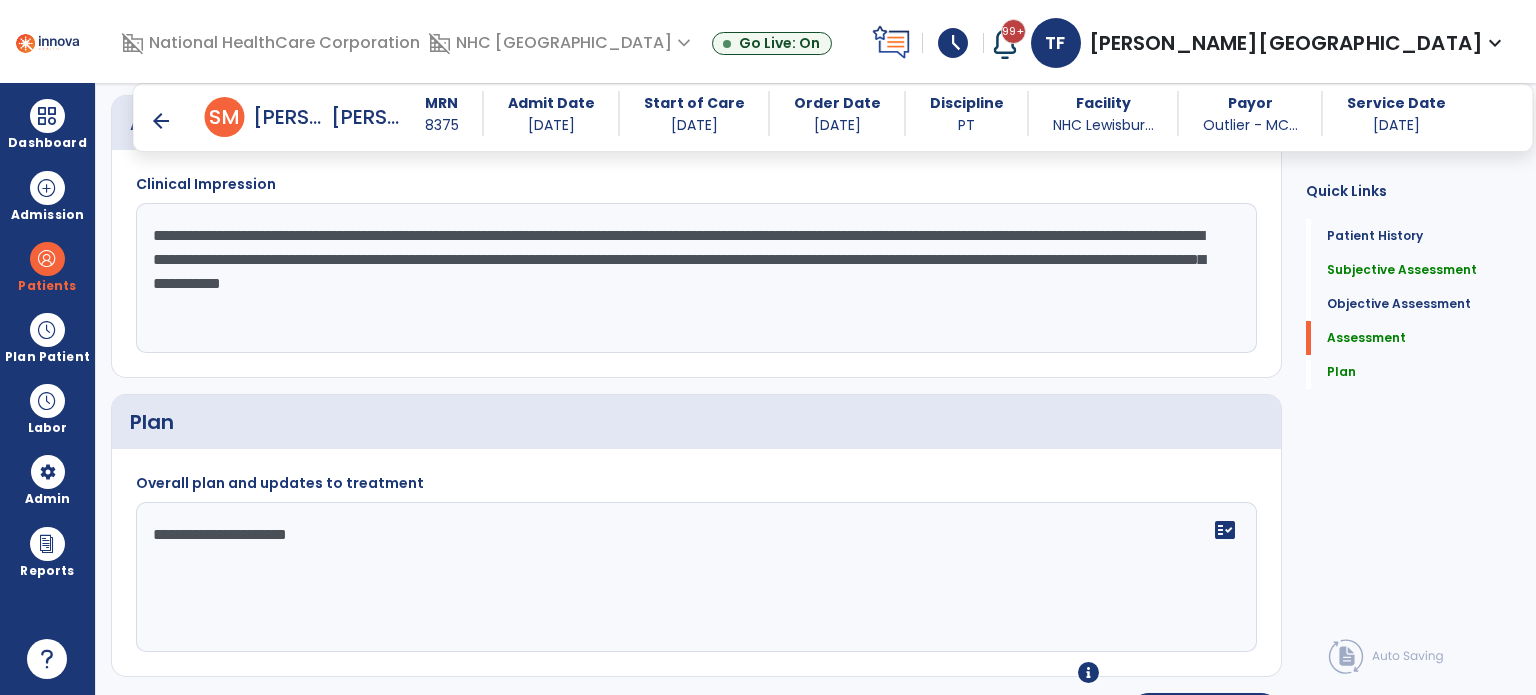 scroll, scrollTop: 2216, scrollLeft: 0, axis: vertical 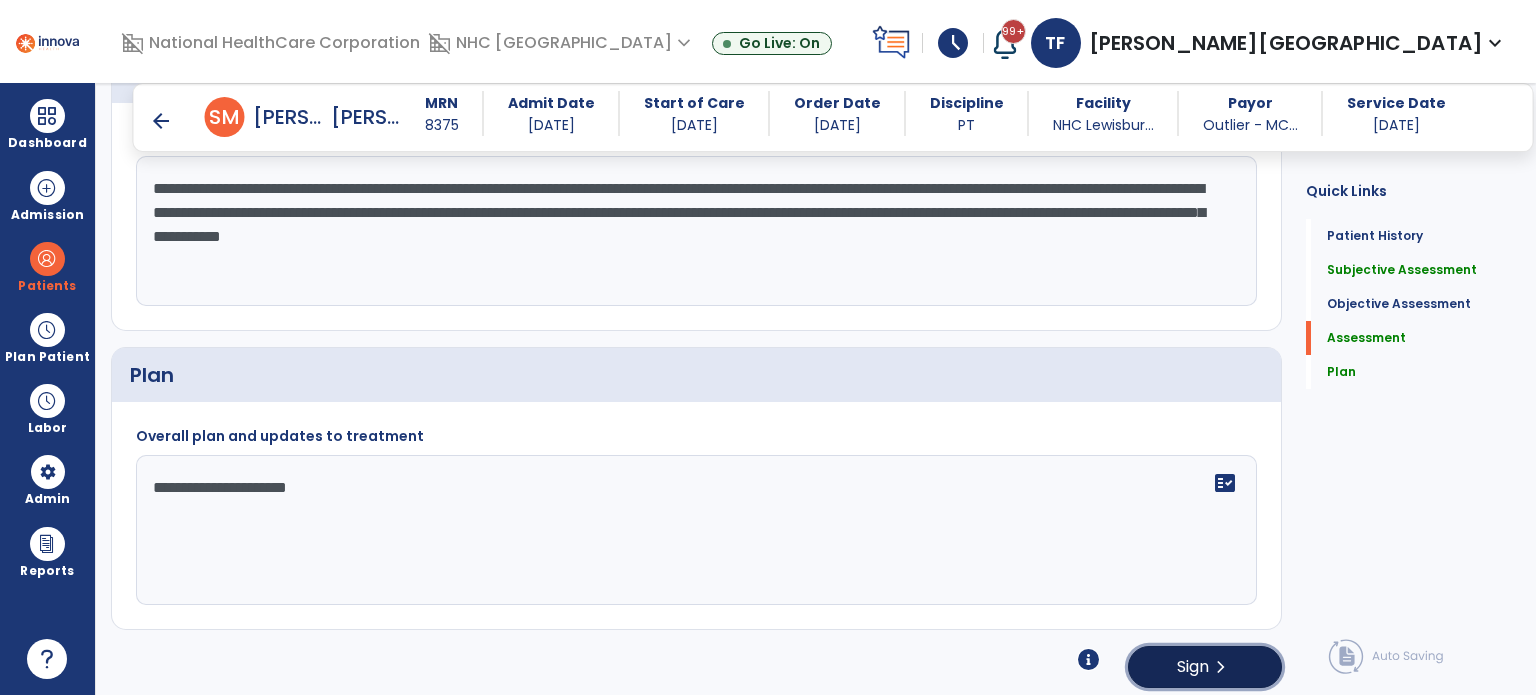 click on "Sign  chevron_right" 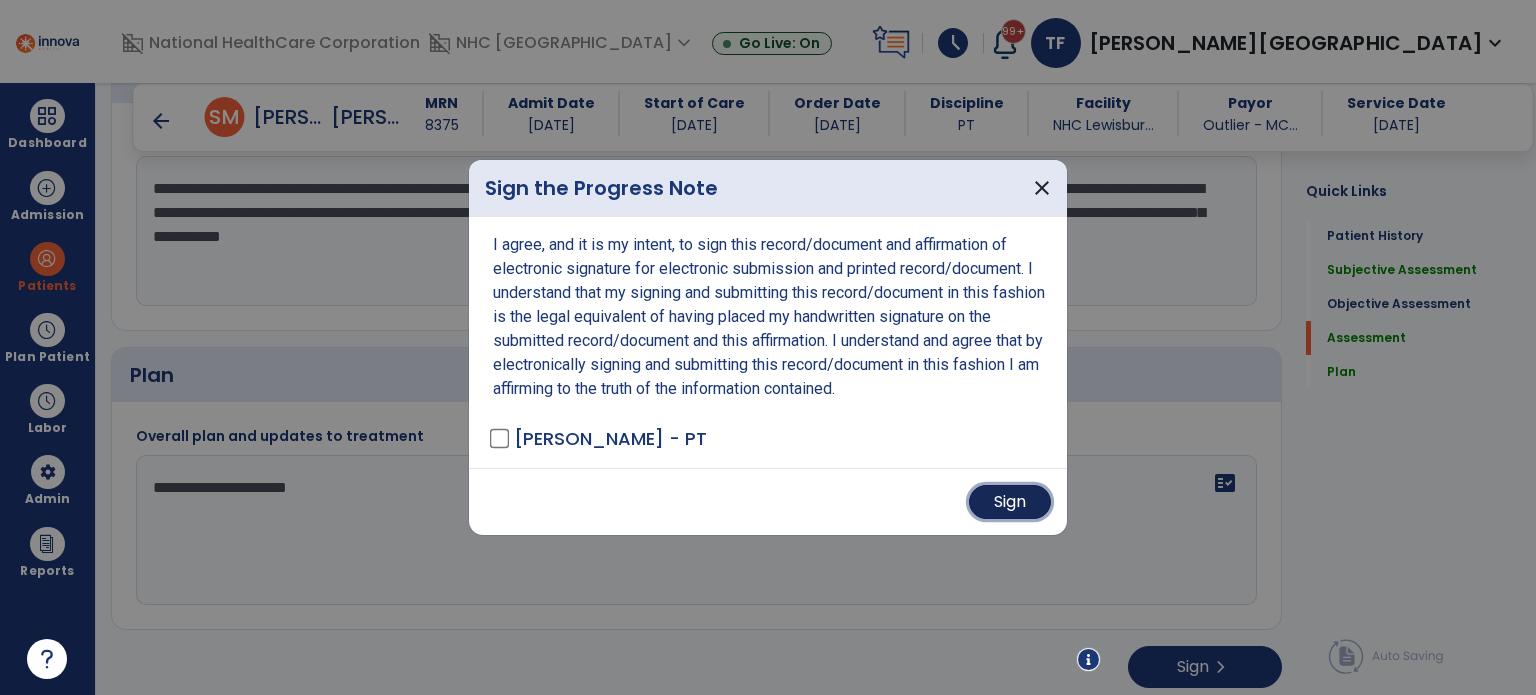 click on "Sign" at bounding box center (1010, 502) 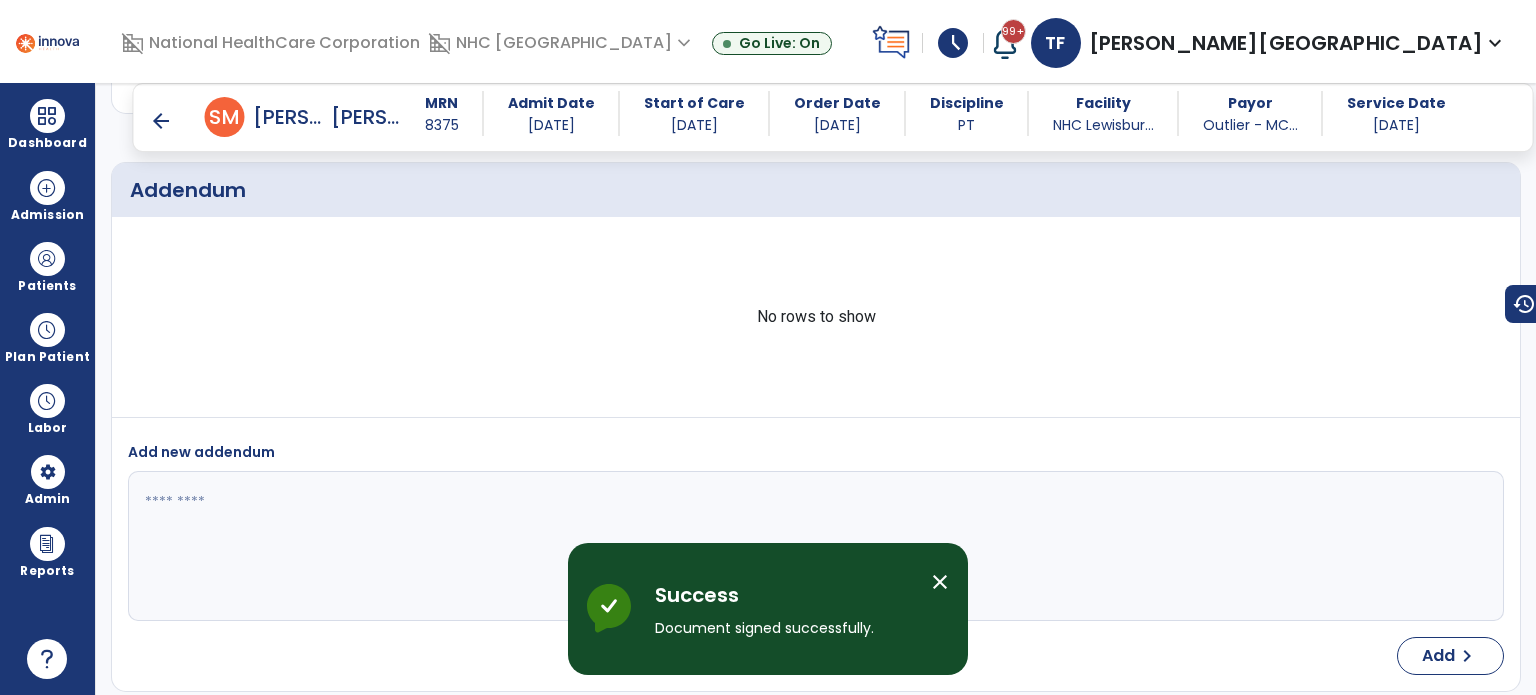 scroll, scrollTop: 2427, scrollLeft: 0, axis: vertical 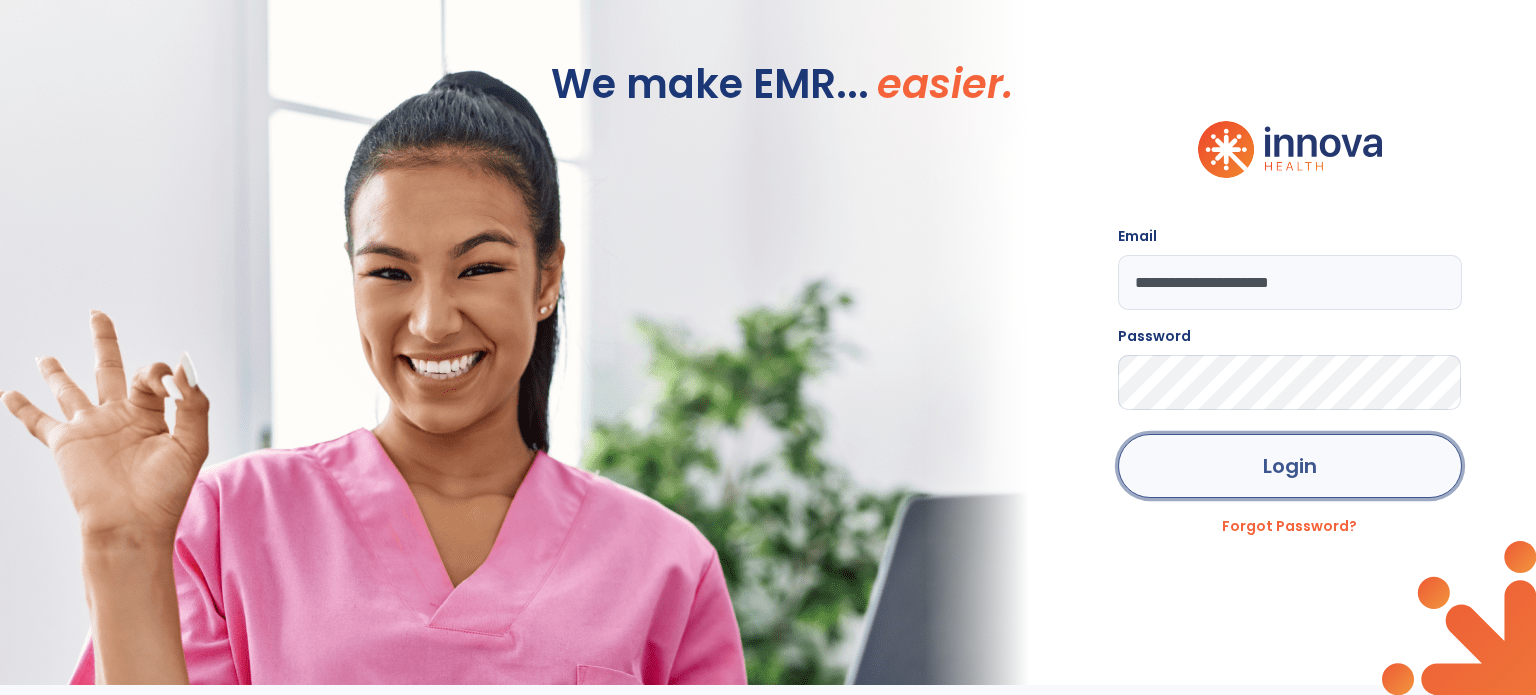 drag, startPoint x: 1212, startPoint y: 451, endPoint x: 1194, endPoint y: 447, distance: 18.439089 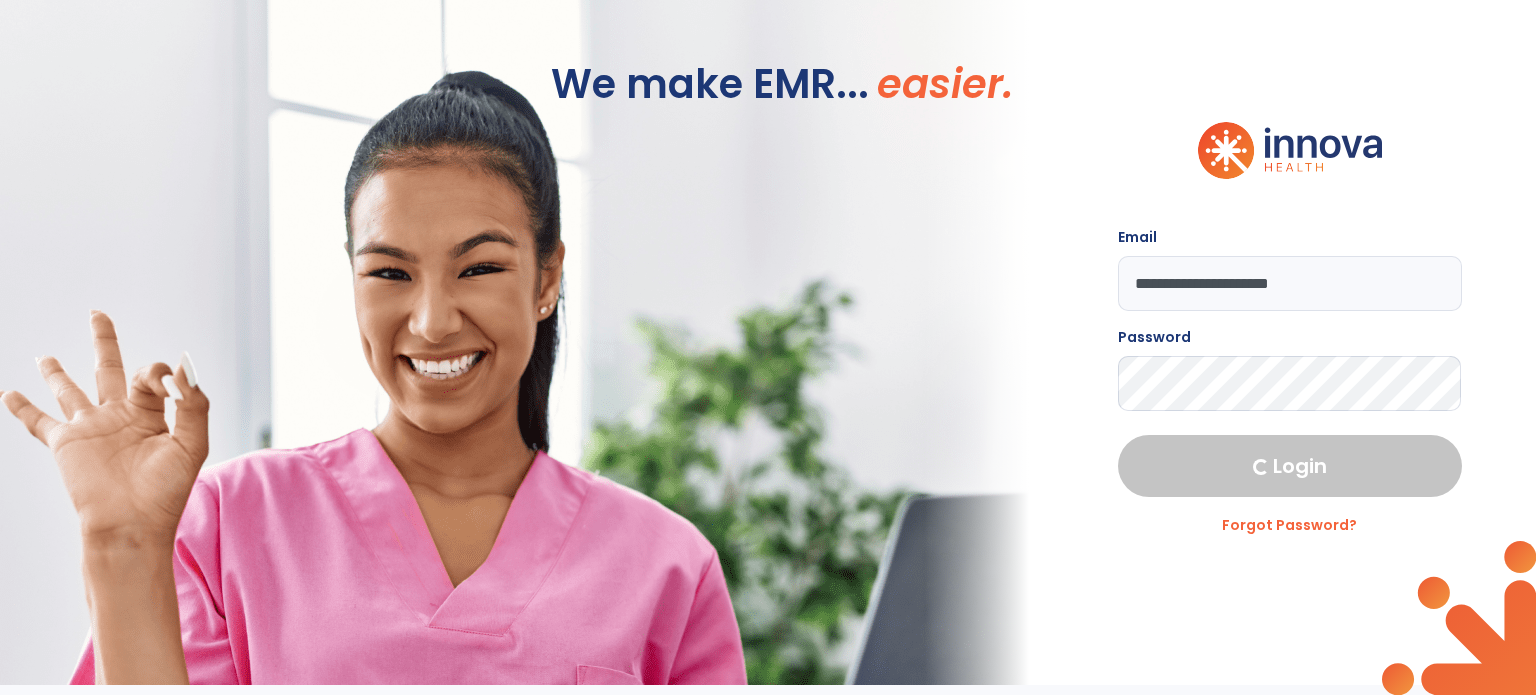select on "***" 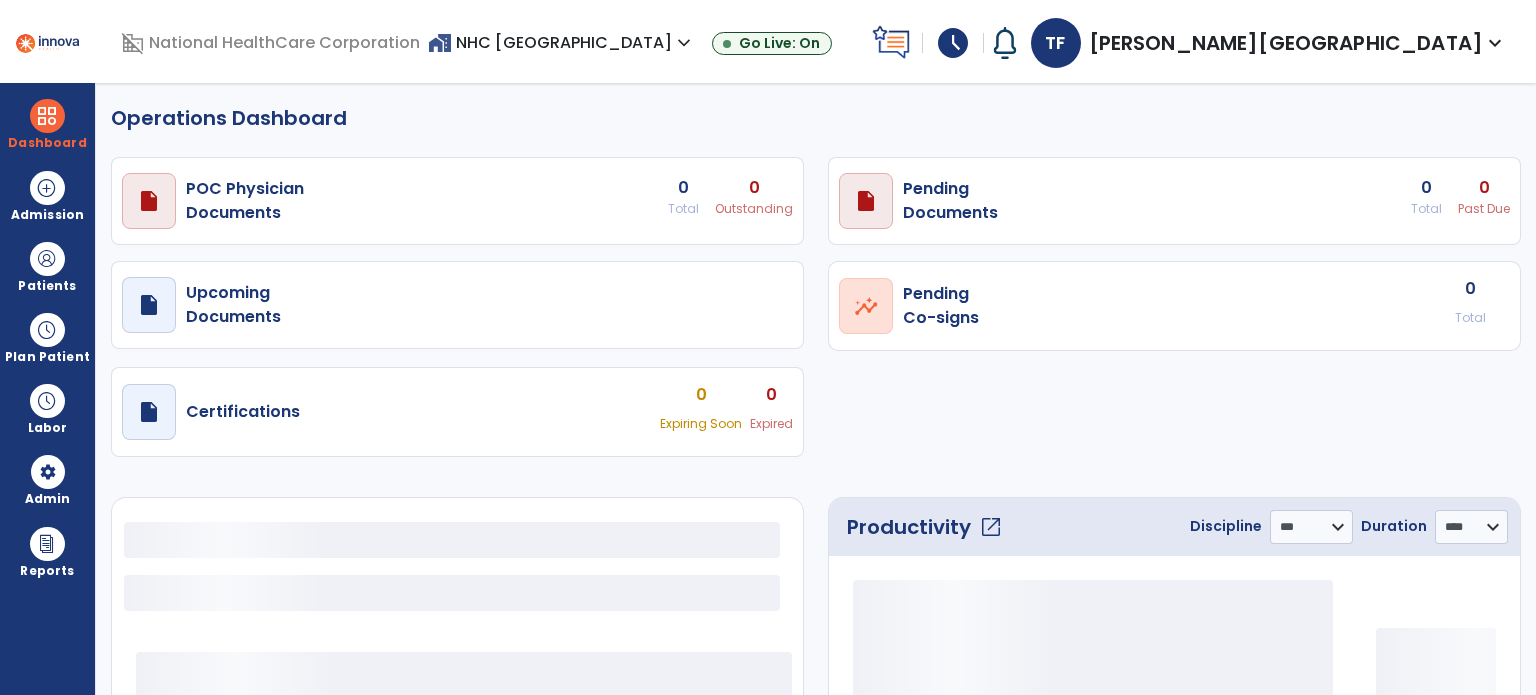 select on "***" 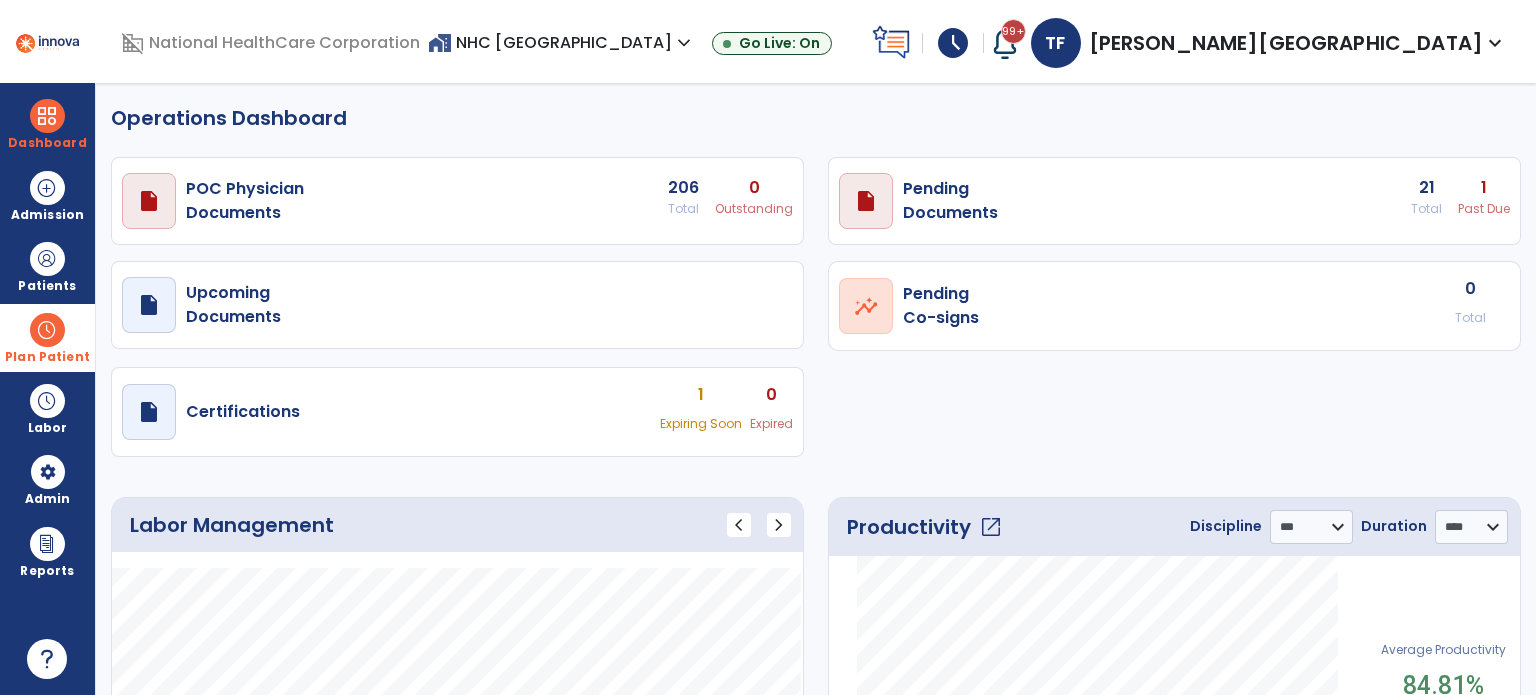 click at bounding box center (47, 330) 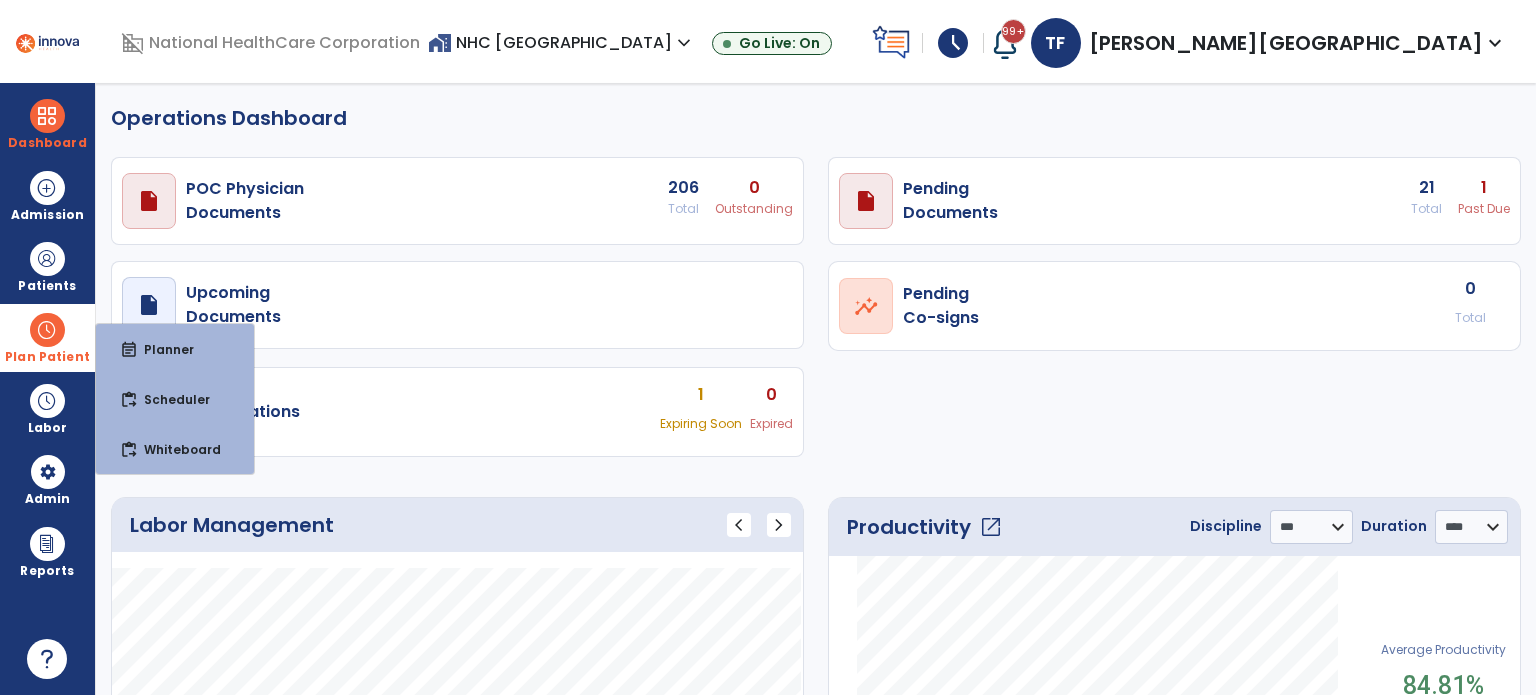 click at bounding box center [47, 330] 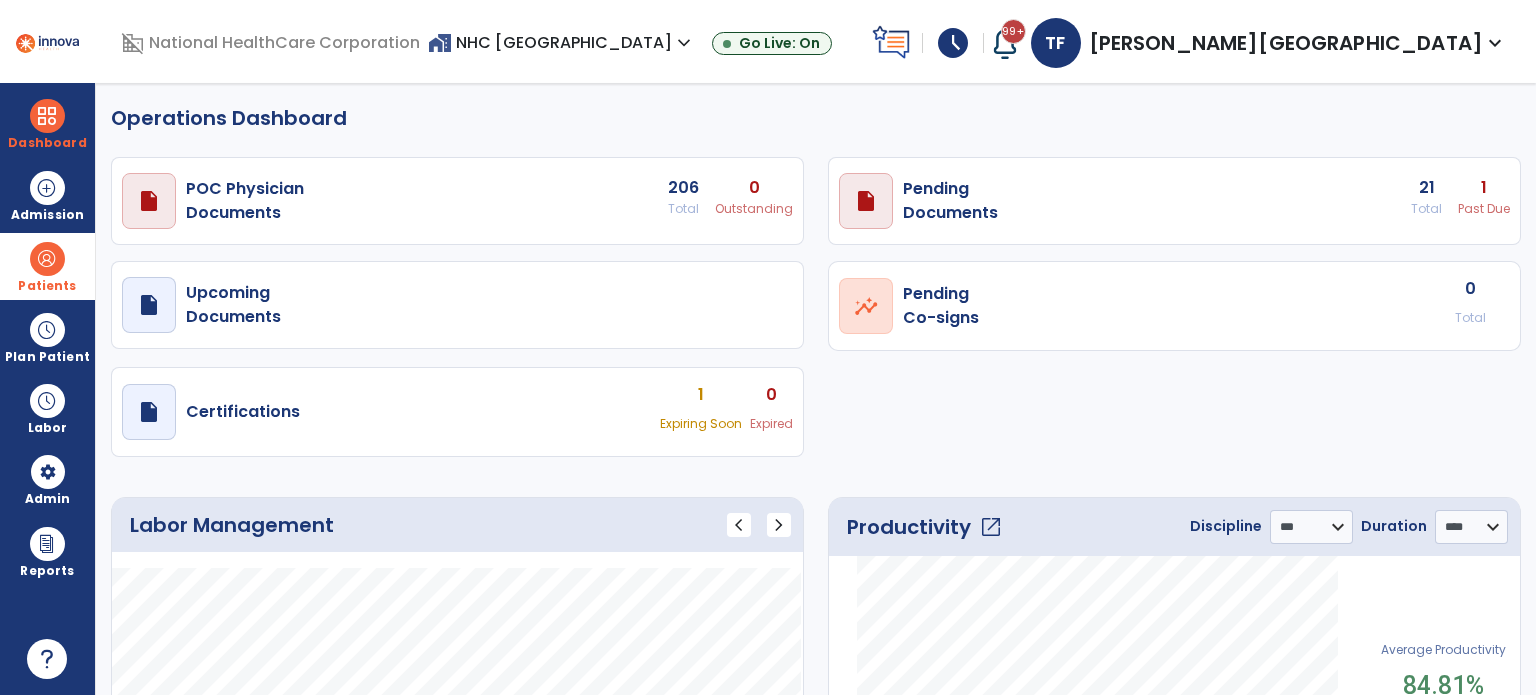 click on "Patients" at bounding box center (47, 286) 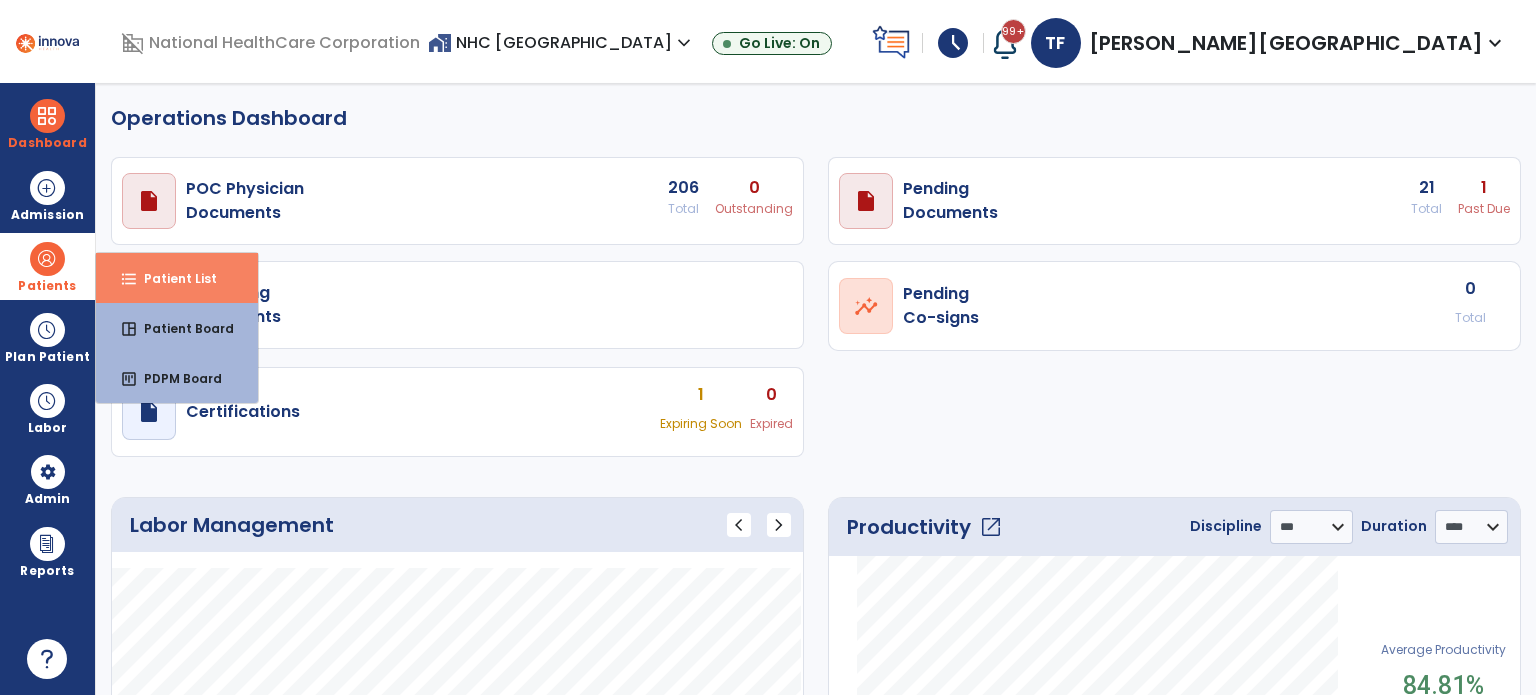 click on "format_list_bulleted  Patient List" at bounding box center [177, 278] 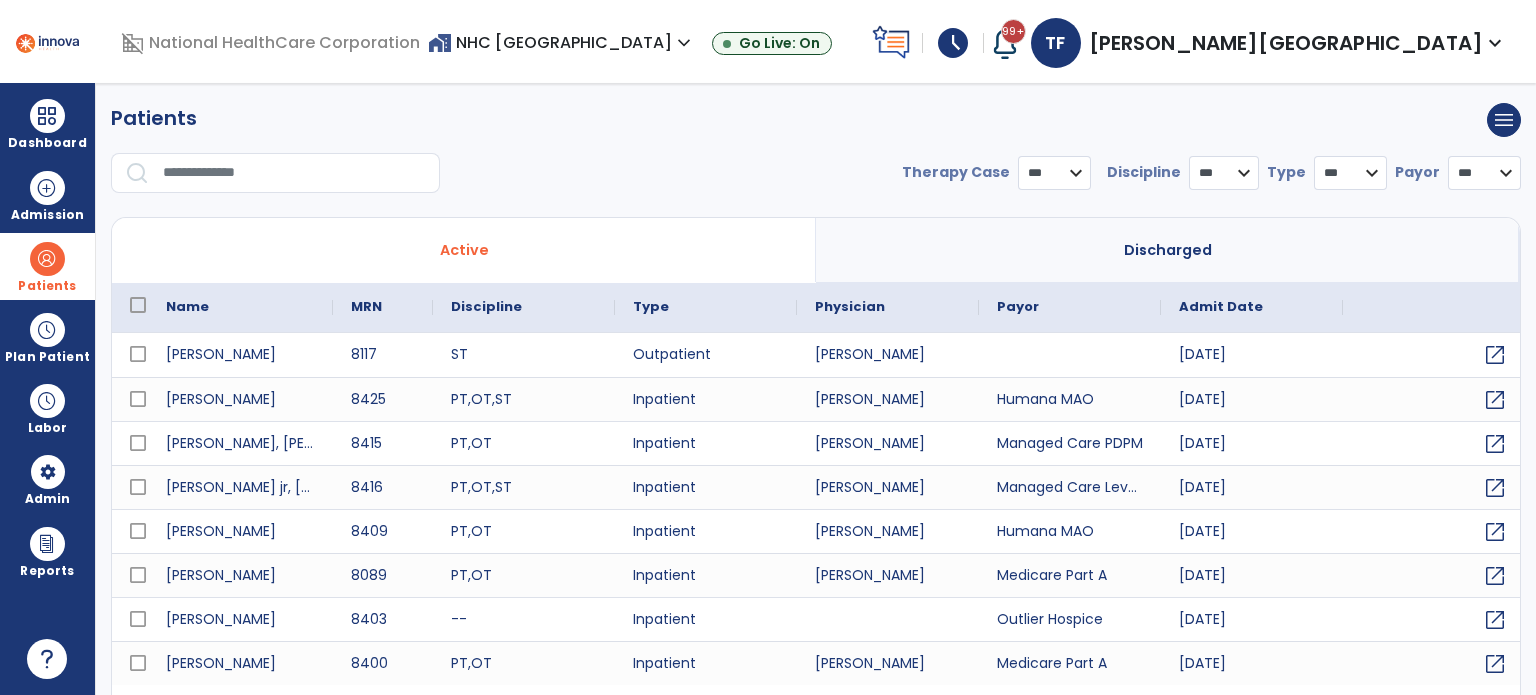 select on "***" 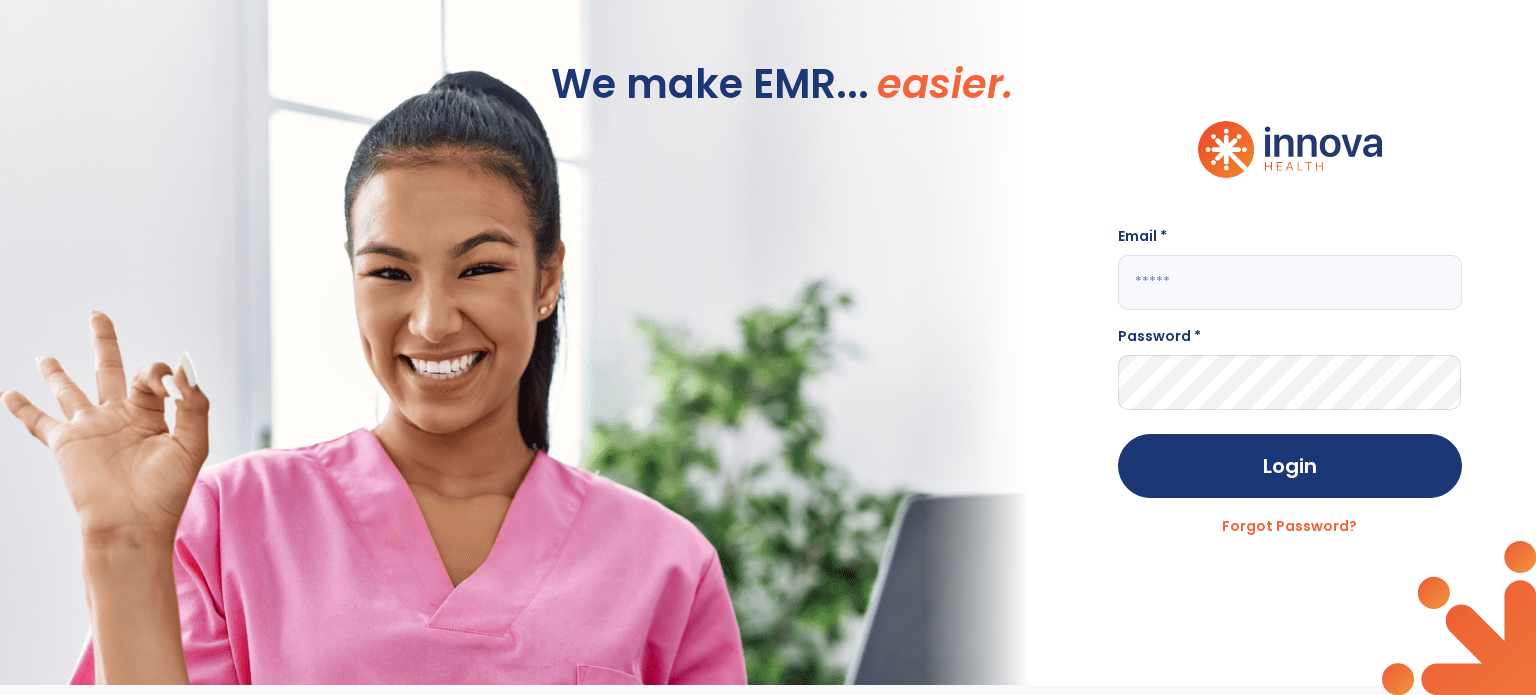 type on "**********" 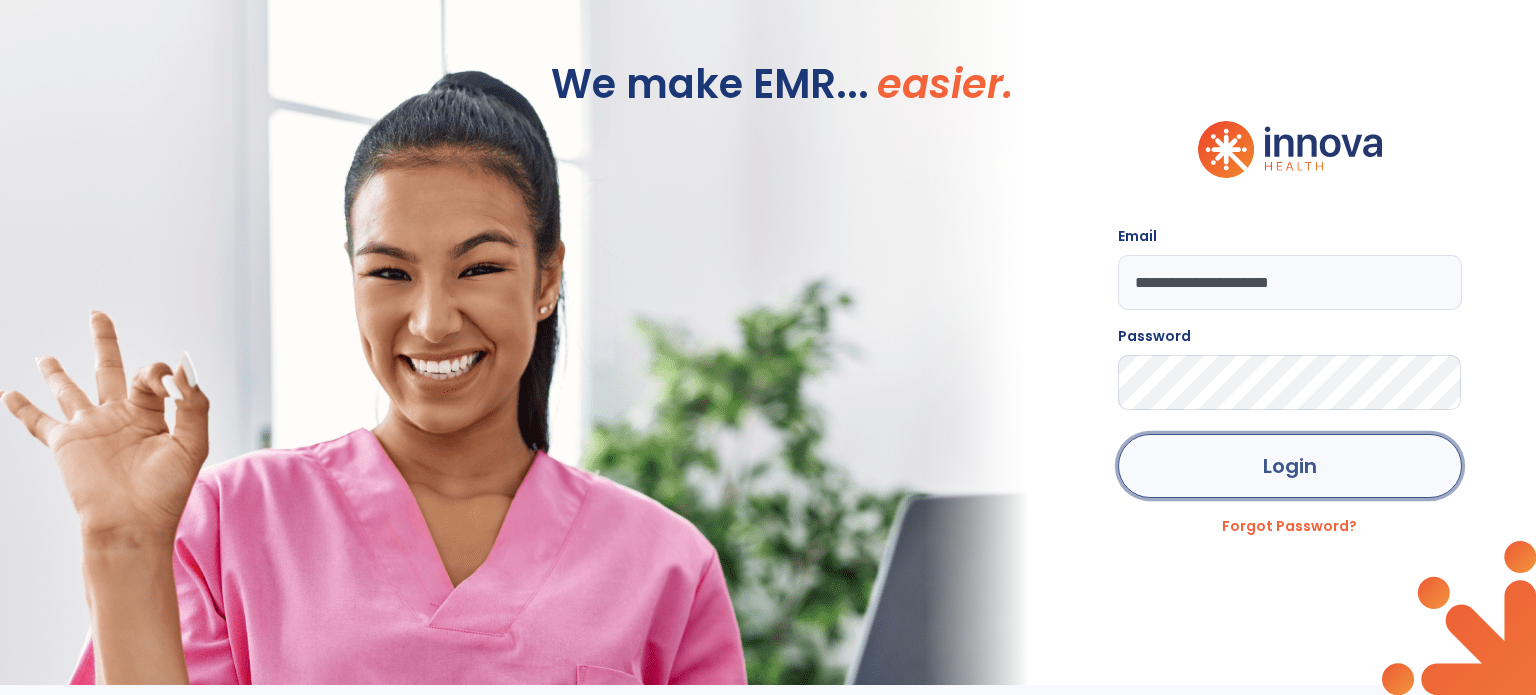 click on "Login" 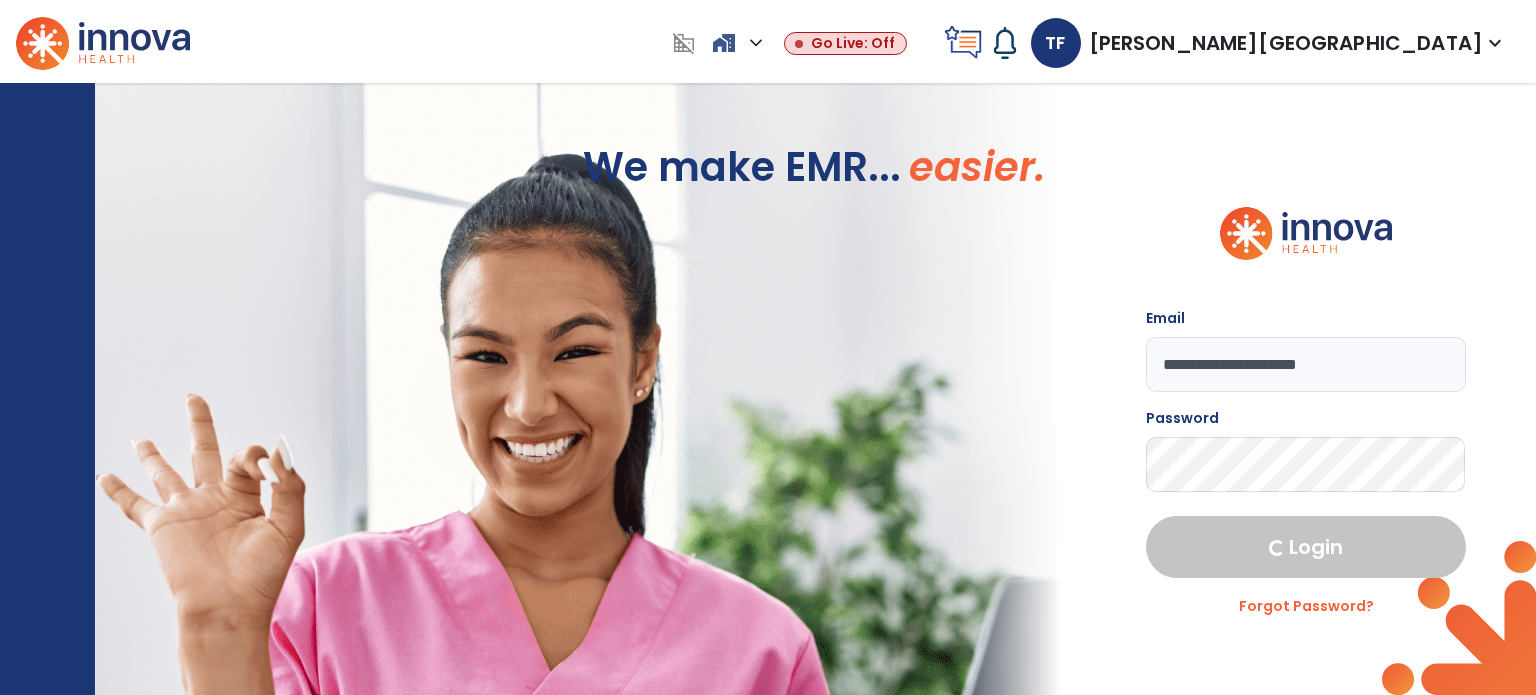 select on "***" 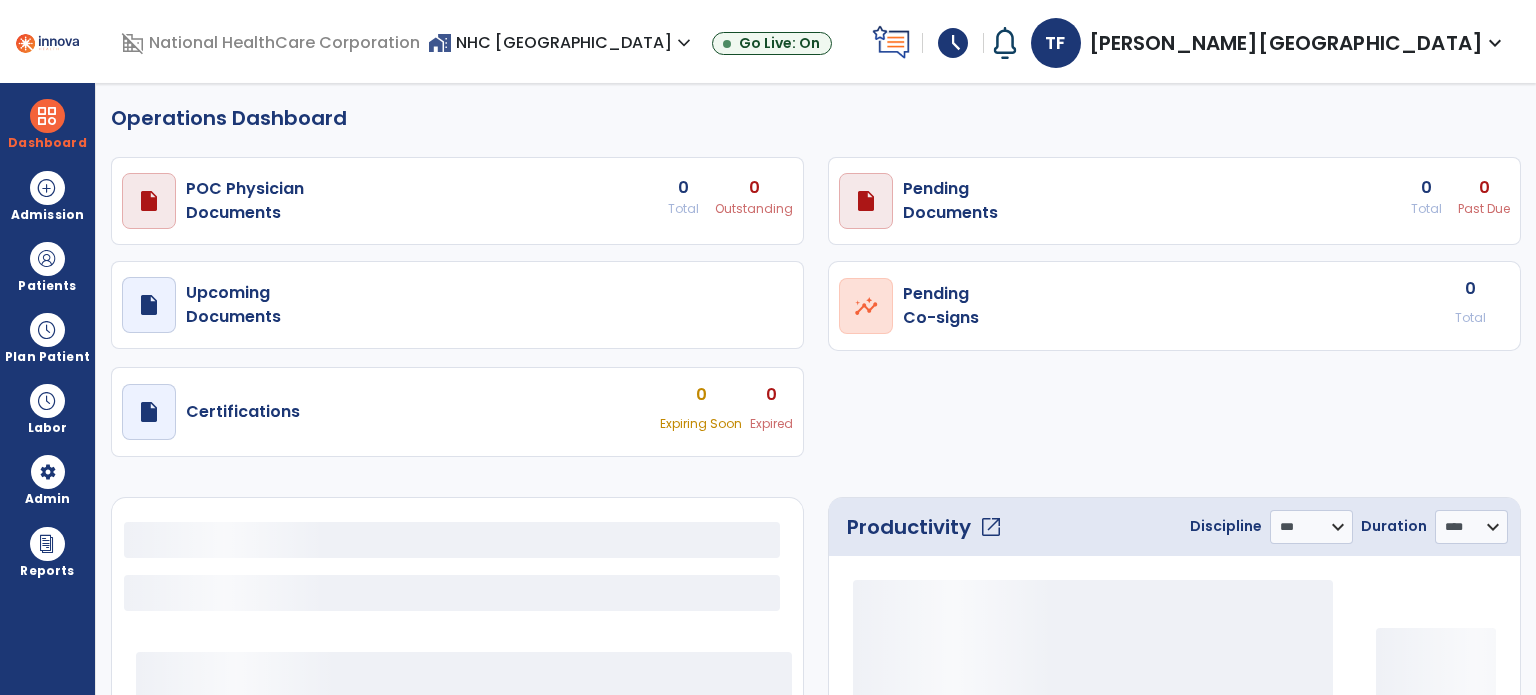 select on "***" 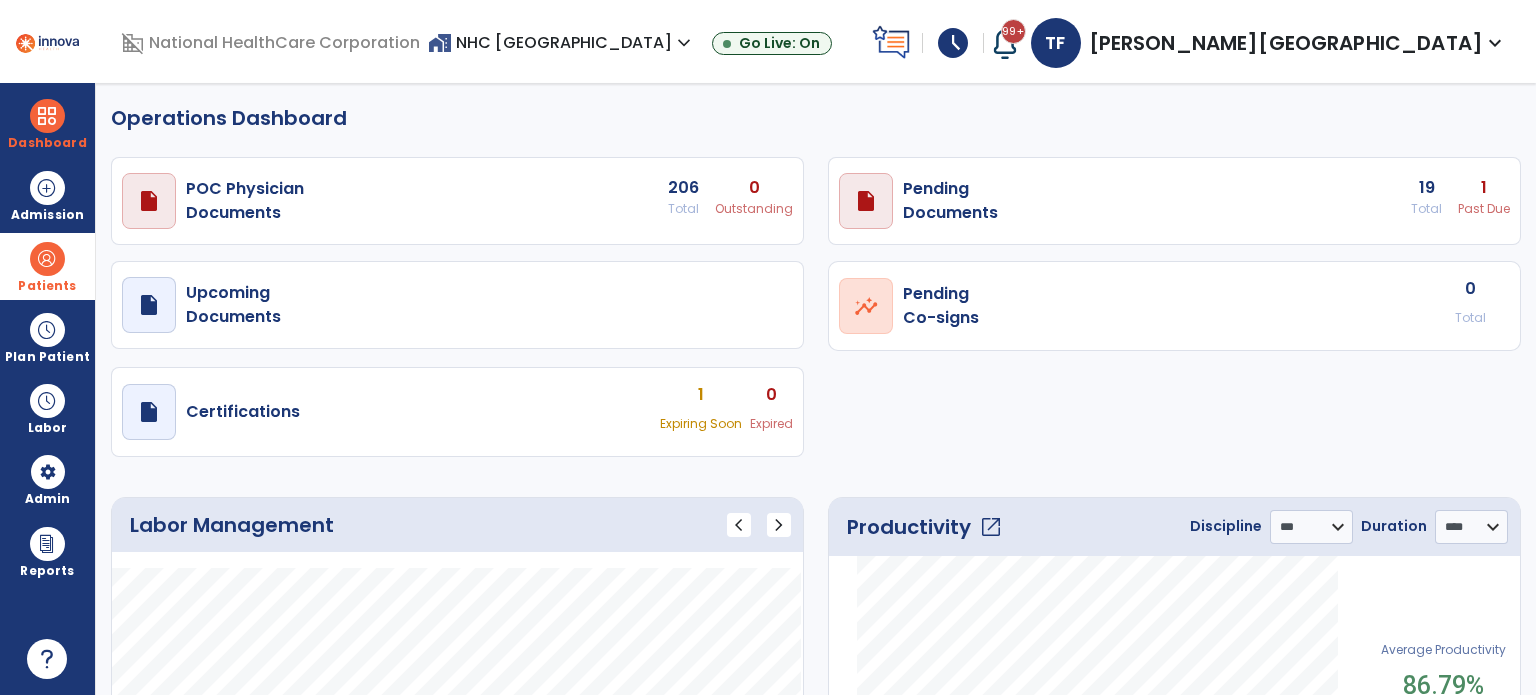 click on "Dashboard  dashboard  Therapist Dashboard  view_quilt  Operations Dashboard Admission Patients  format_list_bulleted  Patient List  space_dashboard  Patient Board  insert_chart  PDPM Board Plan Patient  event_note  Planner  content_paste_go  Scheduler  content_paste_go  Whiteboard Labor  content_paste_go  Timecards  content_paste_go  Labor Management Admin  attach_money  Payors  manage_accounts  Users Reports  export_notes  Billing Exports  note_alt  EOM Report  event_note  Minutes By Payor  sticky_note_2  PBJ Report  inbox_customize  Service Log  playlist_add_check  Triple Check Report" at bounding box center [48, 389] 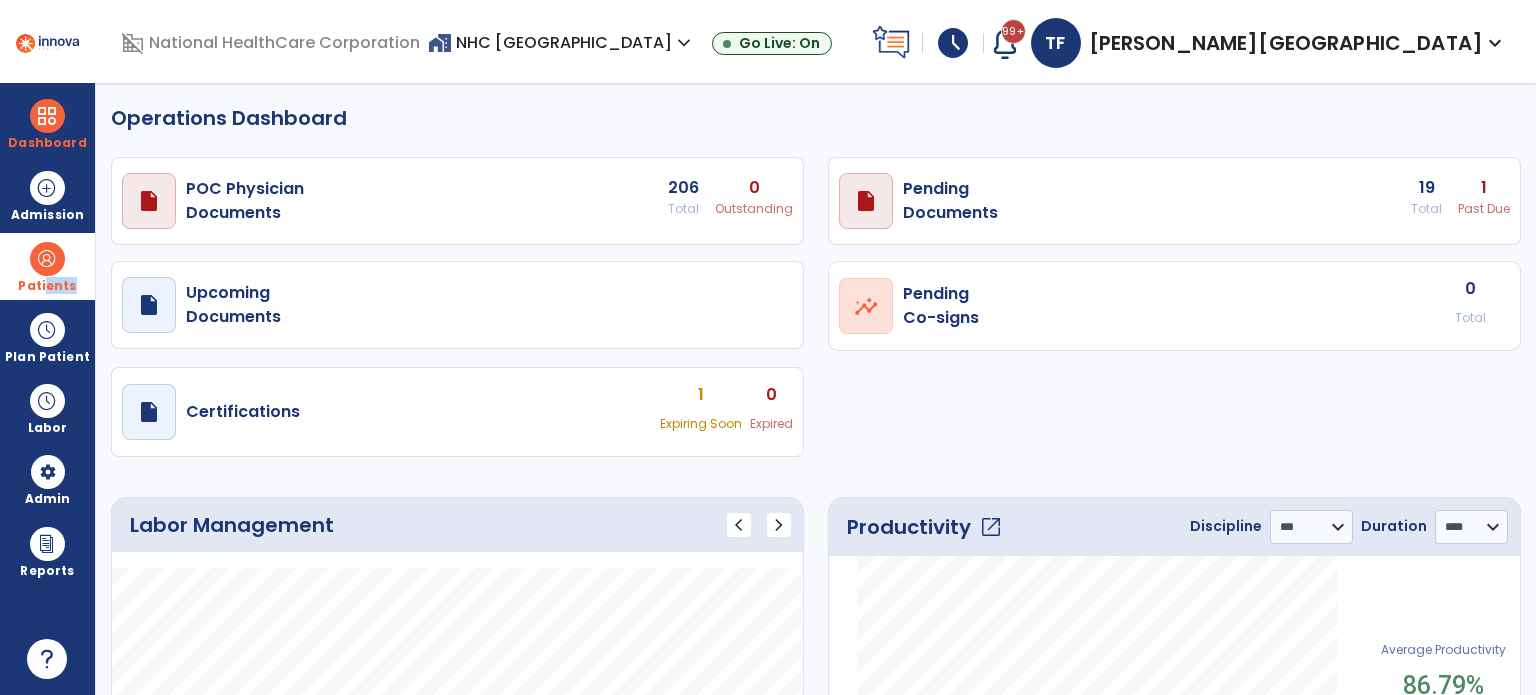 click on "Patients" at bounding box center [47, 286] 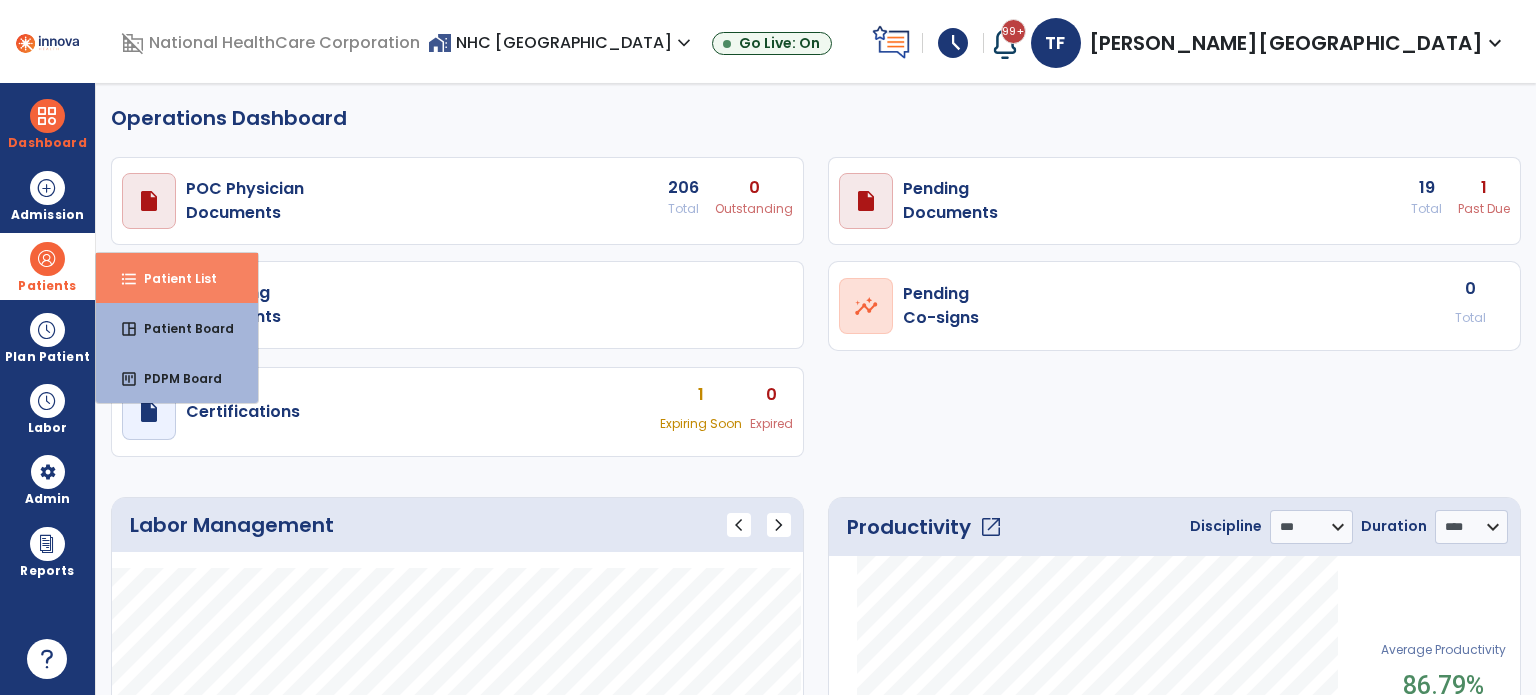 click on "format_list_bulleted  Patient List" at bounding box center (177, 278) 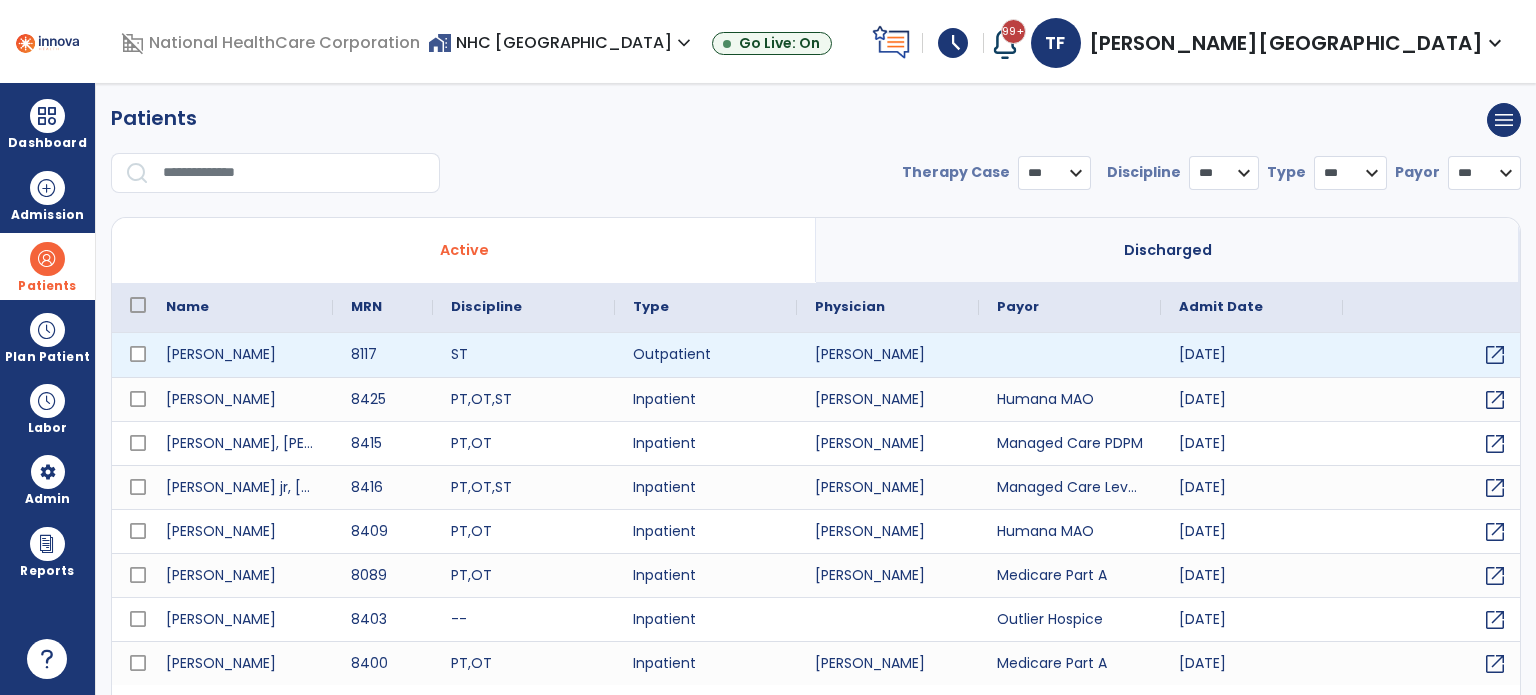 select on "***" 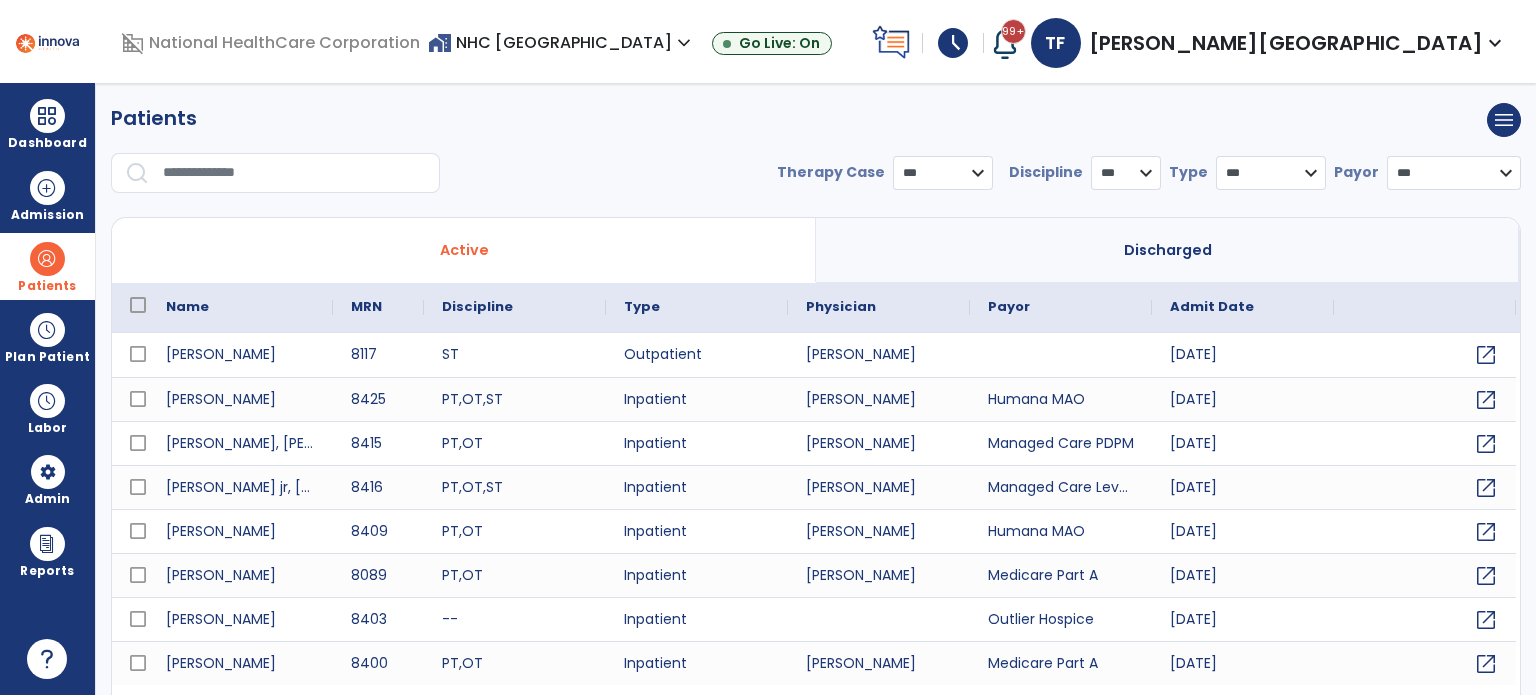 click on "Patients" at bounding box center (47, 286) 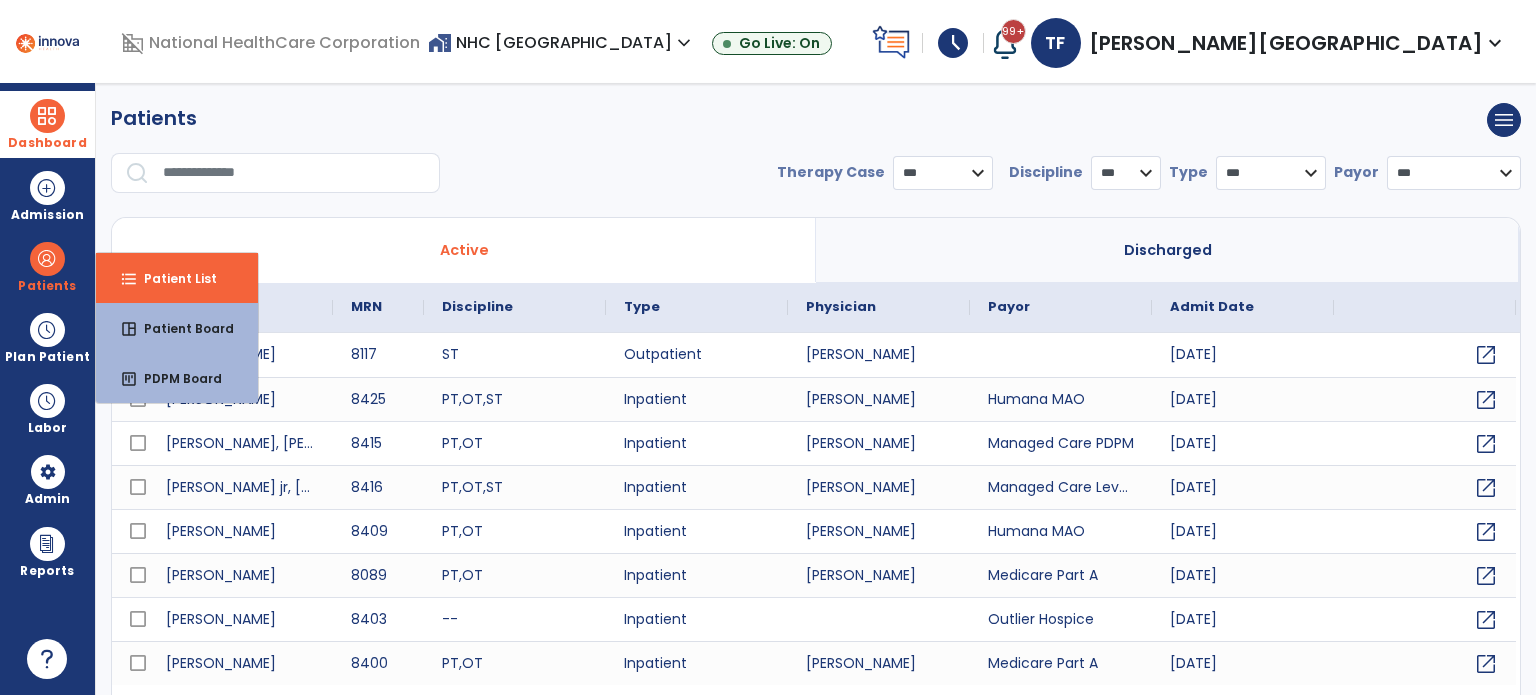 click at bounding box center (47, 116) 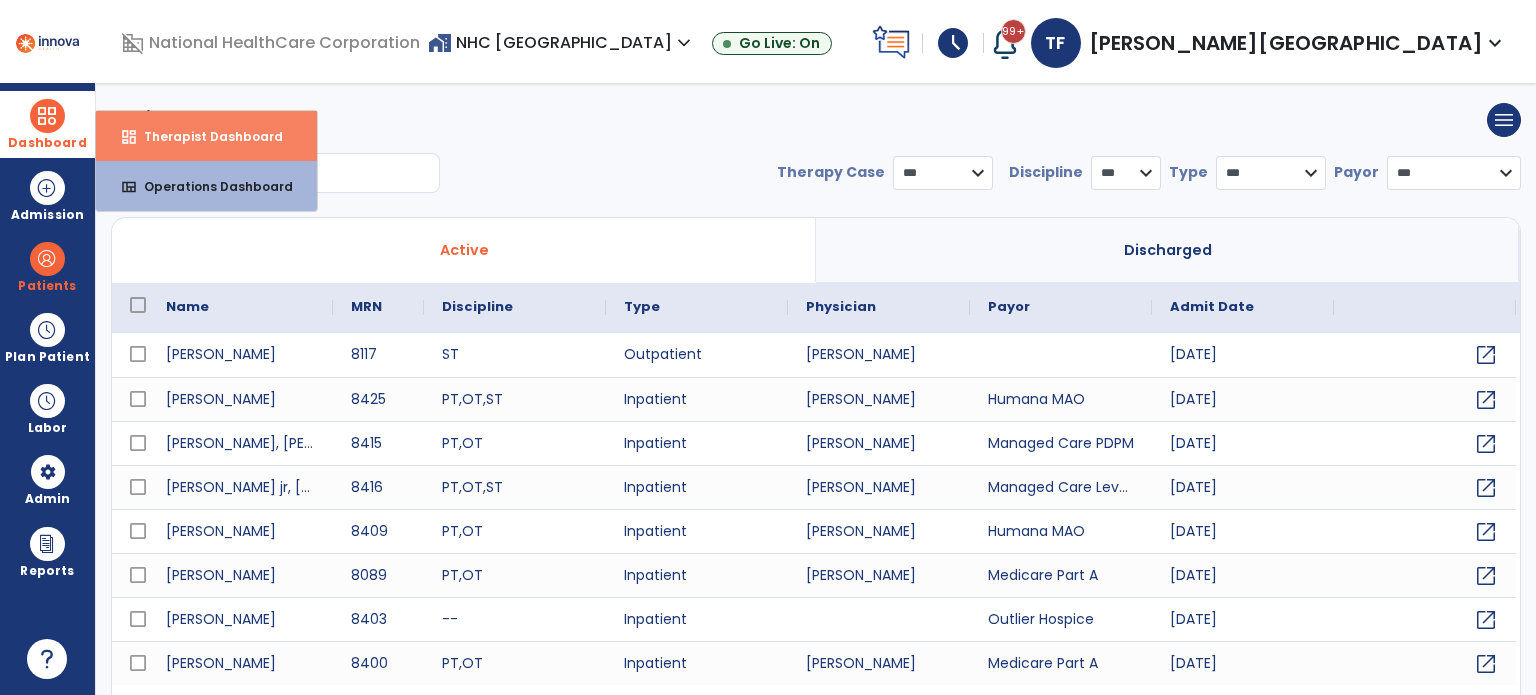 click on "Therapist Dashboard" at bounding box center (205, 136) 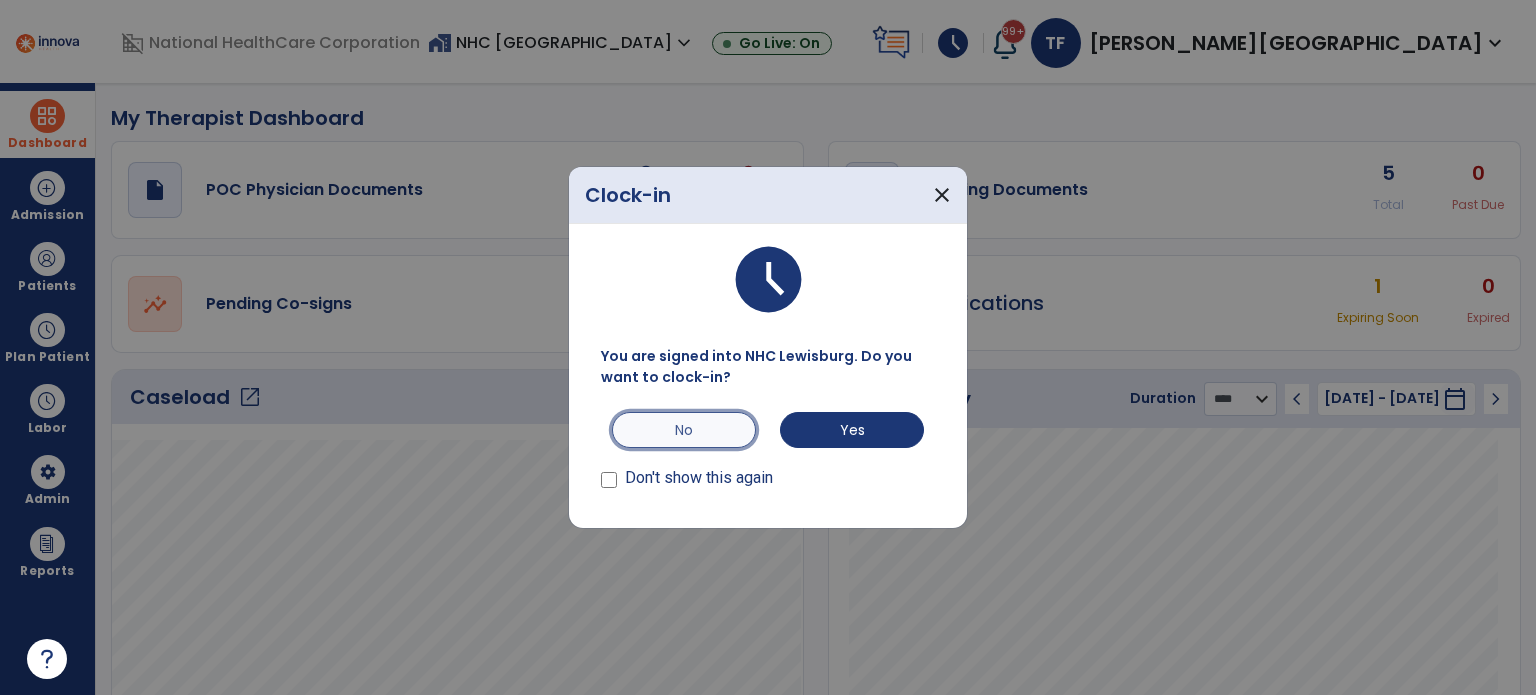 click on "No" at bounding box center [684, 430] 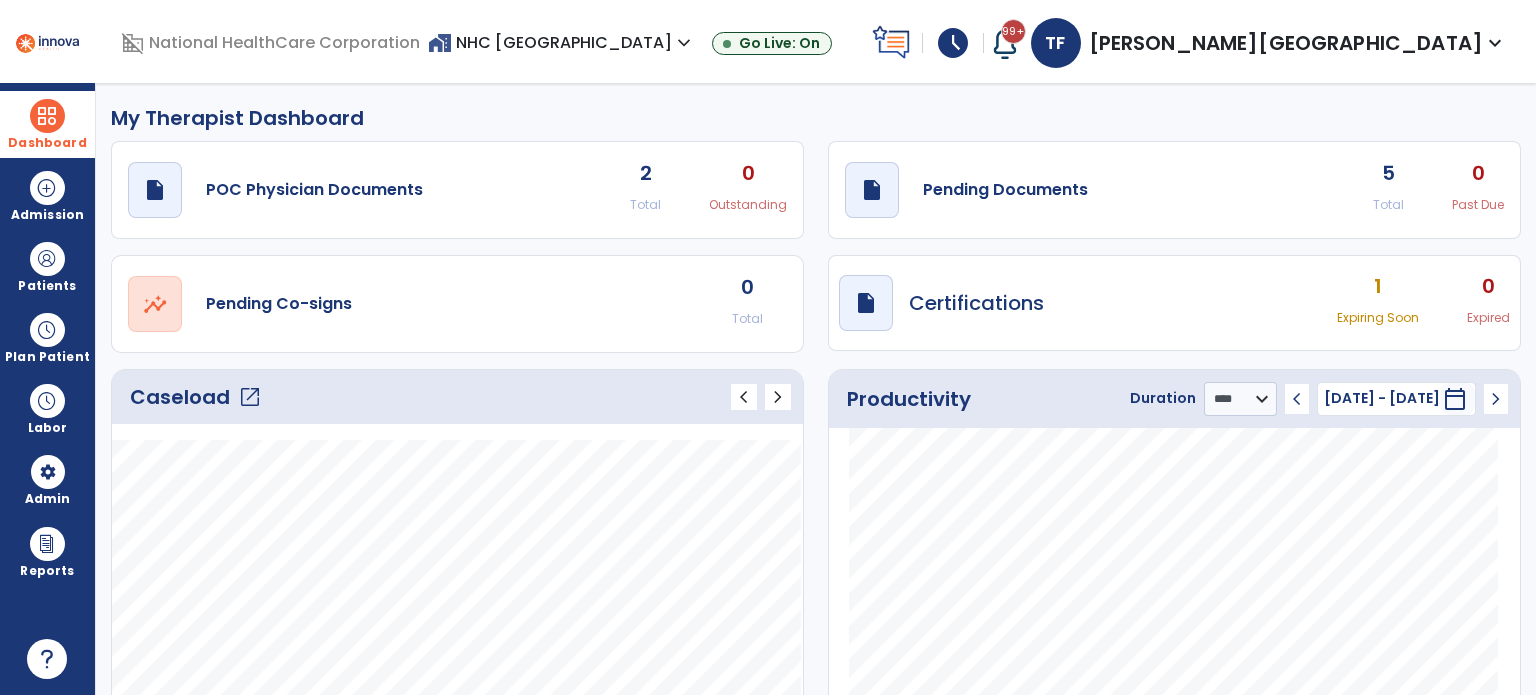 click on "1" at bounding box center (1378, 286) 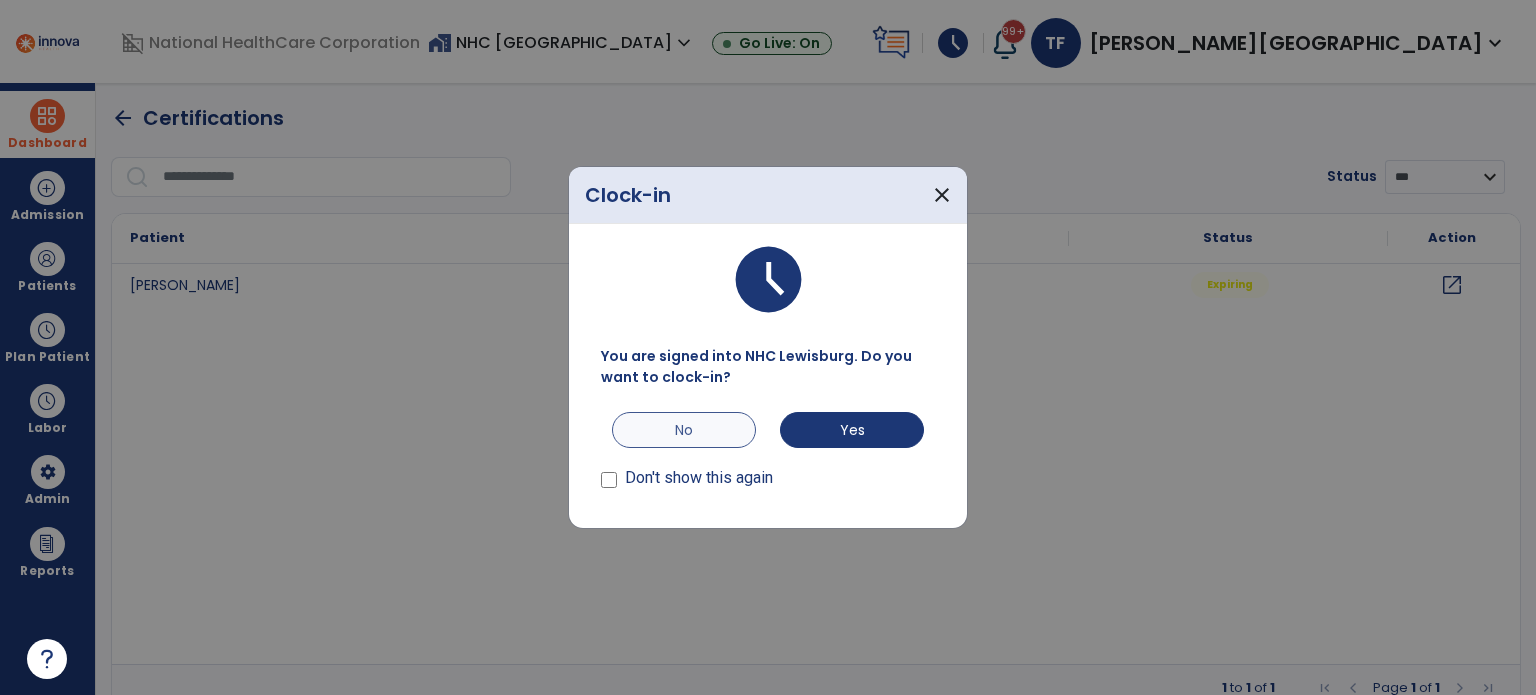 drag, startPoint x: 692, startPoint y: 451, endPoint x: 692, endPoint y: 438, distance: 13 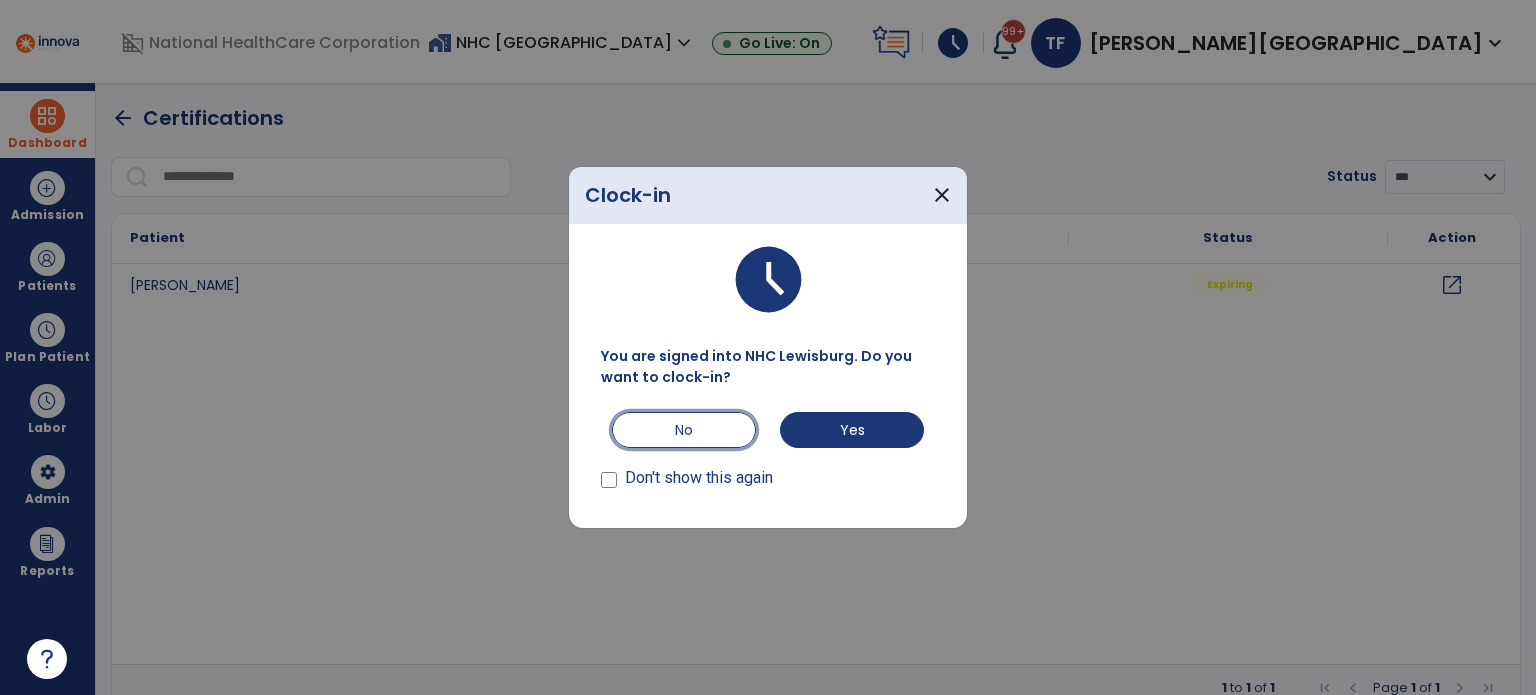 click on "No" at bounding box center (684, 430) 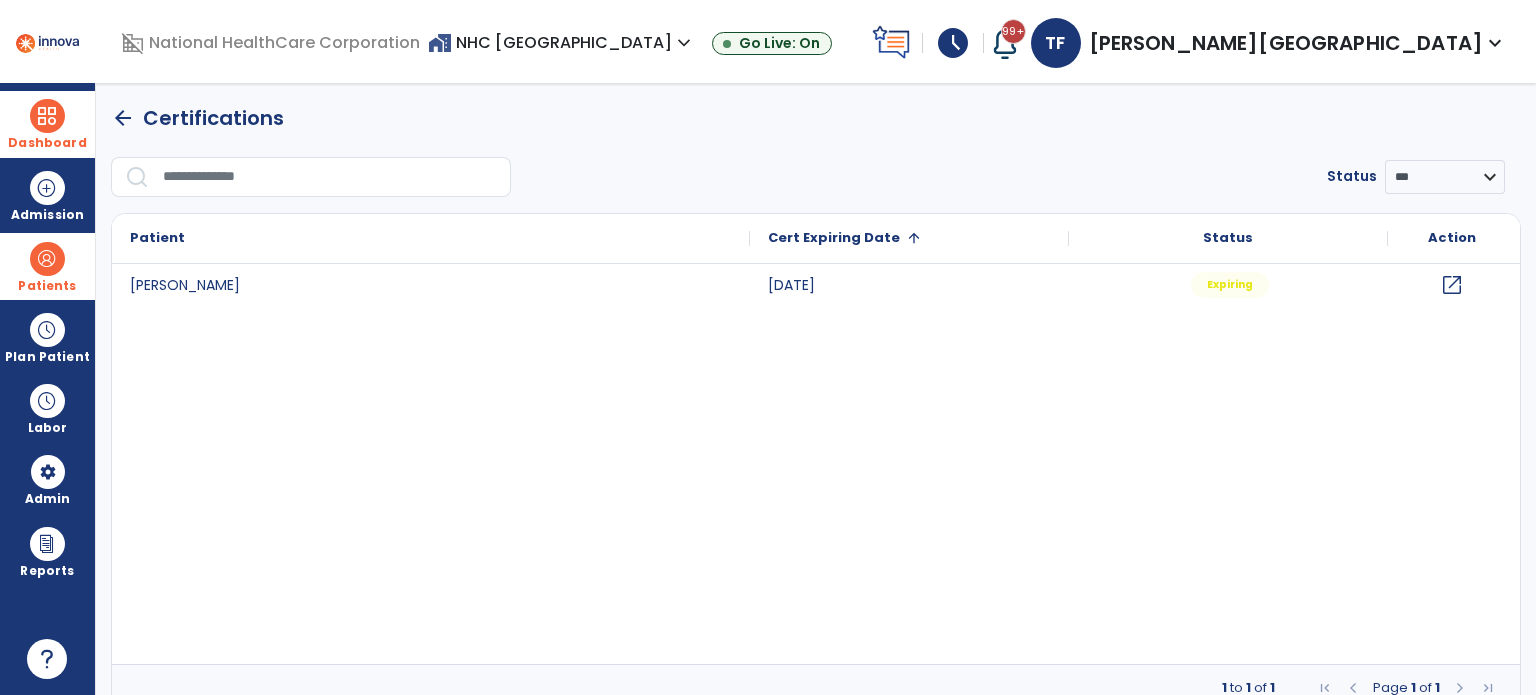 click on "Patients" at bounding box center [47, 286] 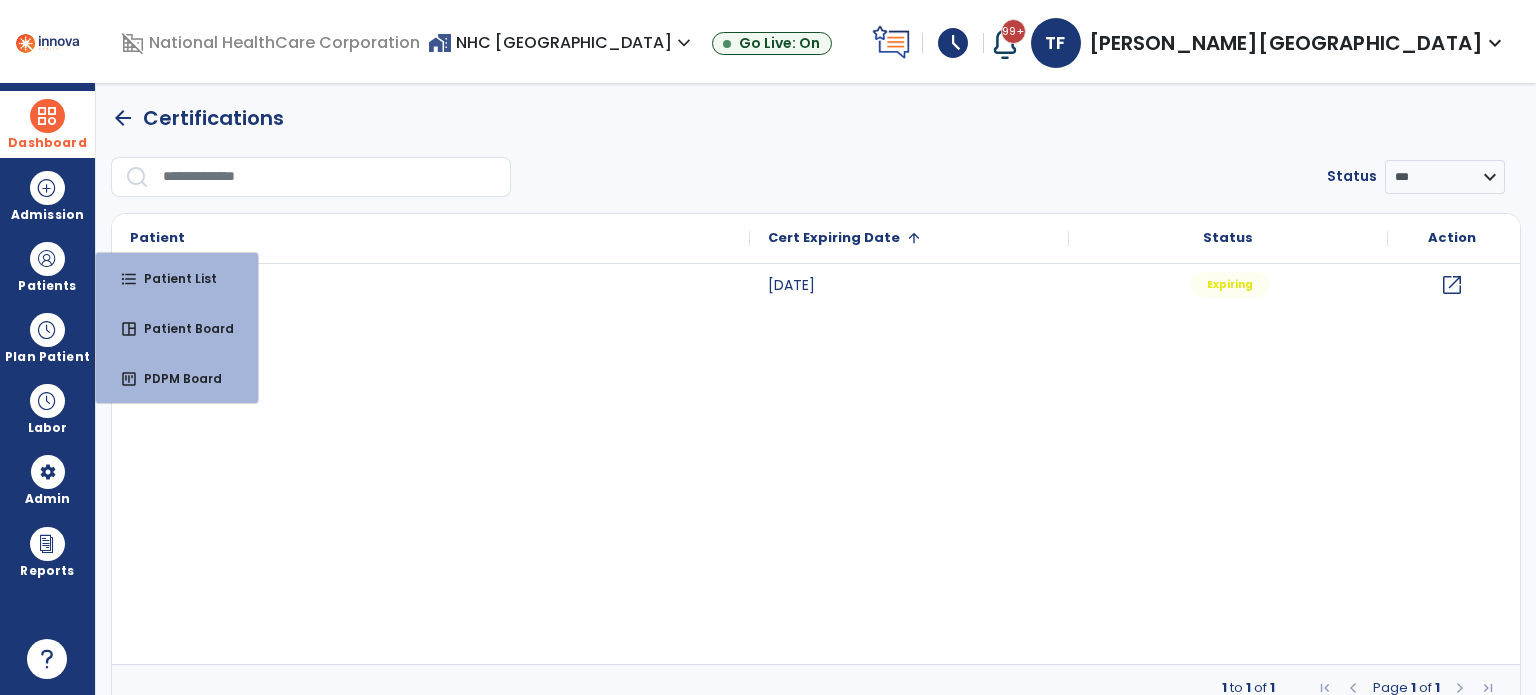 click on "Dashboard" at bounding box center (47, 143) 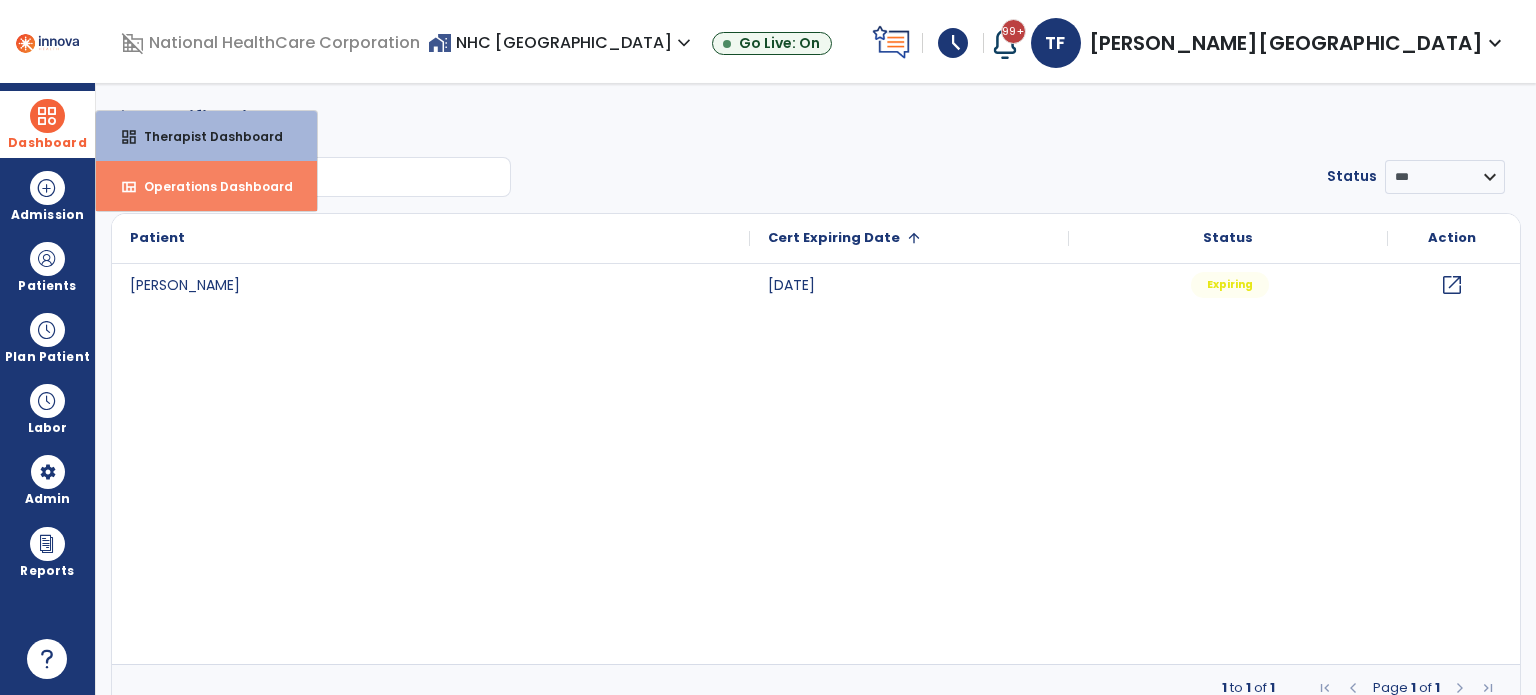 drag, startPoint x: 155, startPoint y: 181, endPoint x: 156, endPoint y: 193, distance: 12.0415945 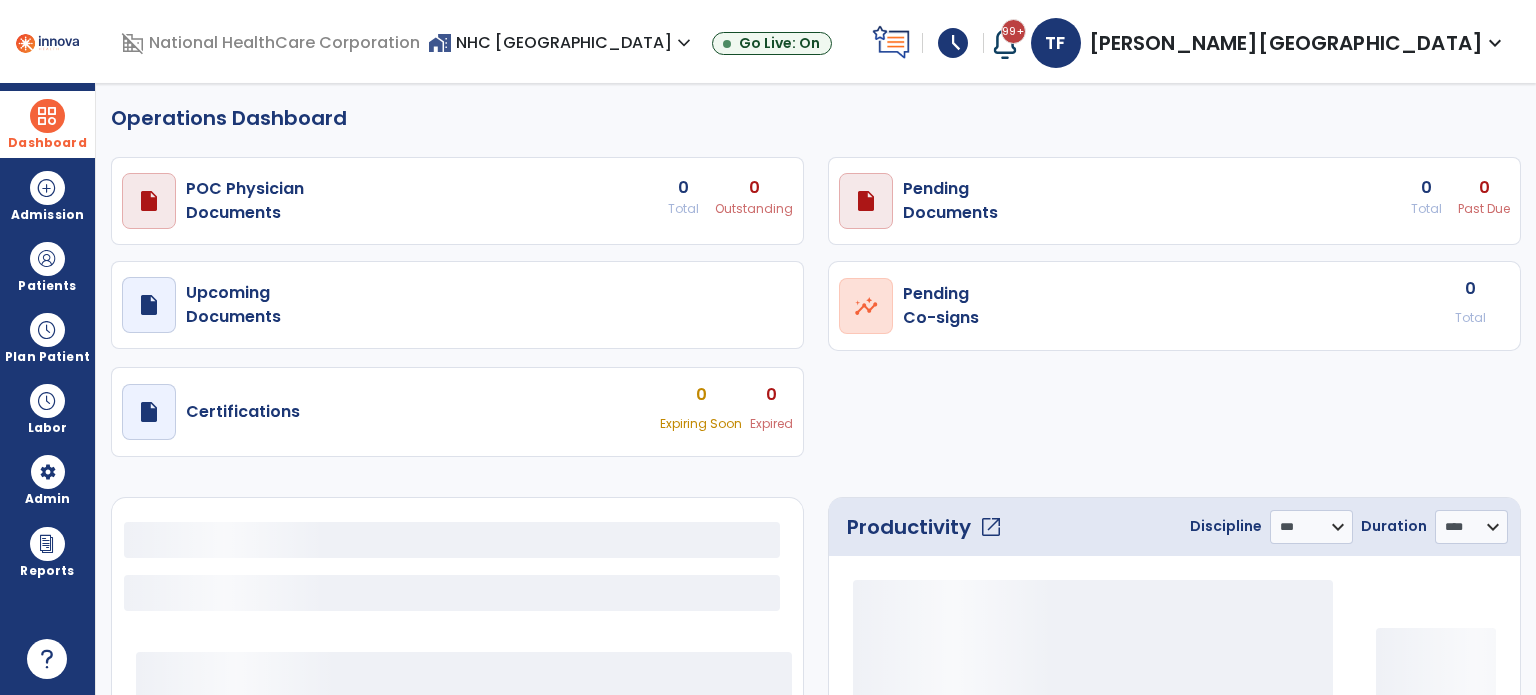 select on "***" 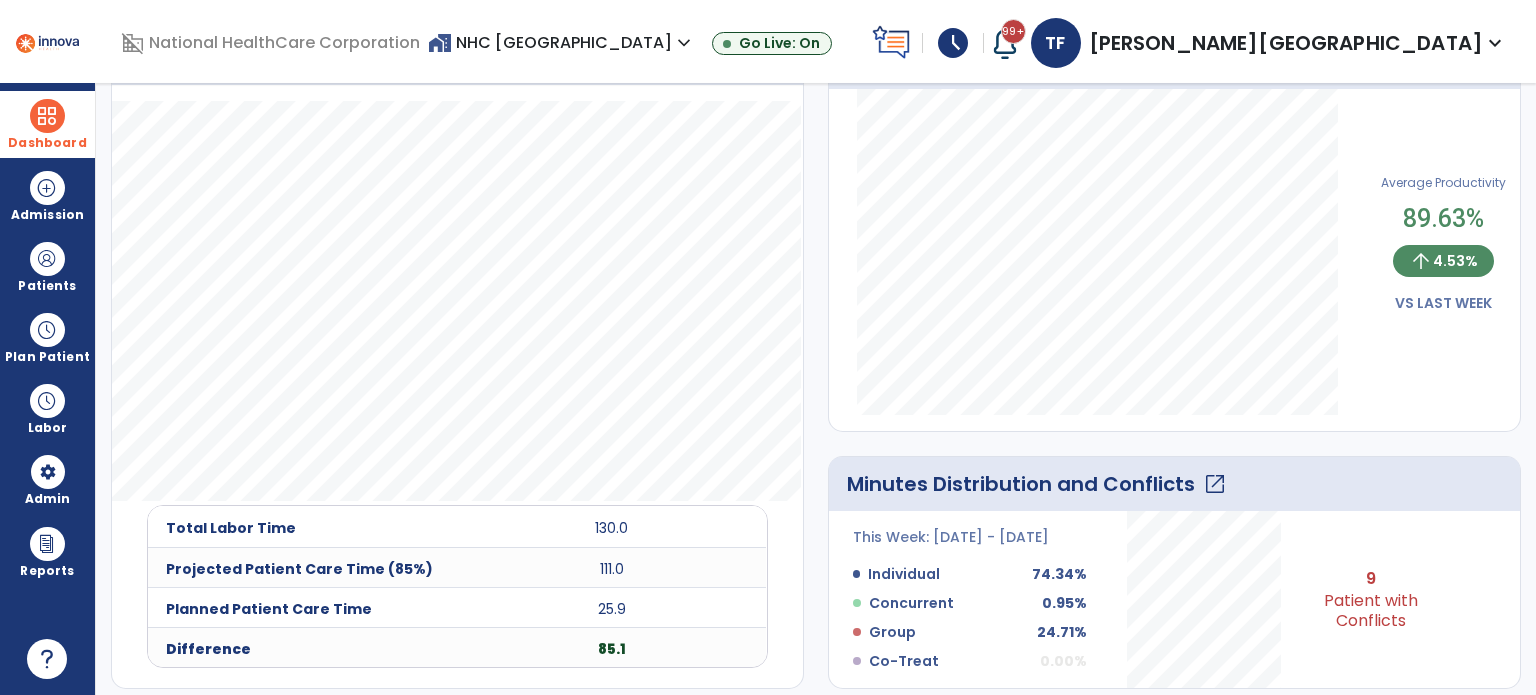 scroll, scrollTop: 600, scrollLeft: 0, axis: vertical 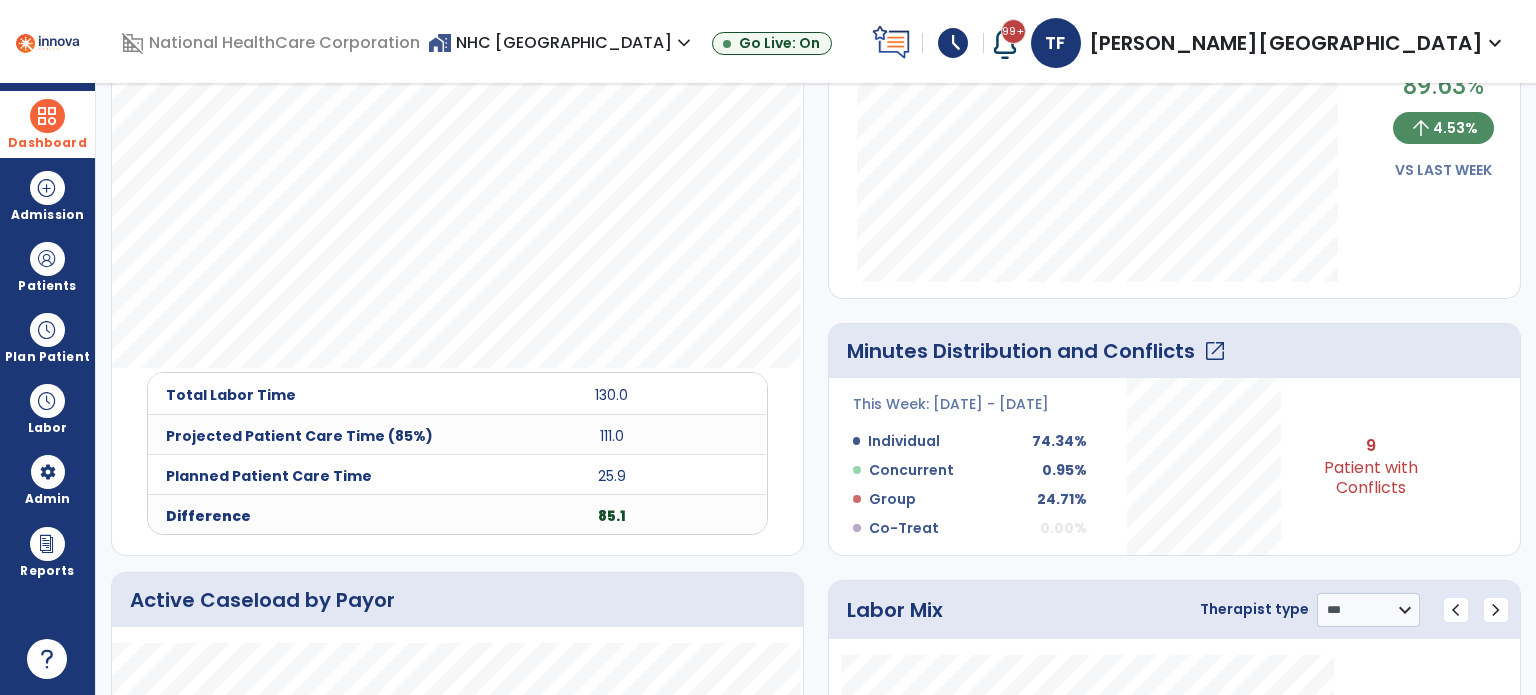 click on "open_in_new" 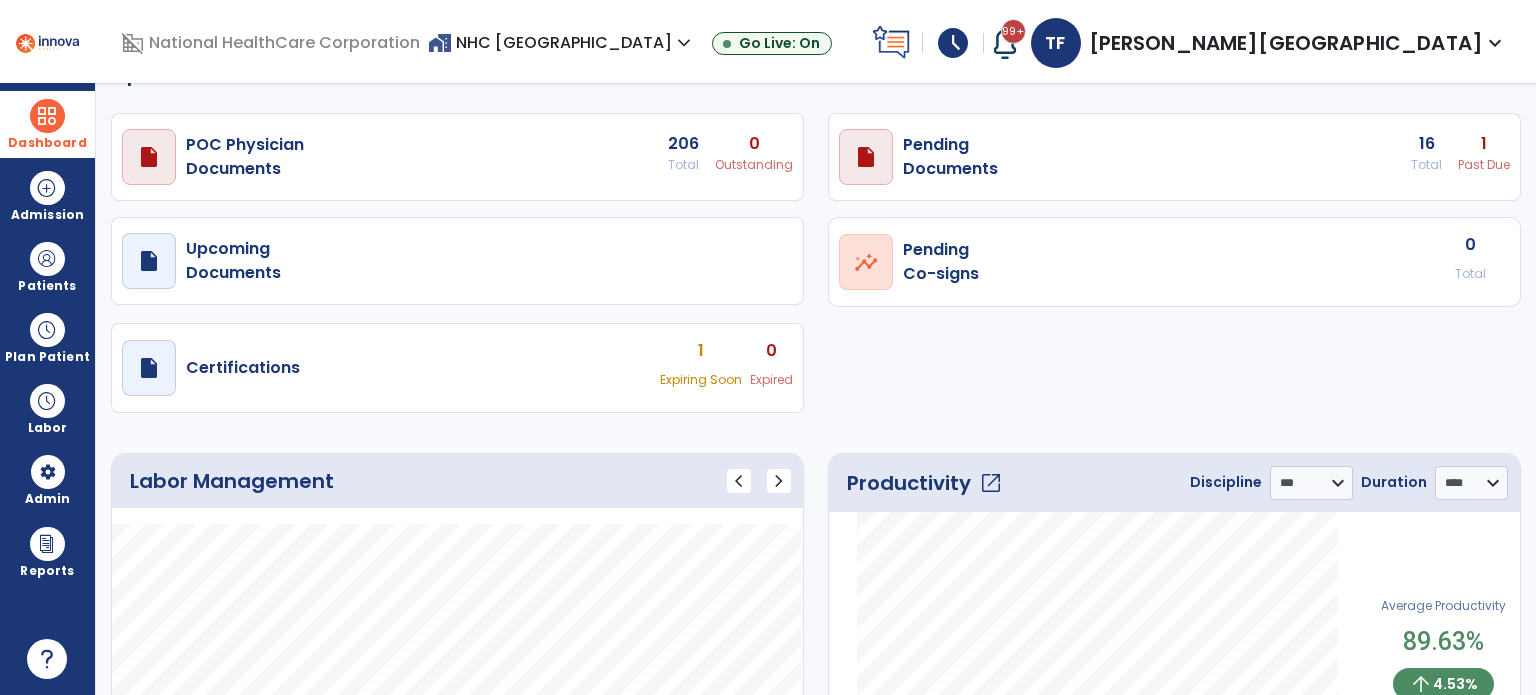select on "****" 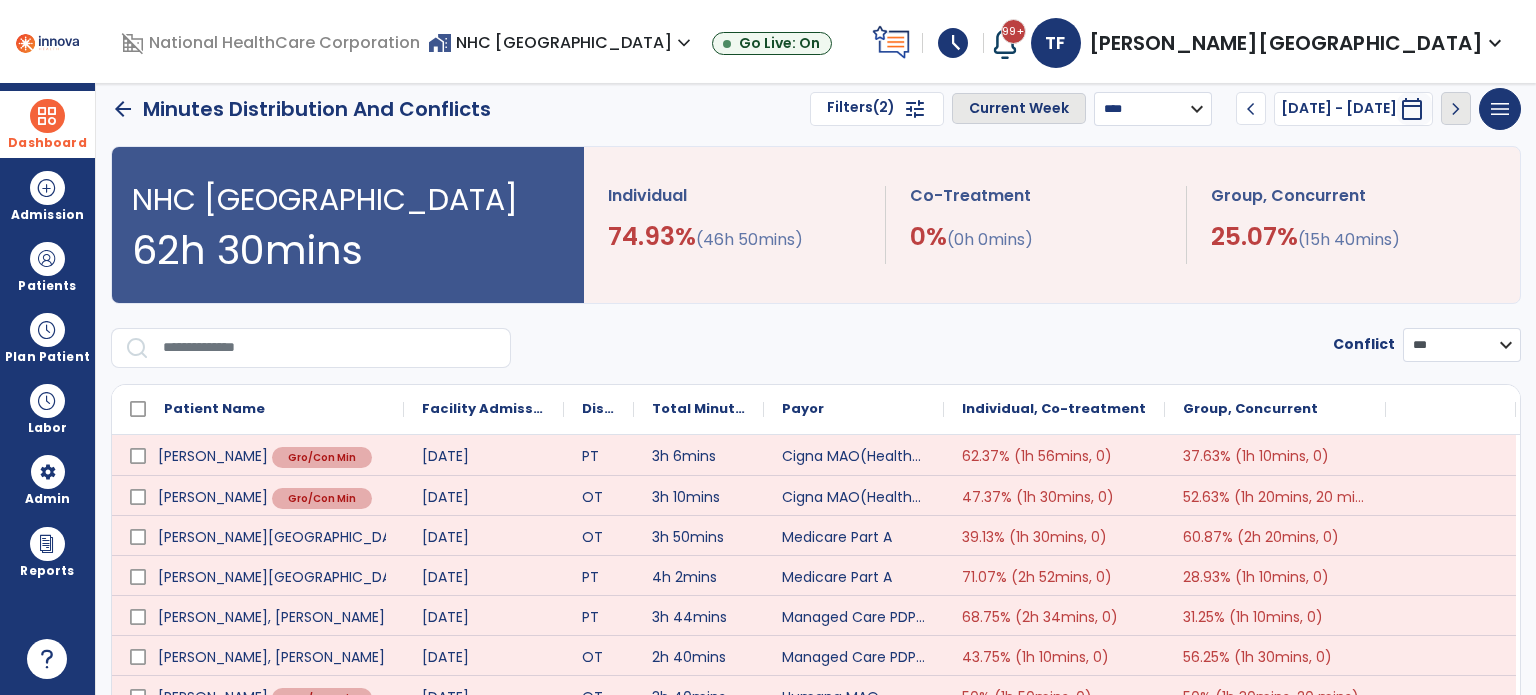 scroll, scrollTop: 0, scrollLeft: 0, axis: both 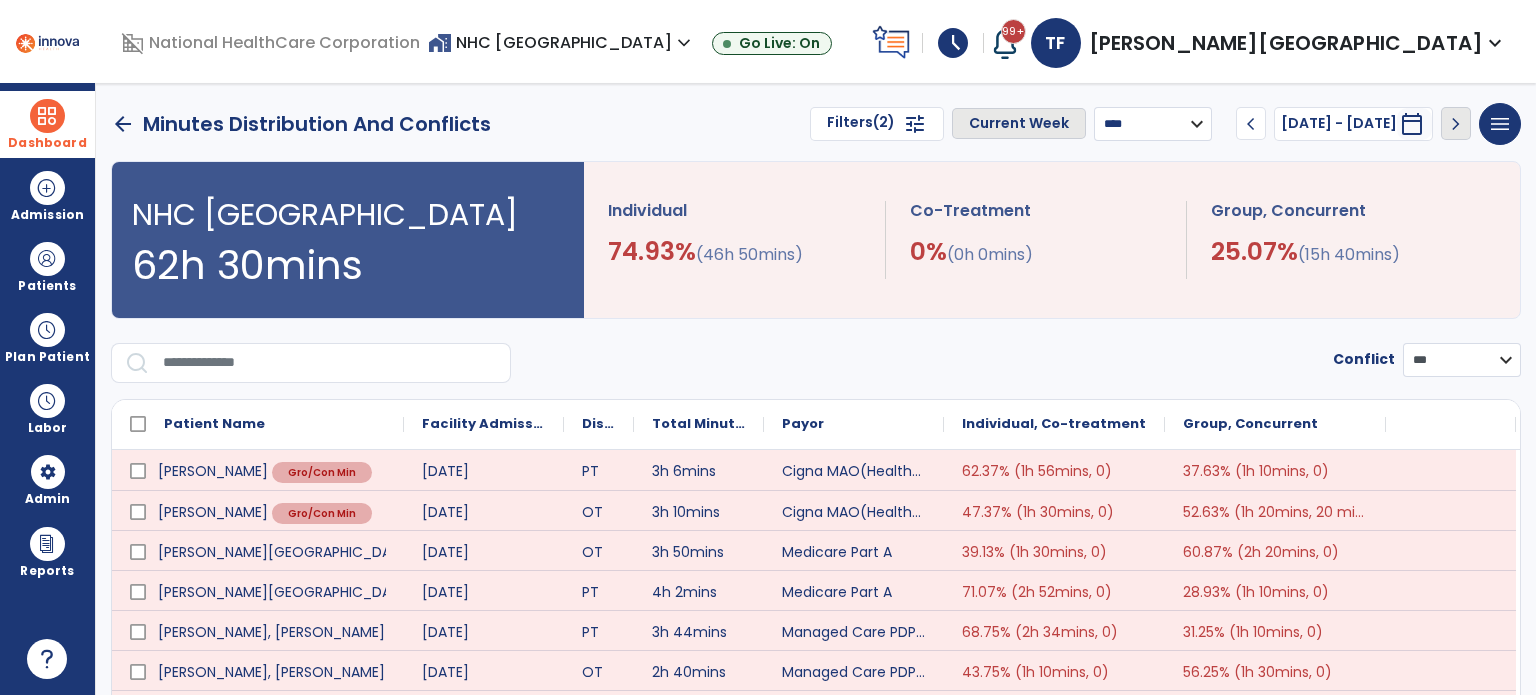click on "**********" at bounding box center (1153, 124) 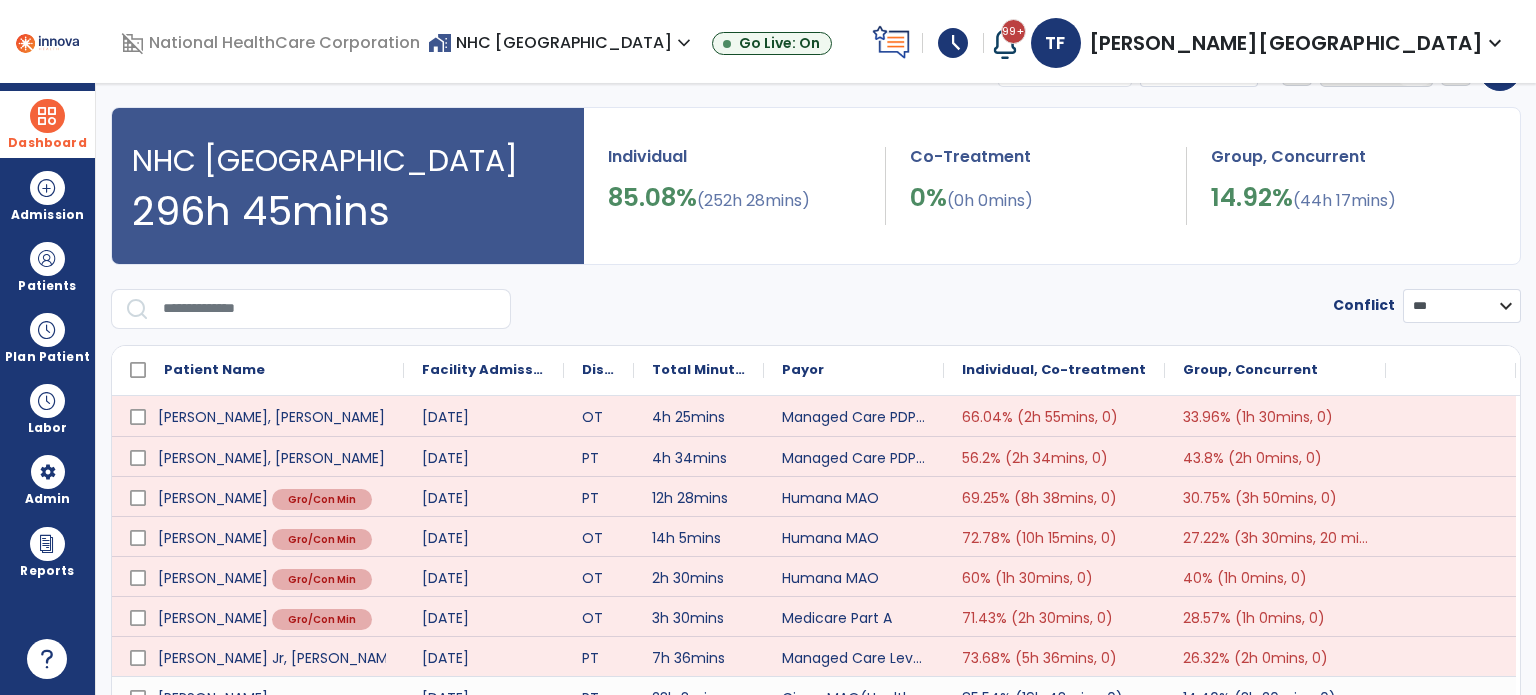 scroll, scrollTop: 154, scrollLeft: 0, axis: vertical 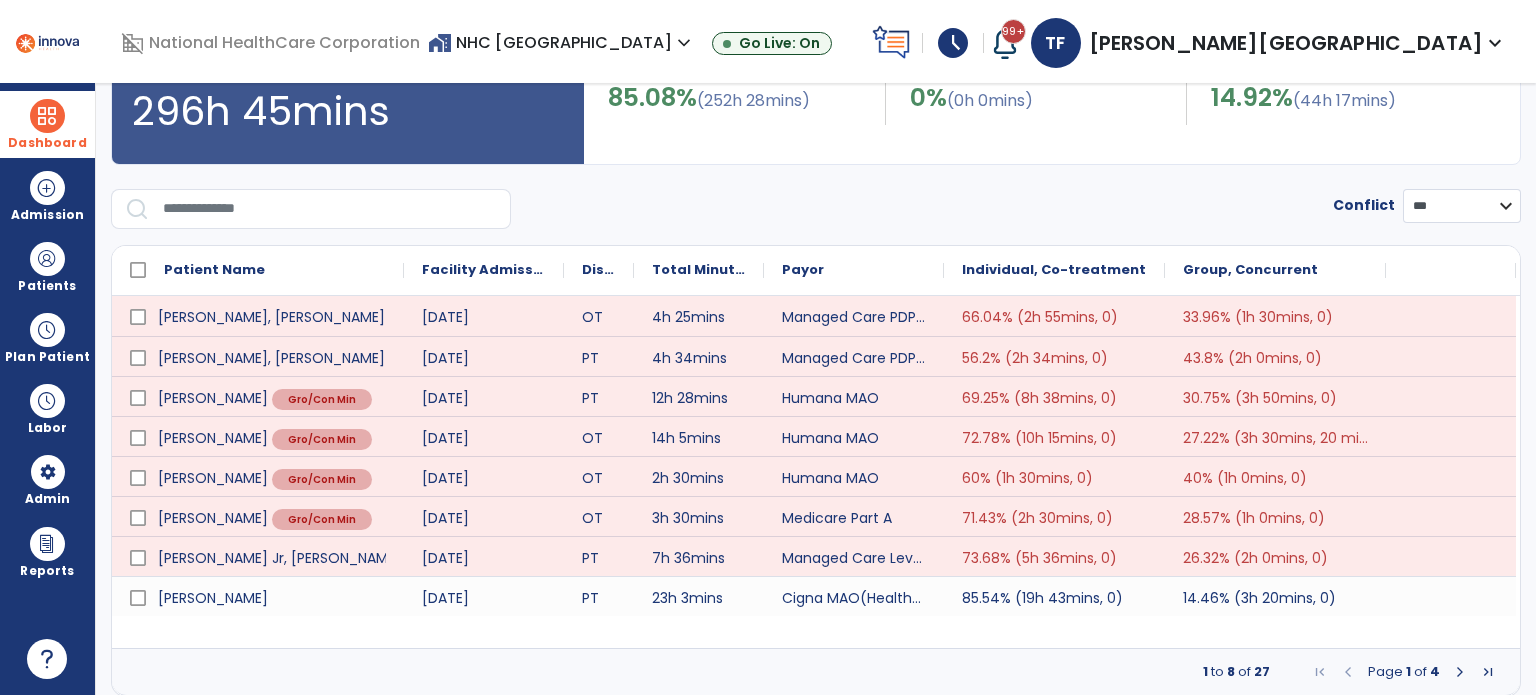 click at bounding box center (1460, 672) 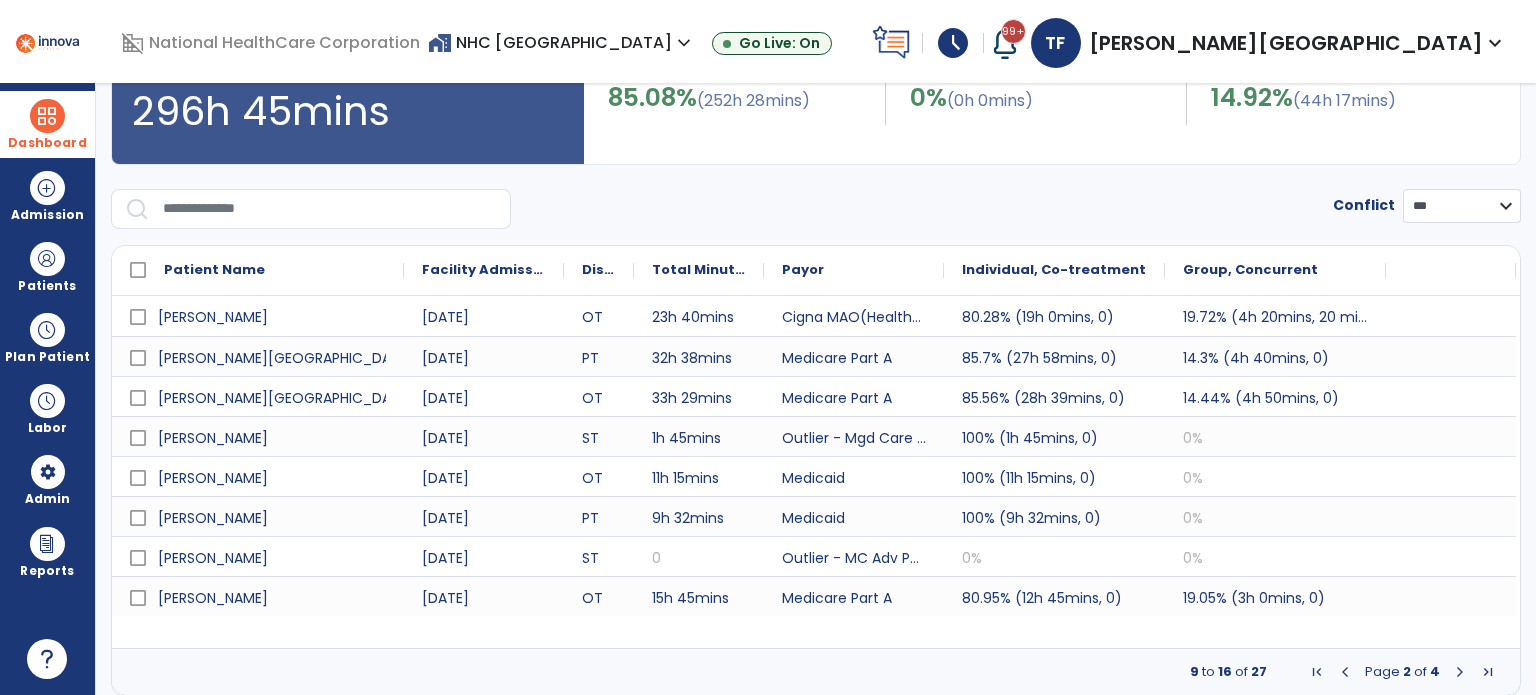 click at bounding box center (1460, 672) 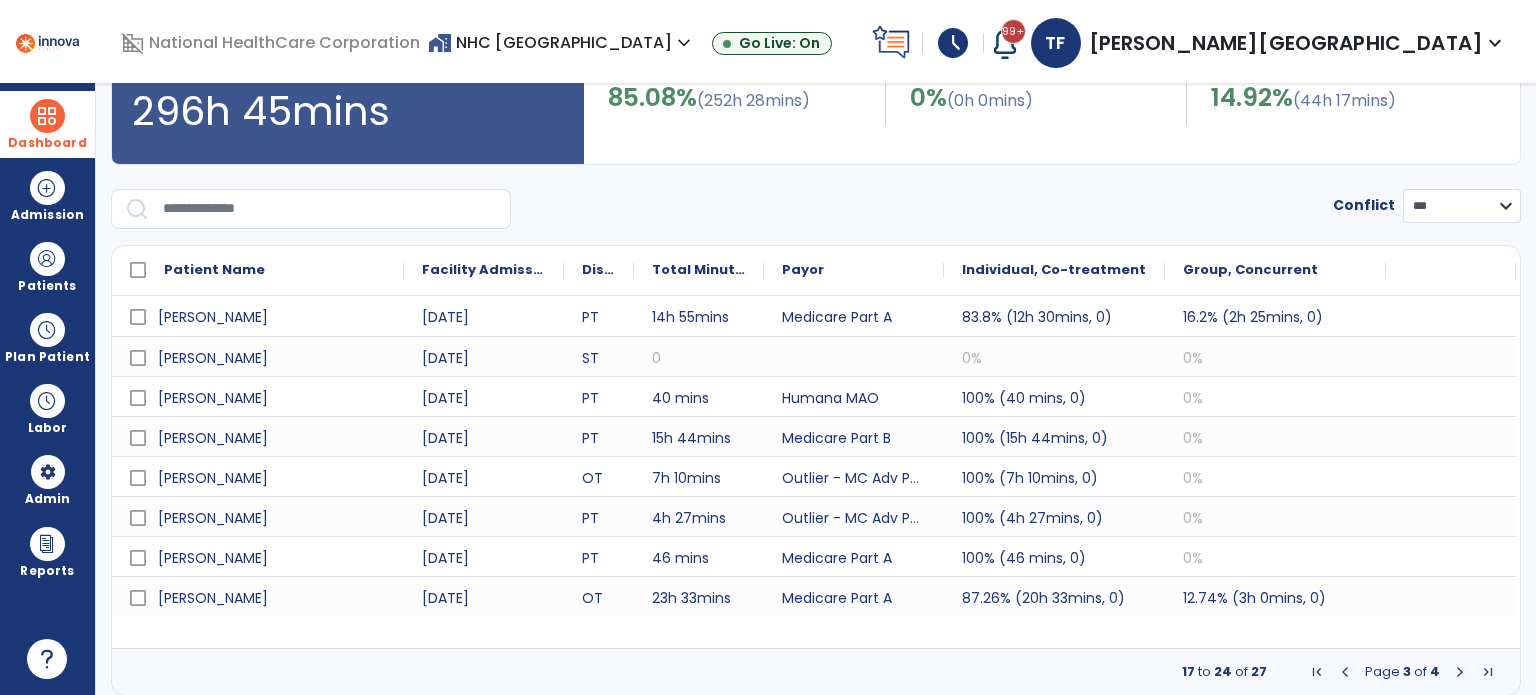 click at bounding box center [1460, 672] 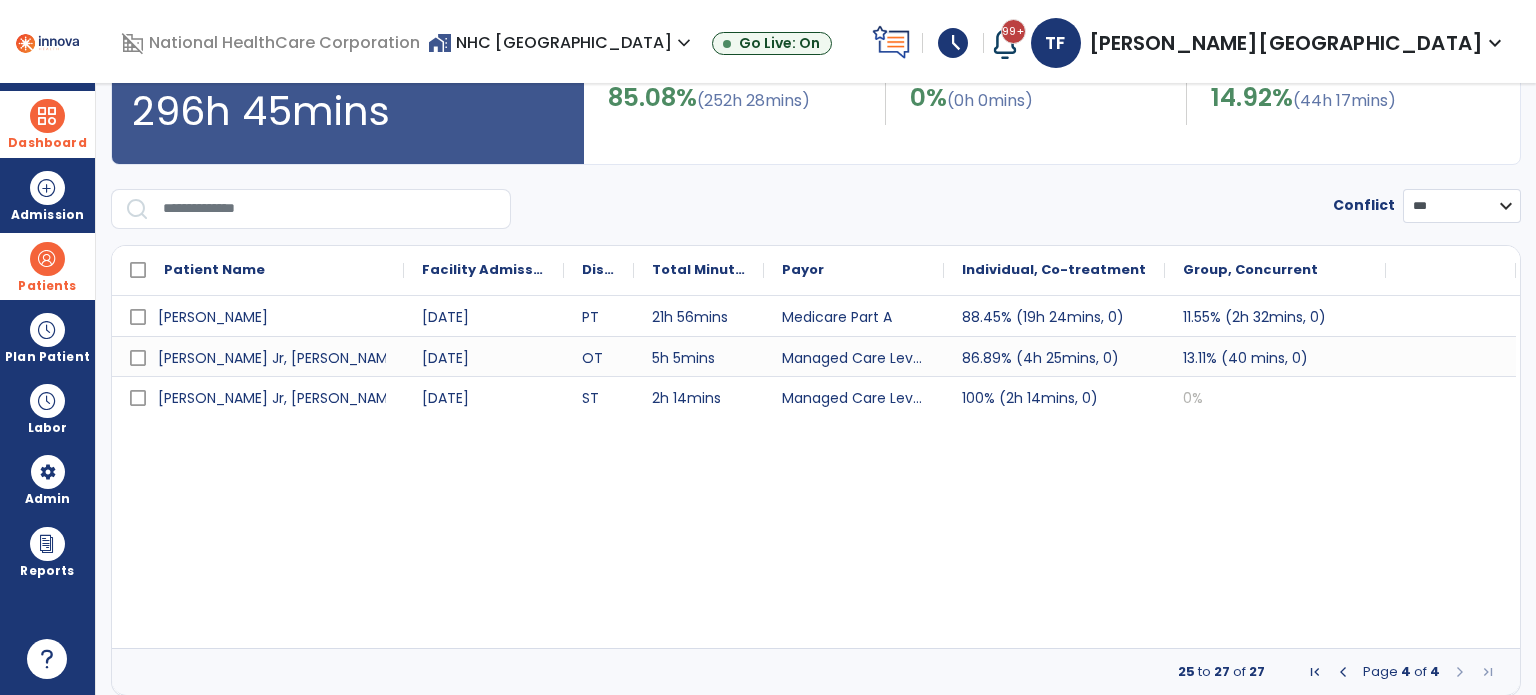 click on "Patients" at bounding box center [47, 266] 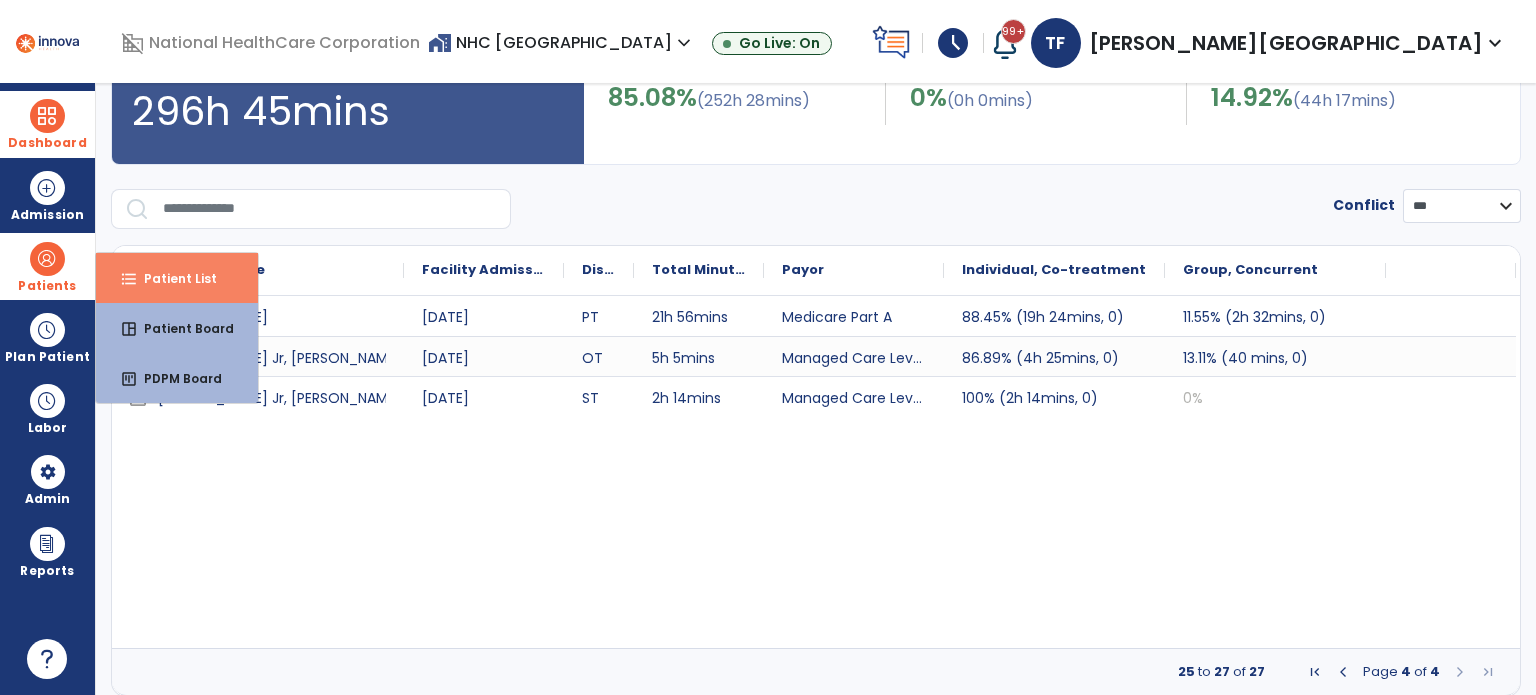 click on "Patient List" at bounding box center [172, 278] 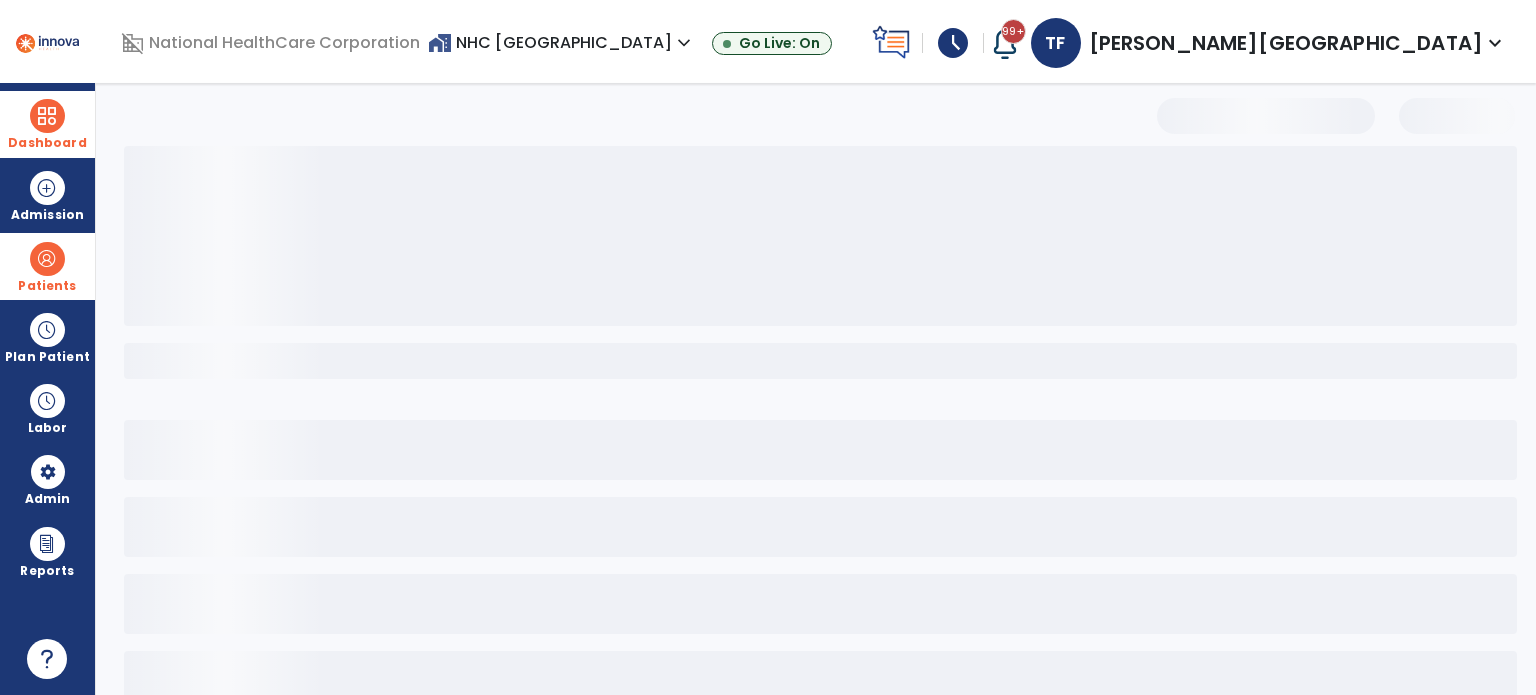 scroll, scrollTop: 46, scrollLeft: 0, axis: vertical 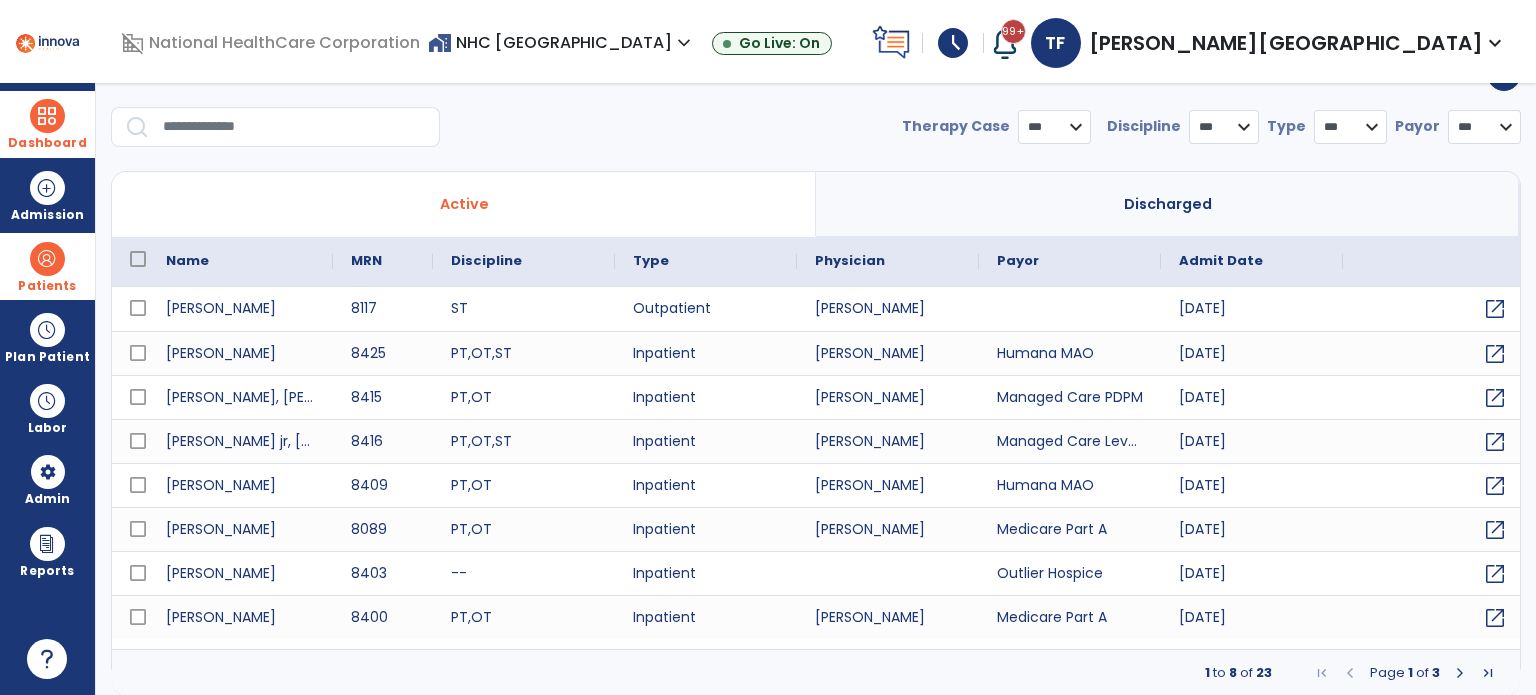 select on "***" 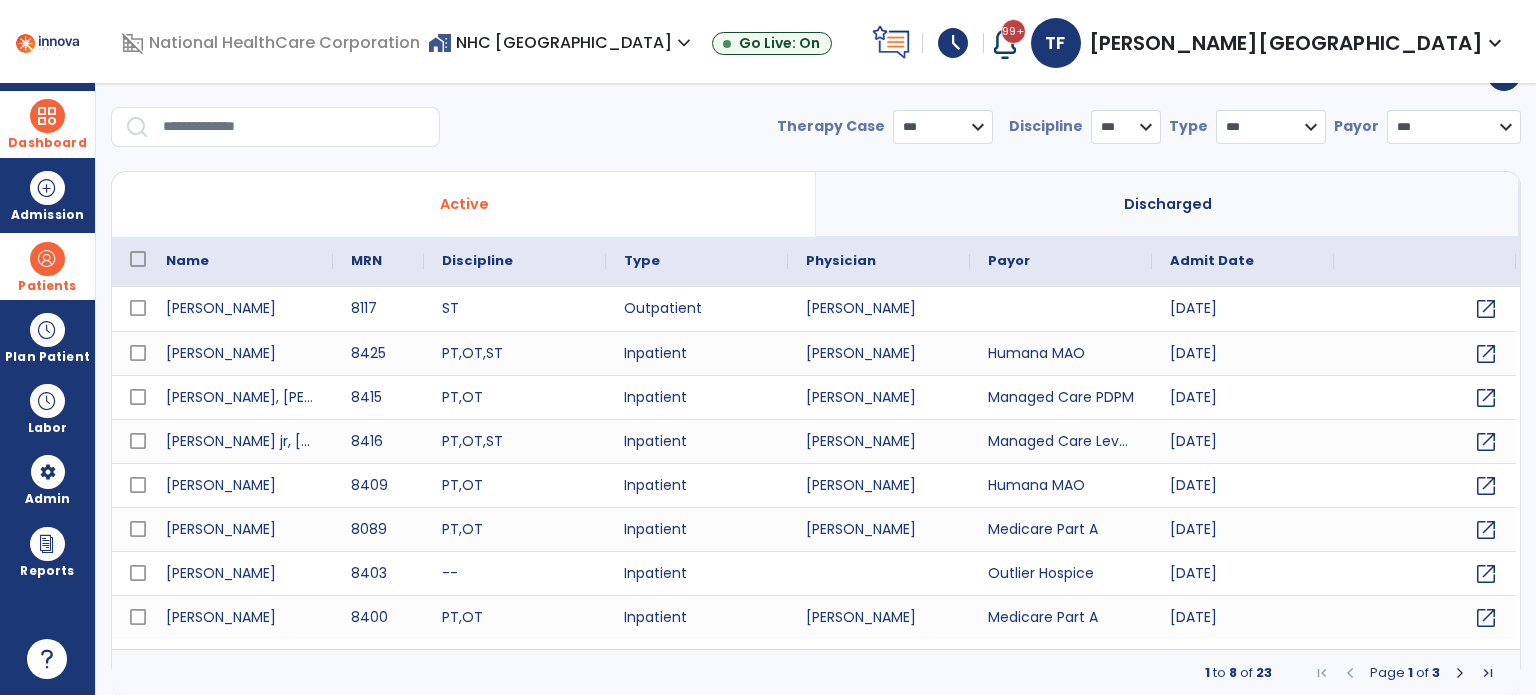 click at bounding box center (281, 135) 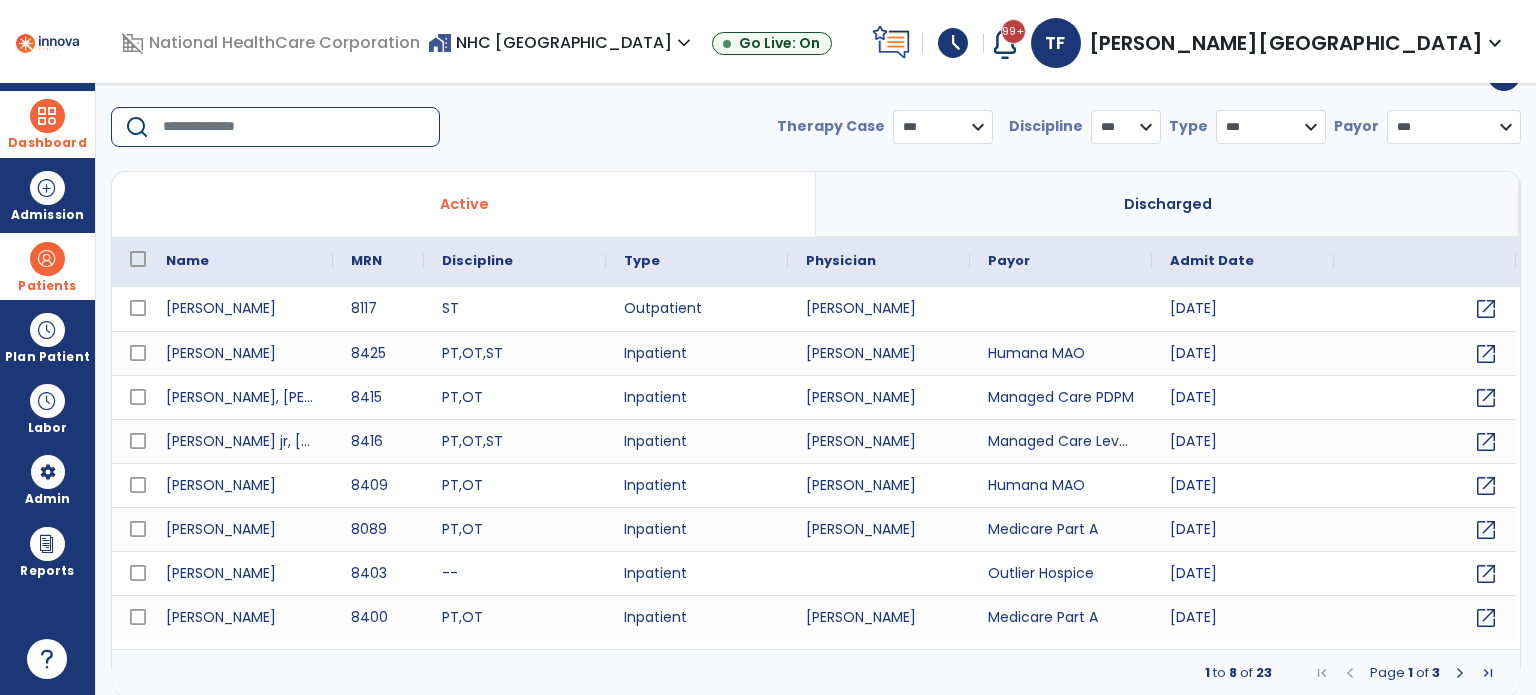 click at bounding box center [294, 127] 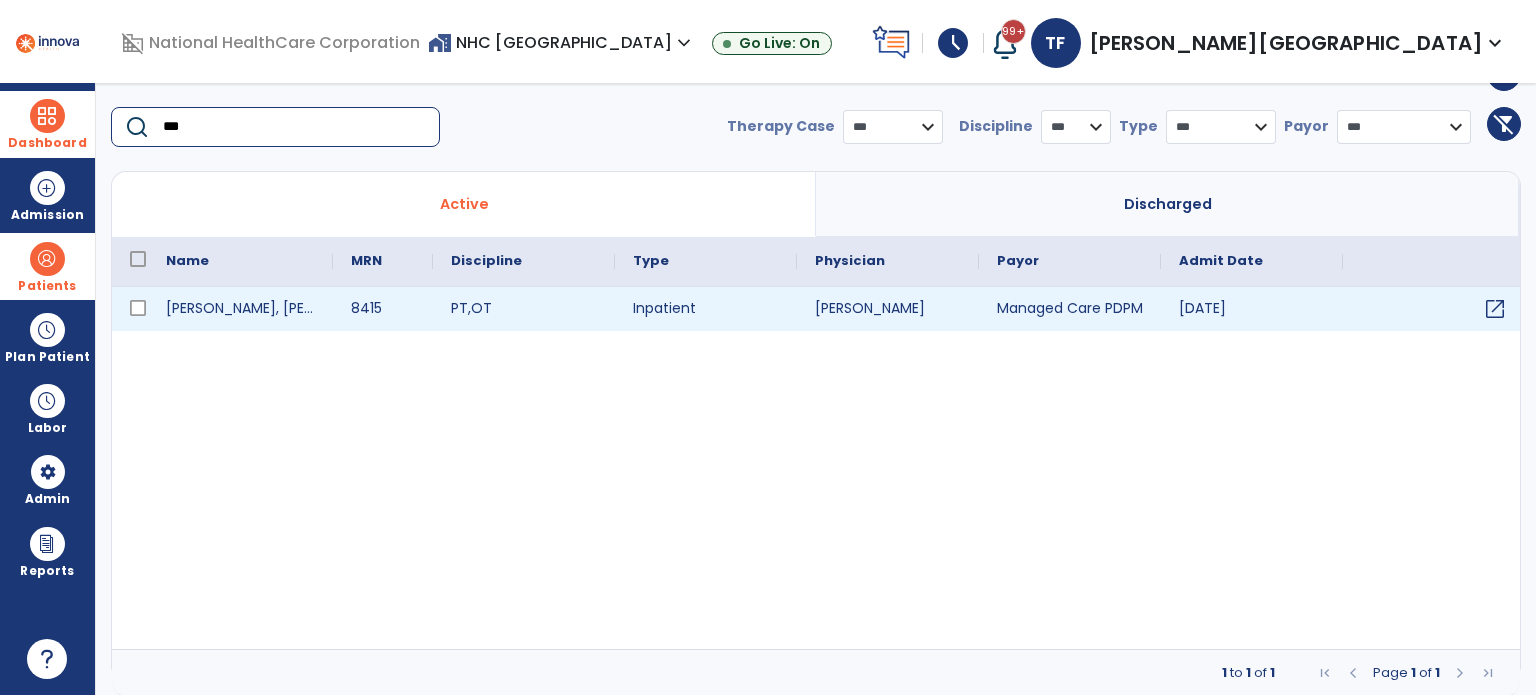 type on "***" 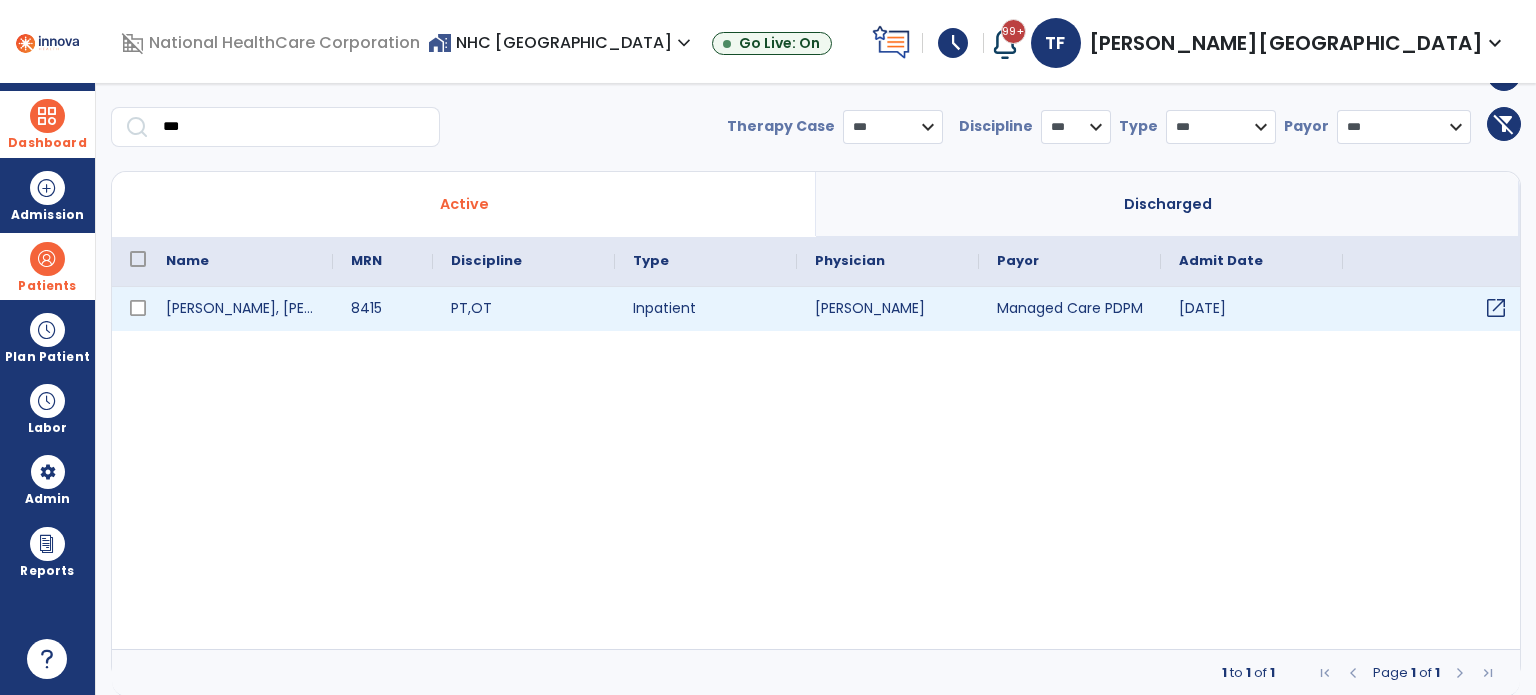 click on "open_in_new" at bounding box center [1434, 309] 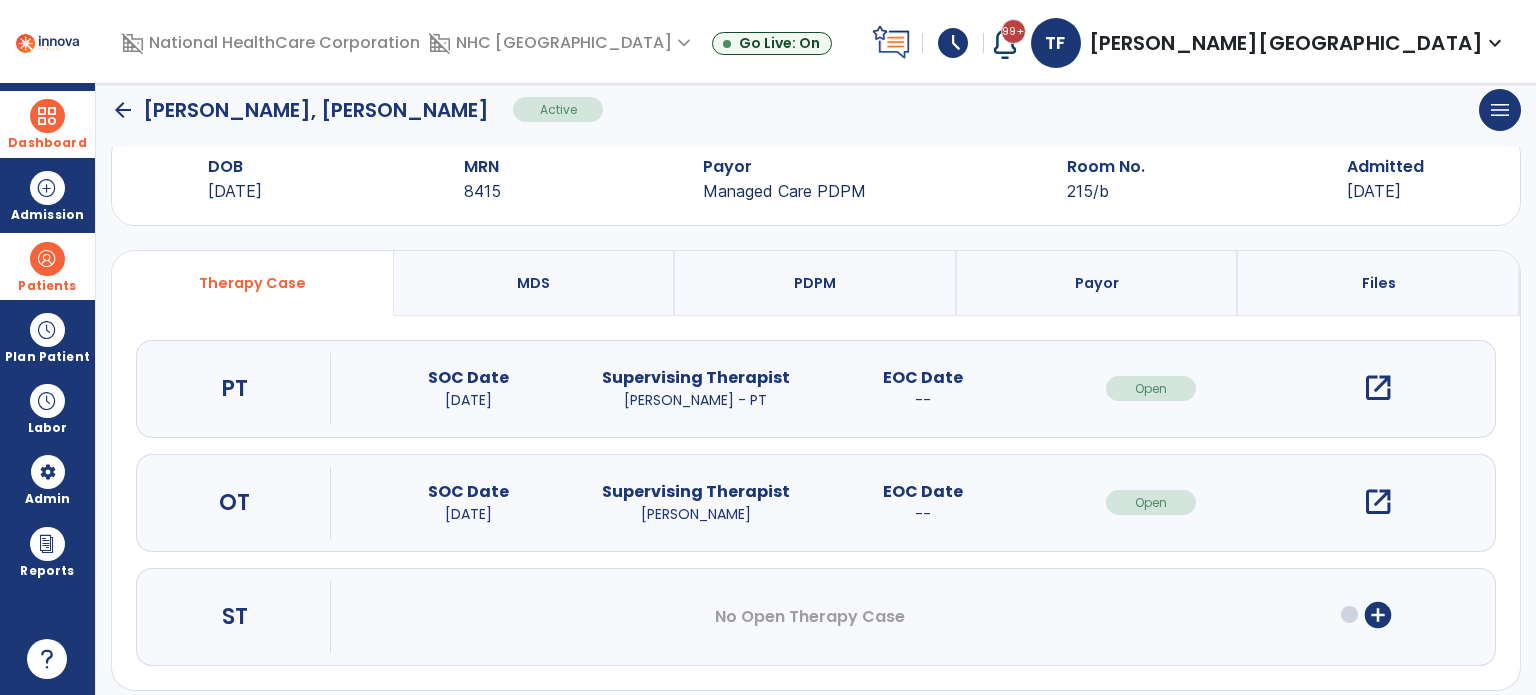 click on "open_in_new" at bounding box center (1378, 388) 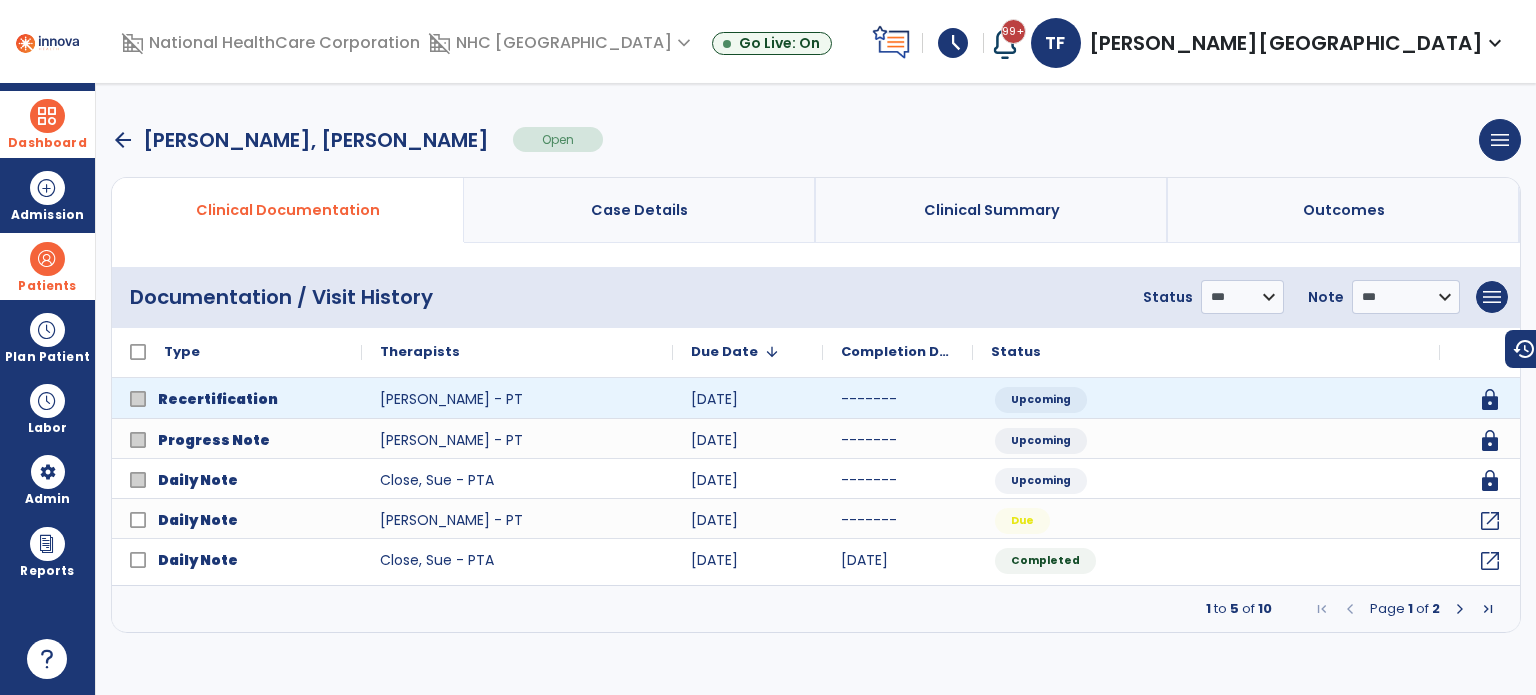 scroll, scrollTop: 0, scrollLeft: 0, axis: both 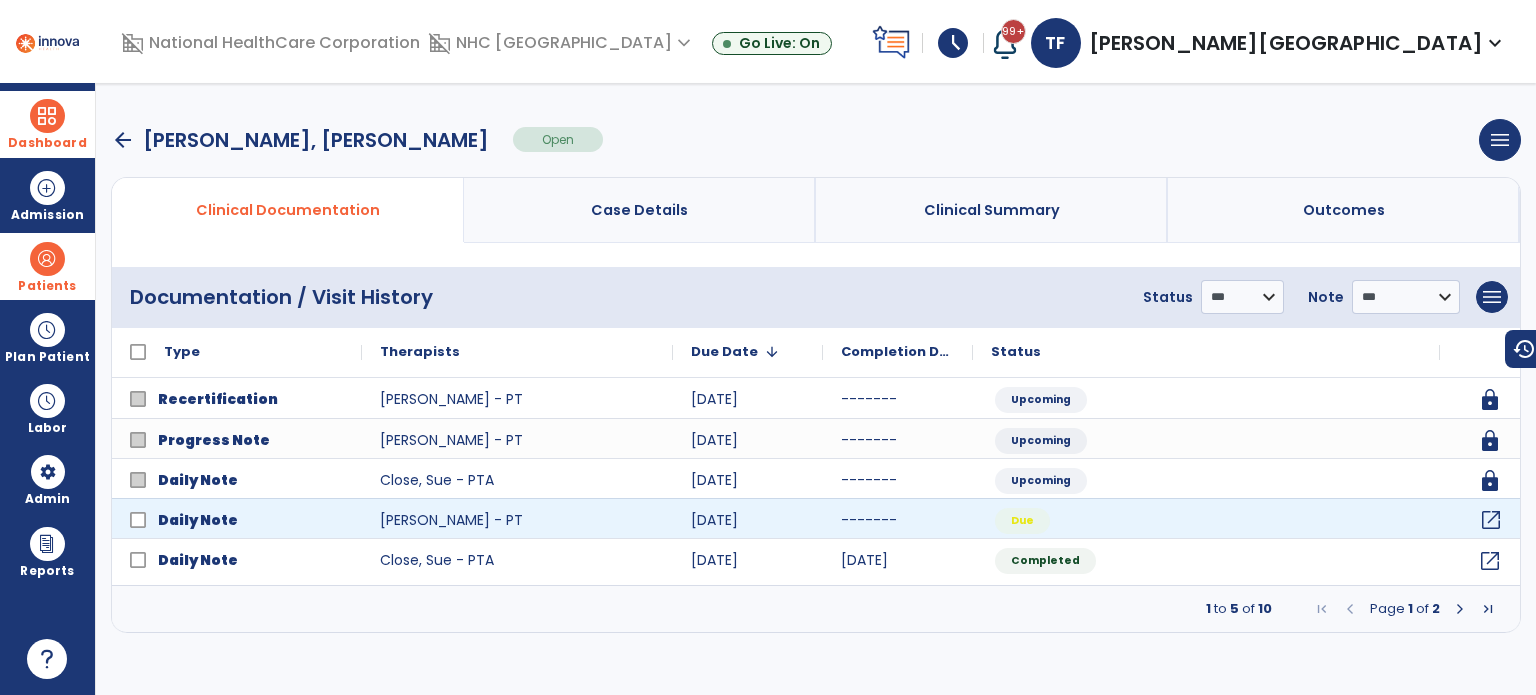 click on "open_in_new" 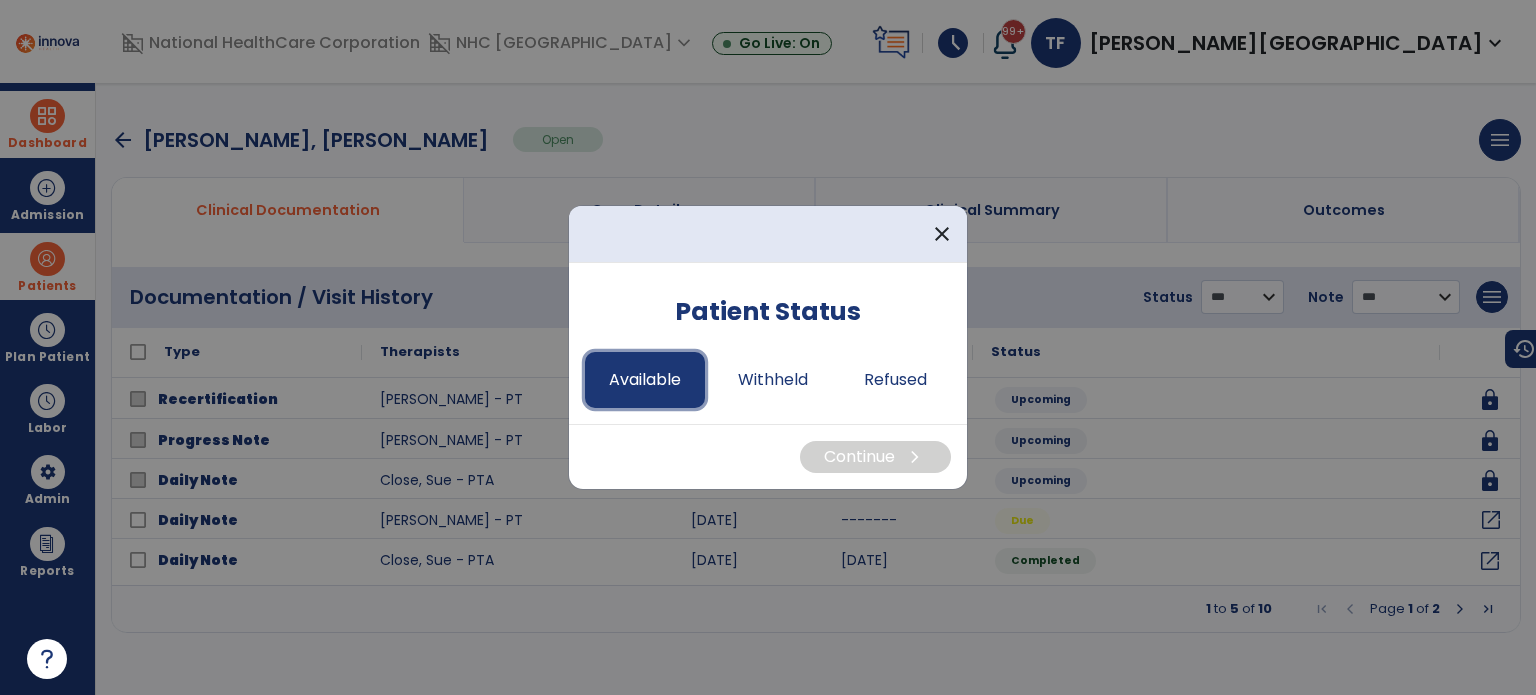 click on "Available" at bounding box center (645, 380) 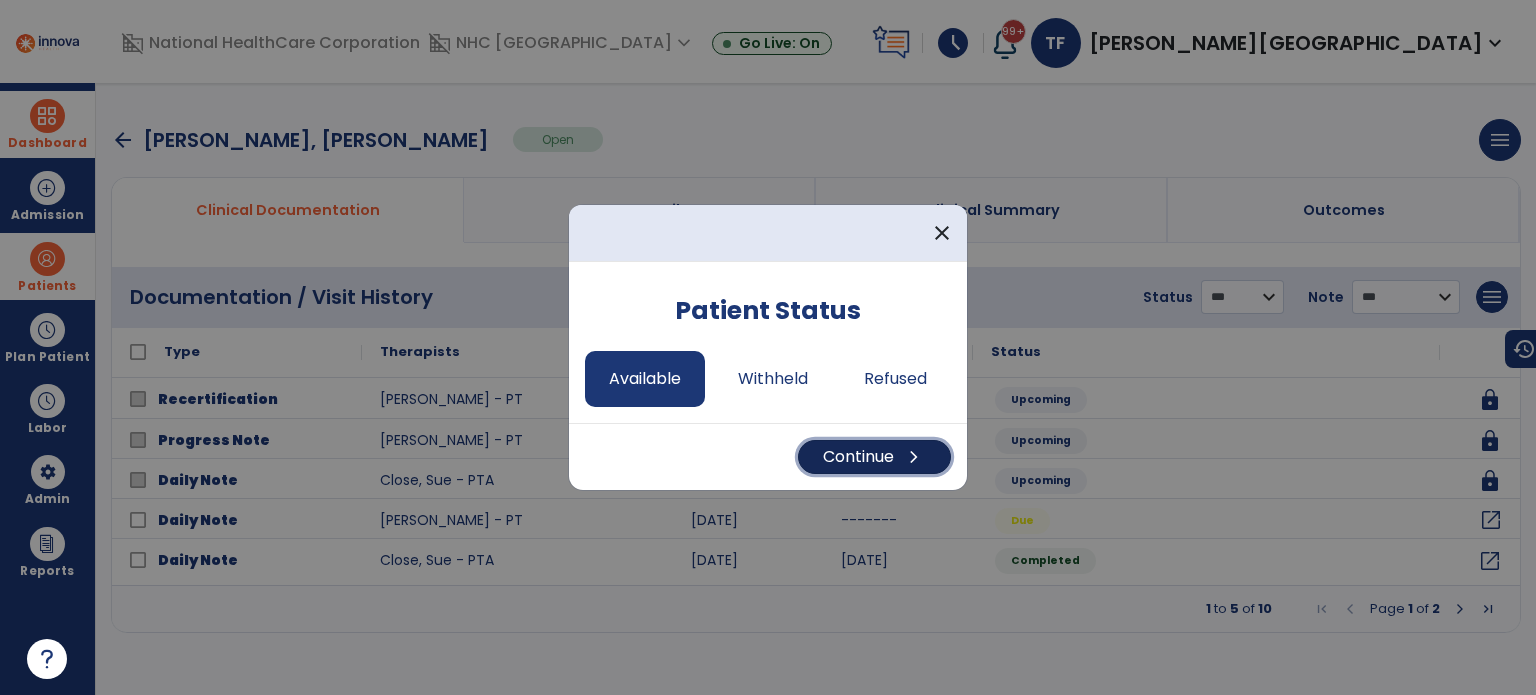 click on "Continue   chevron_right" at bounding box center (874, 457) 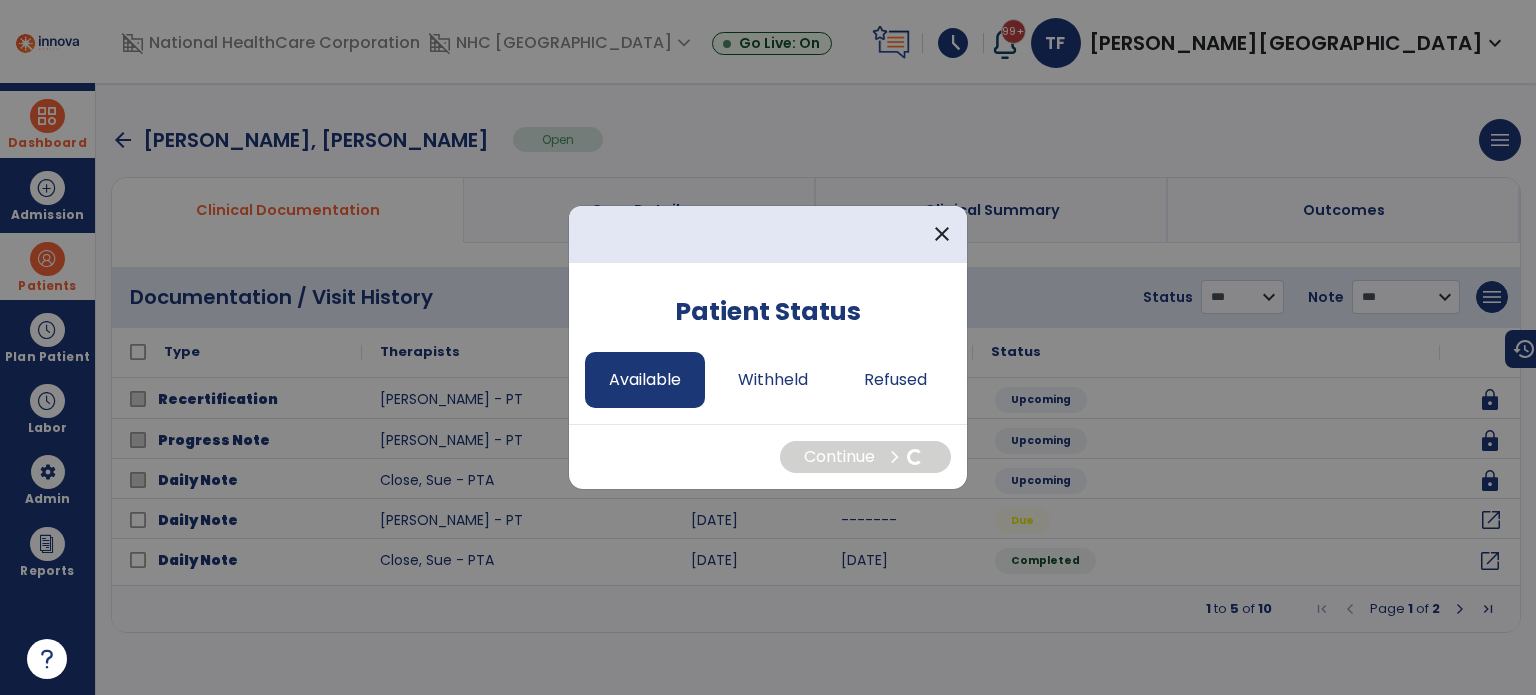 select on "*" 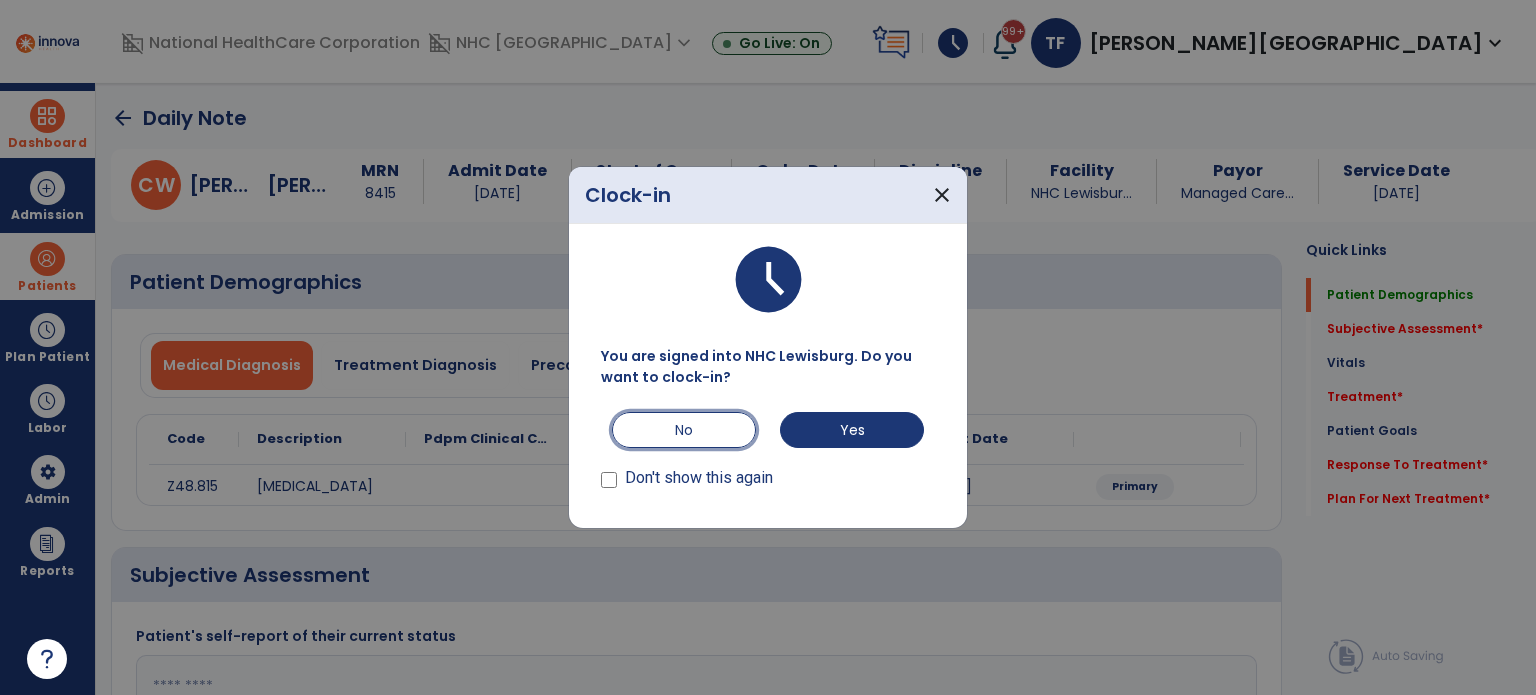 drag, startPoint x: 681, startPoint y: 434, endPoint x: 675, endPoint y: 445, distance: 12.529964 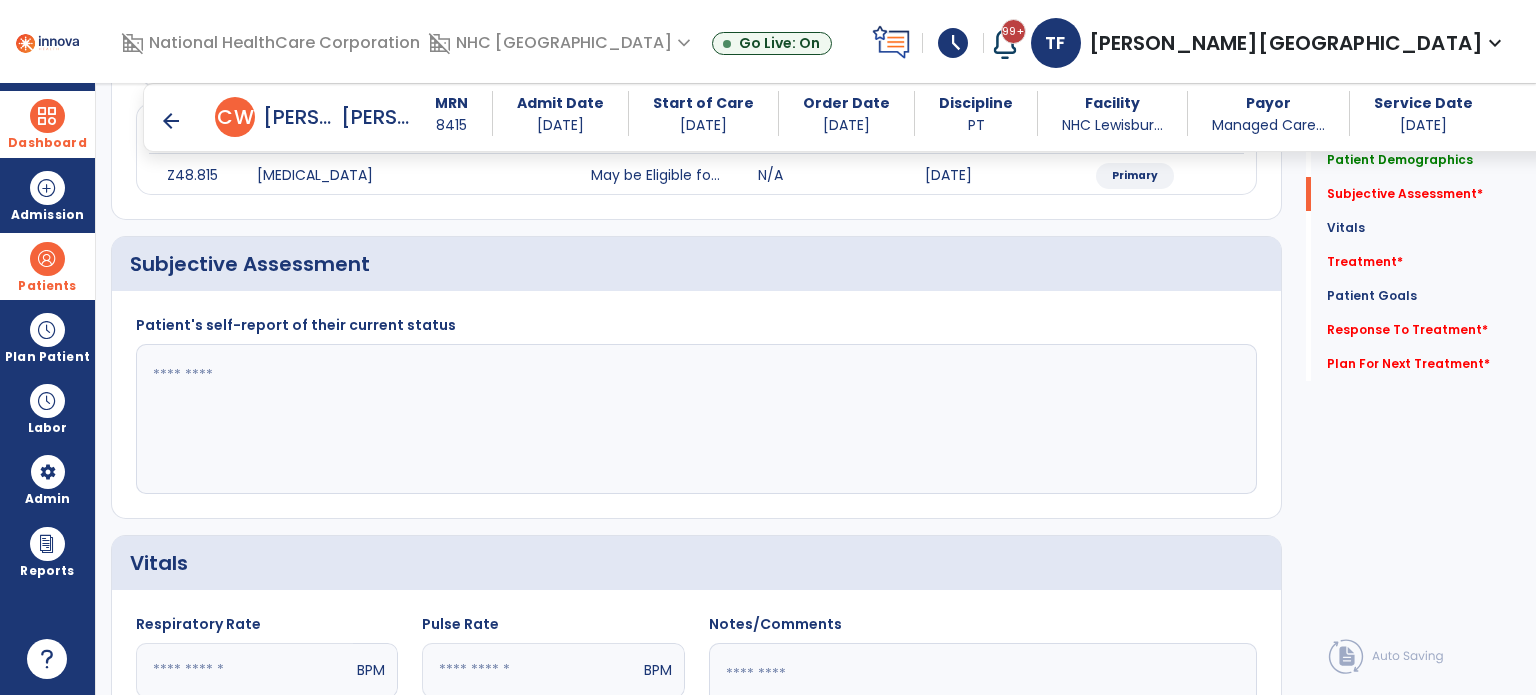 scroll, scrollTop: 300, scrollLeft: 0, axis: vertical 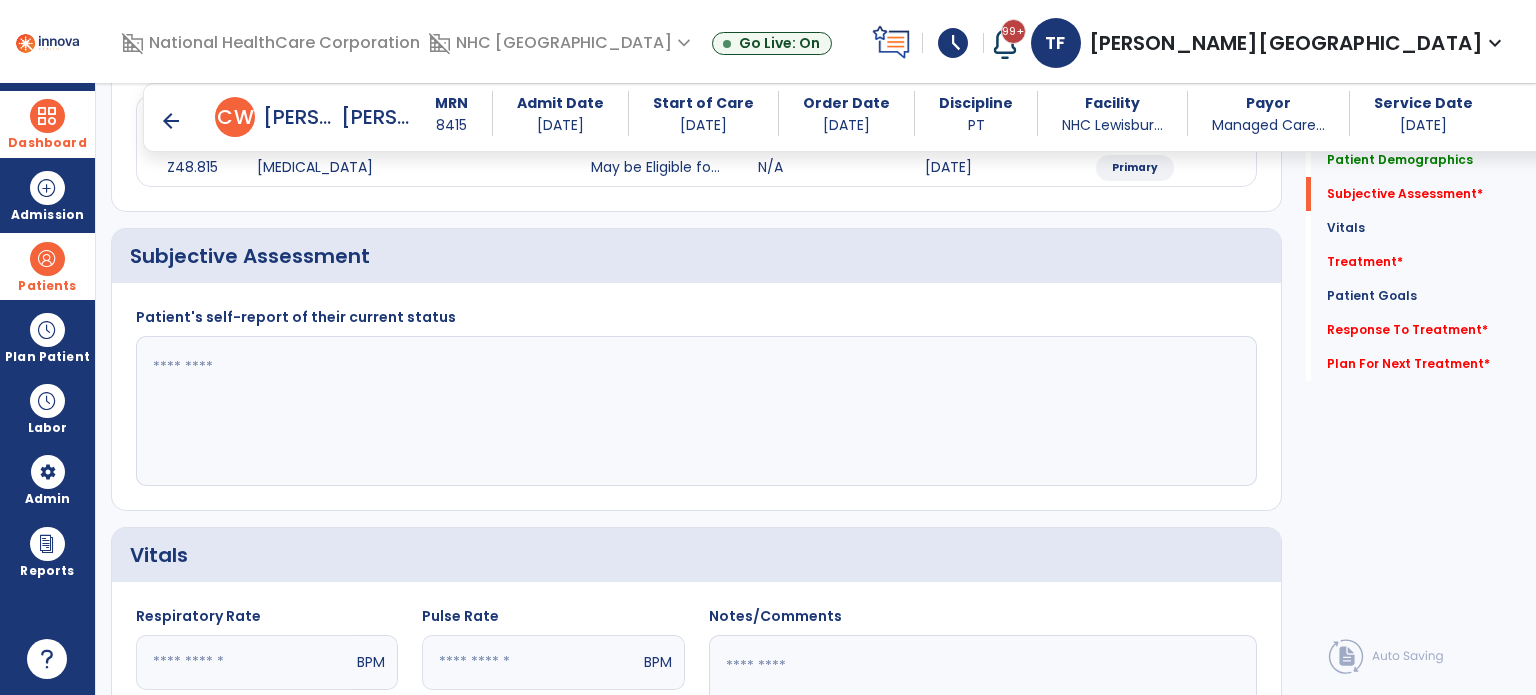 click 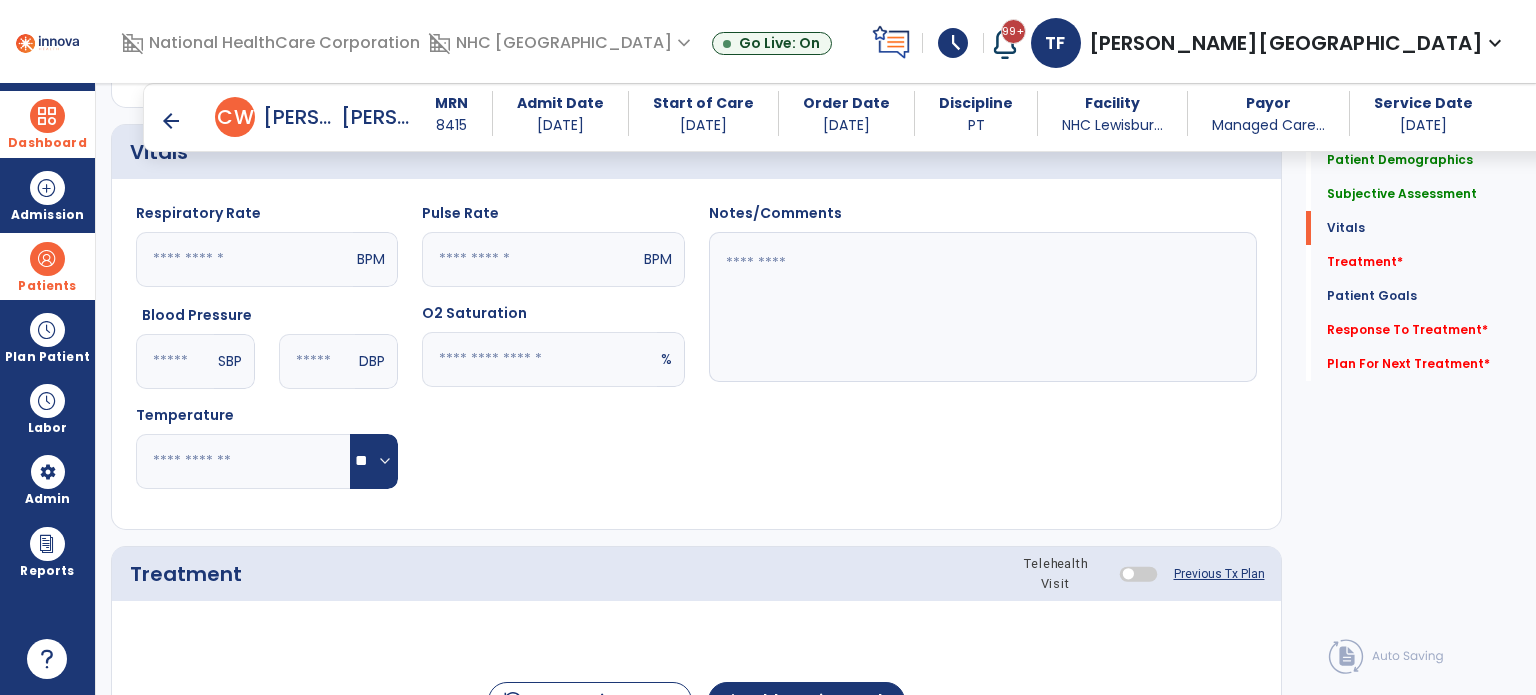 scroll, scrollTop: 800, scrollLeft: 0, axis: vertical 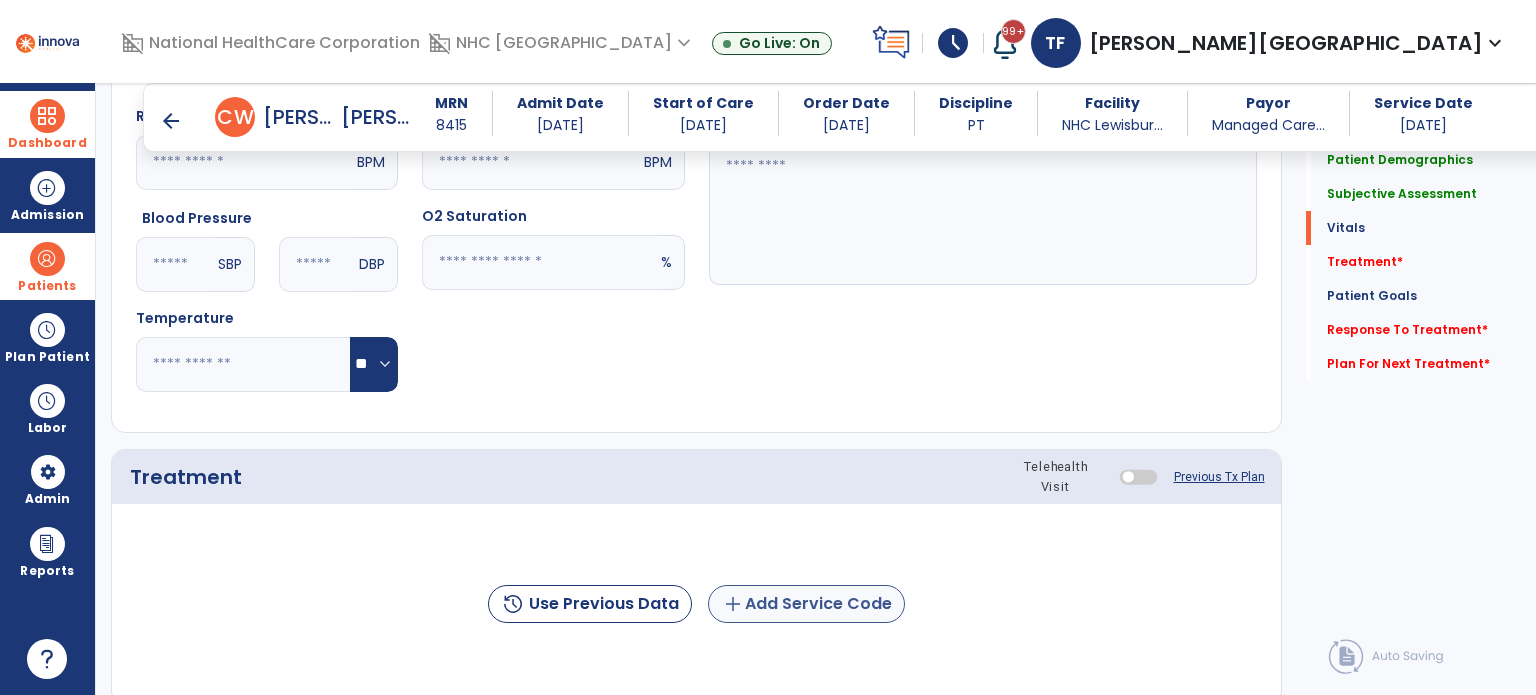 type on "**********" 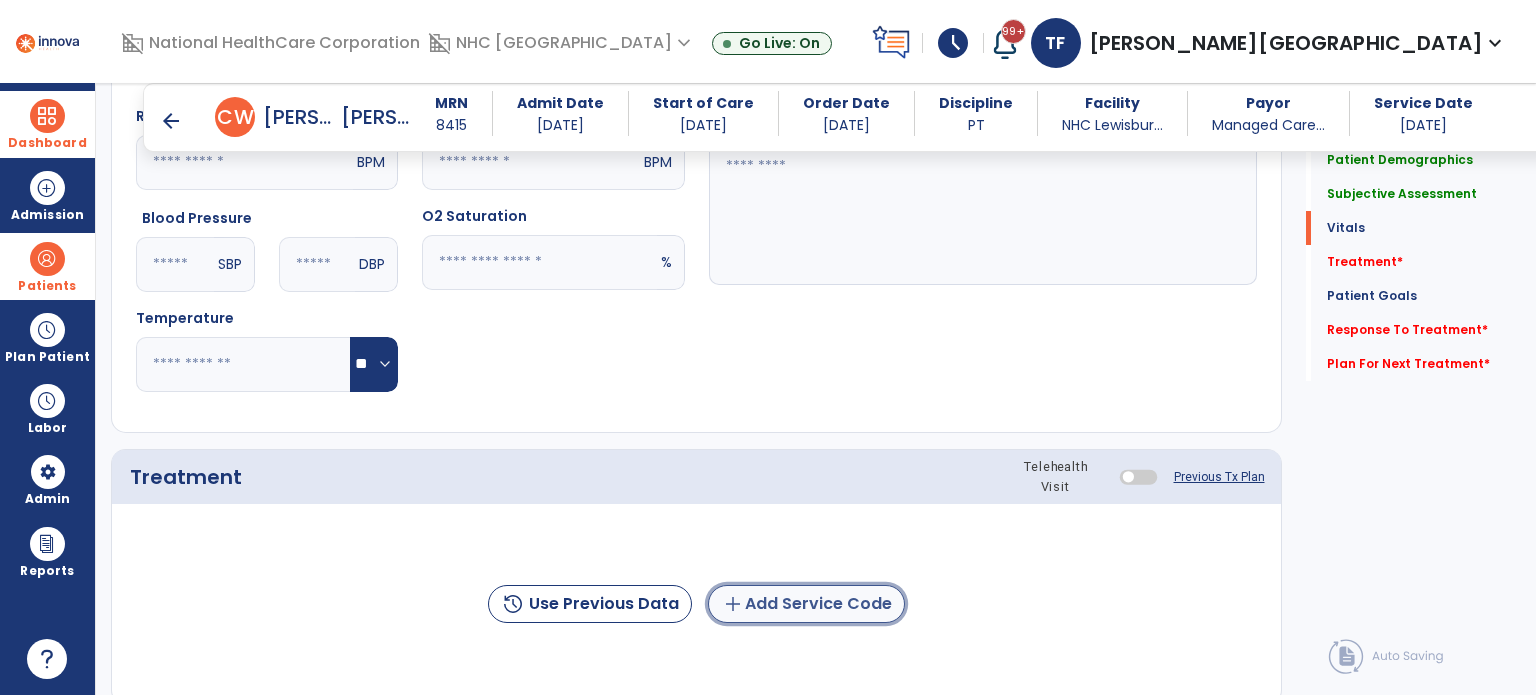 click on "add" 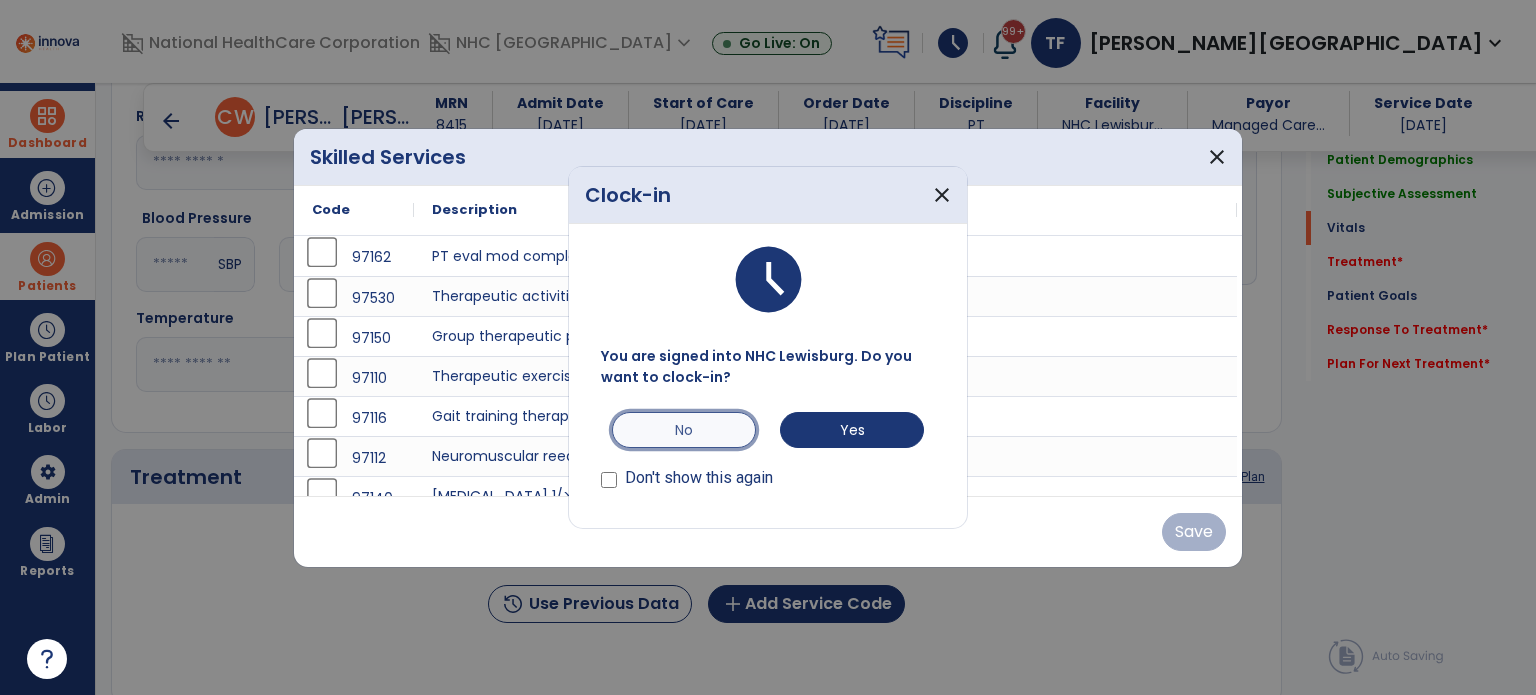 click on "No" at bounding box center (684, 430) 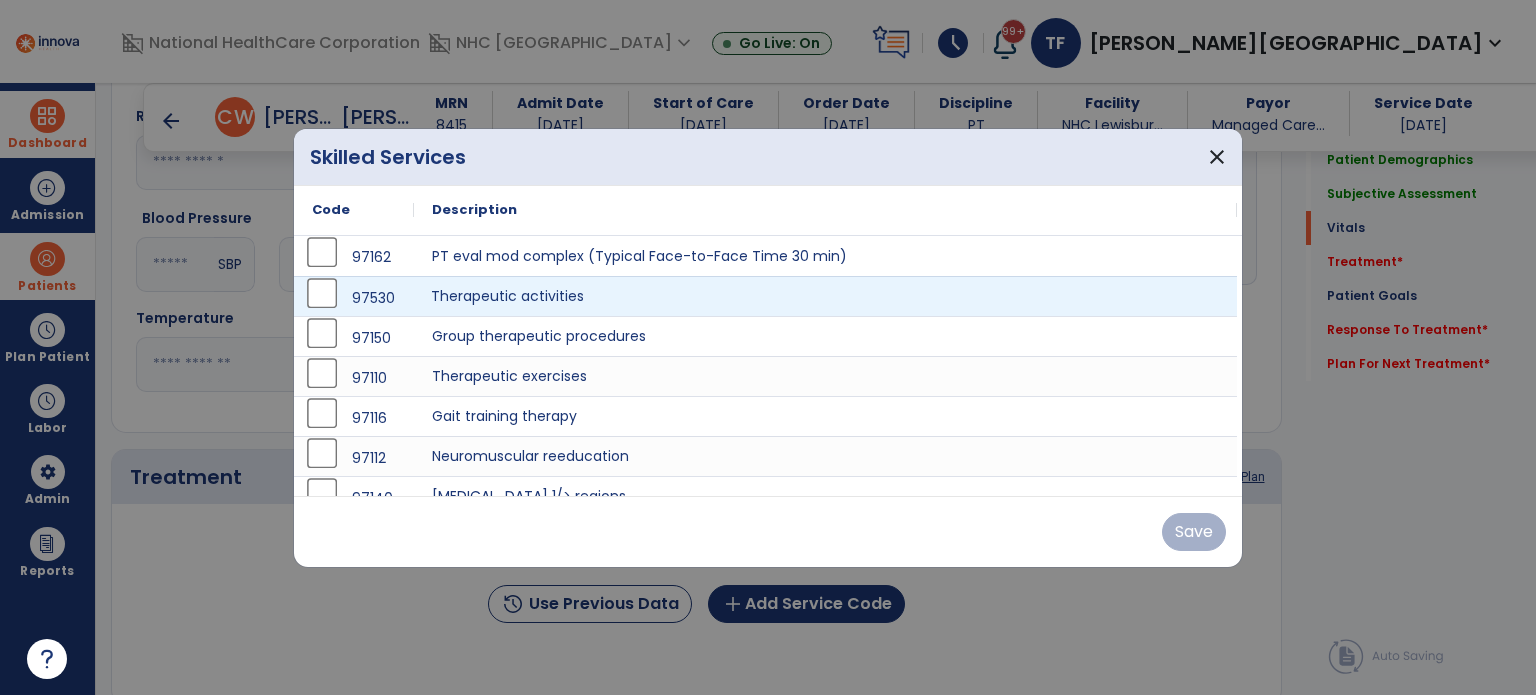 click on "Therapeutic activities" at bounding box center [825, 296] 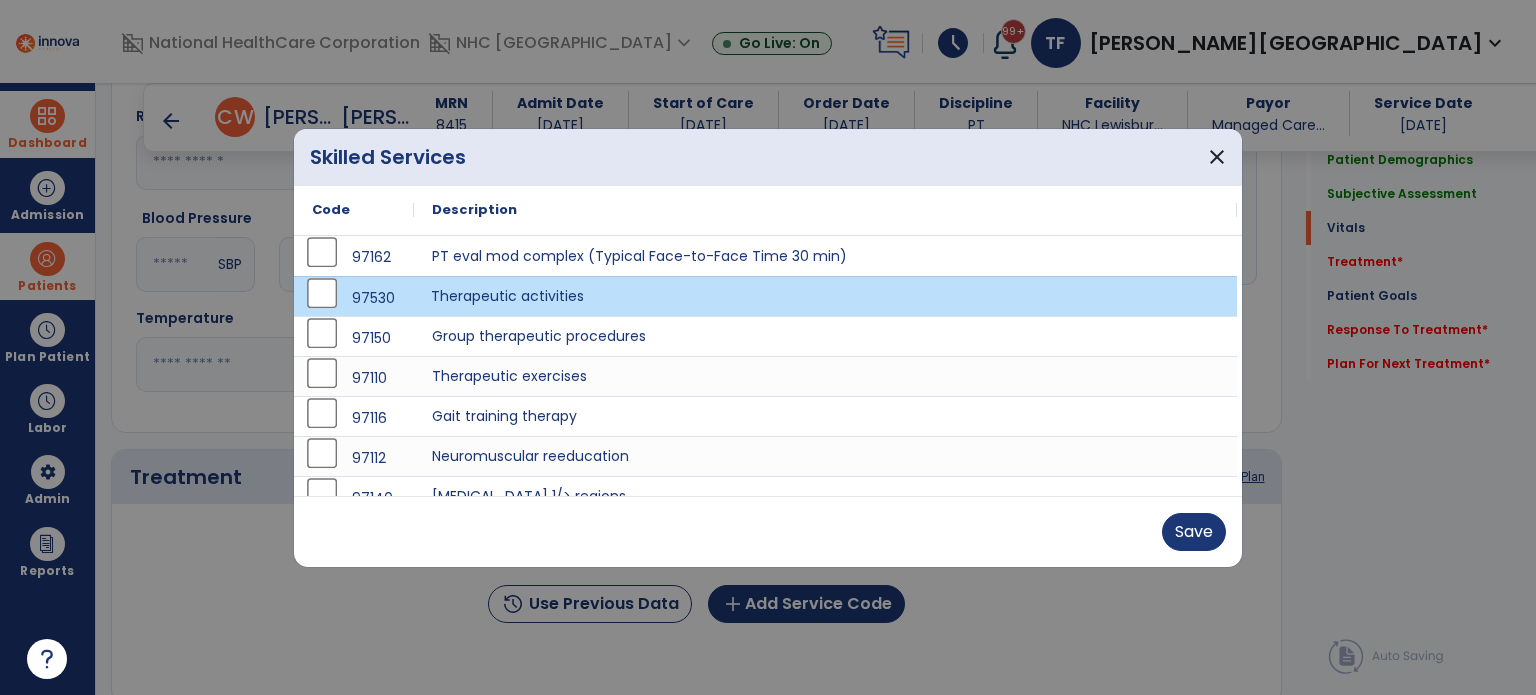 click on "Therapeutic activities" at bounding box center [825, 296] 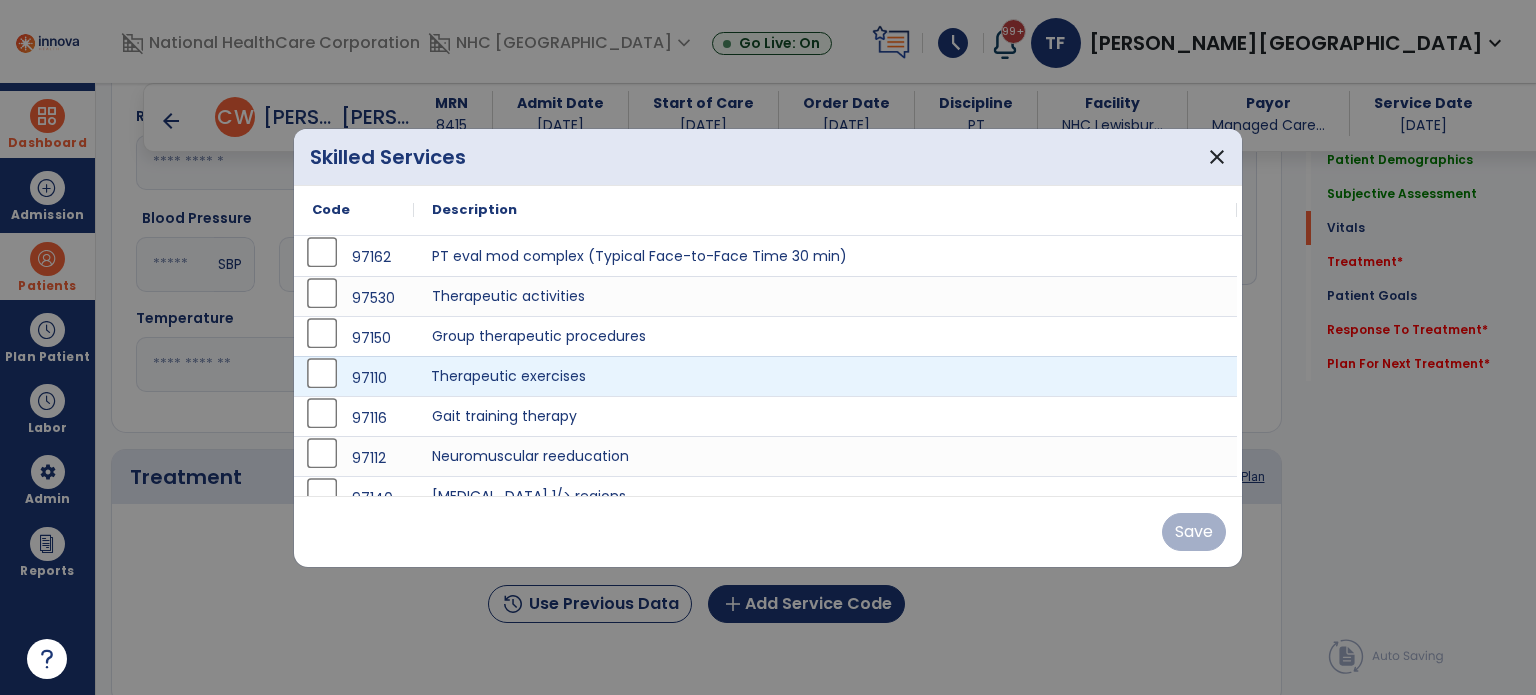 click on "Therapeutic exercises" at bounding box center (825, 376) 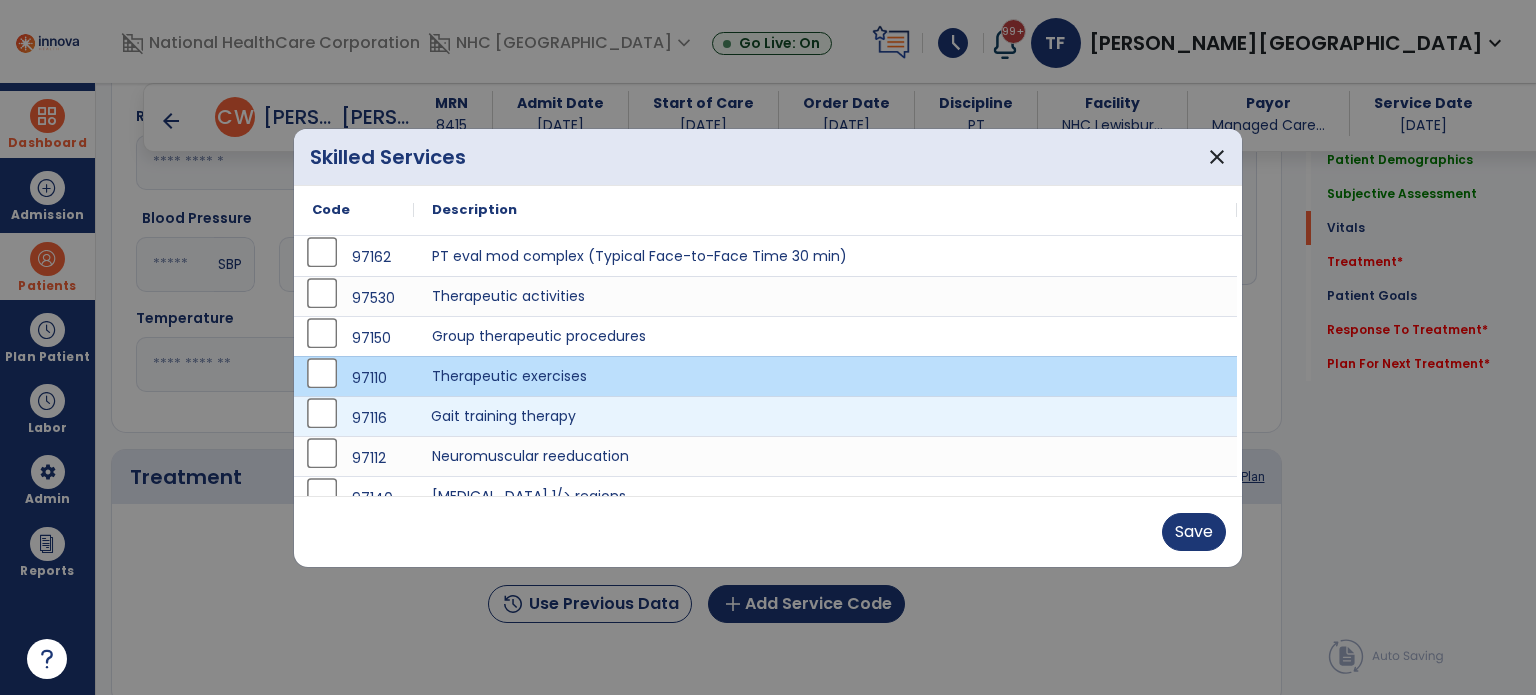 click on "Gait training therapy" at bounding box center (825, 416) 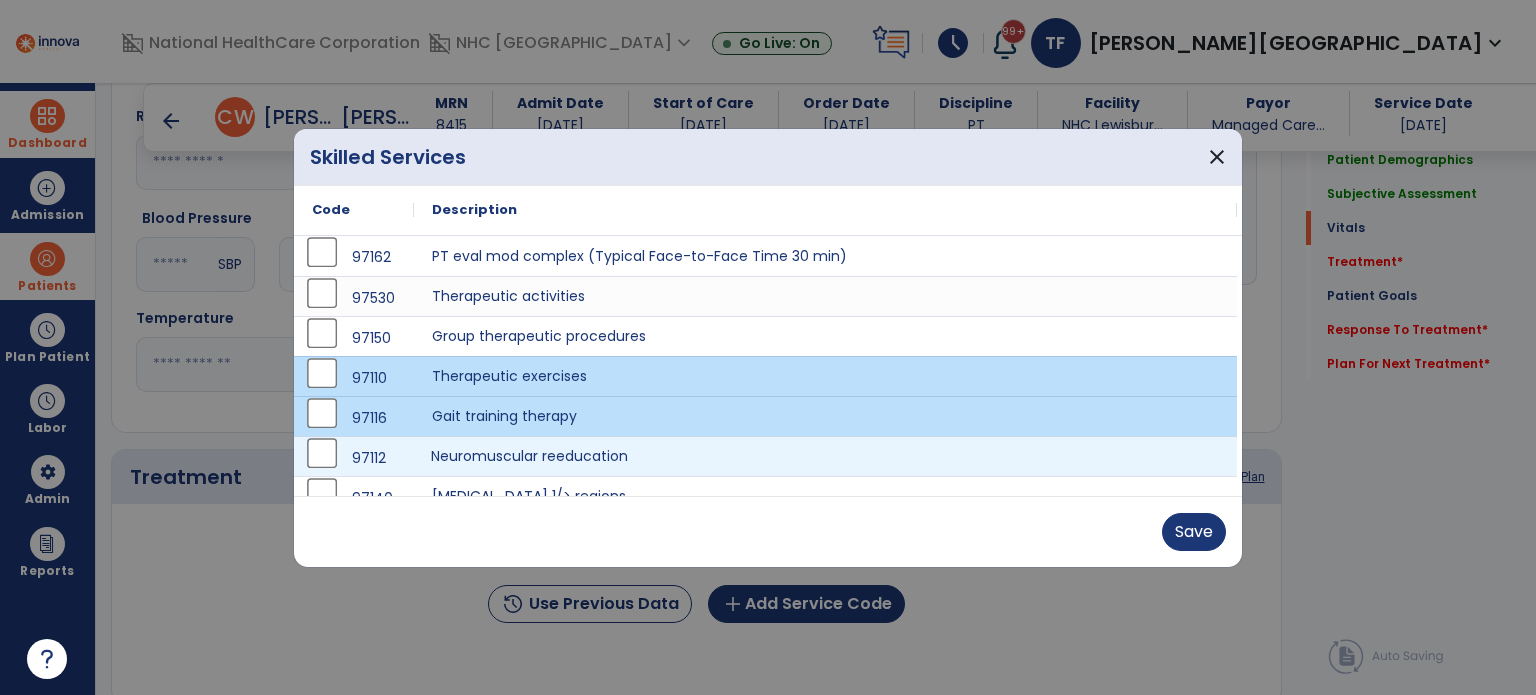 click on "Neuromuscular reeducation" at bounding box center (825, 456) 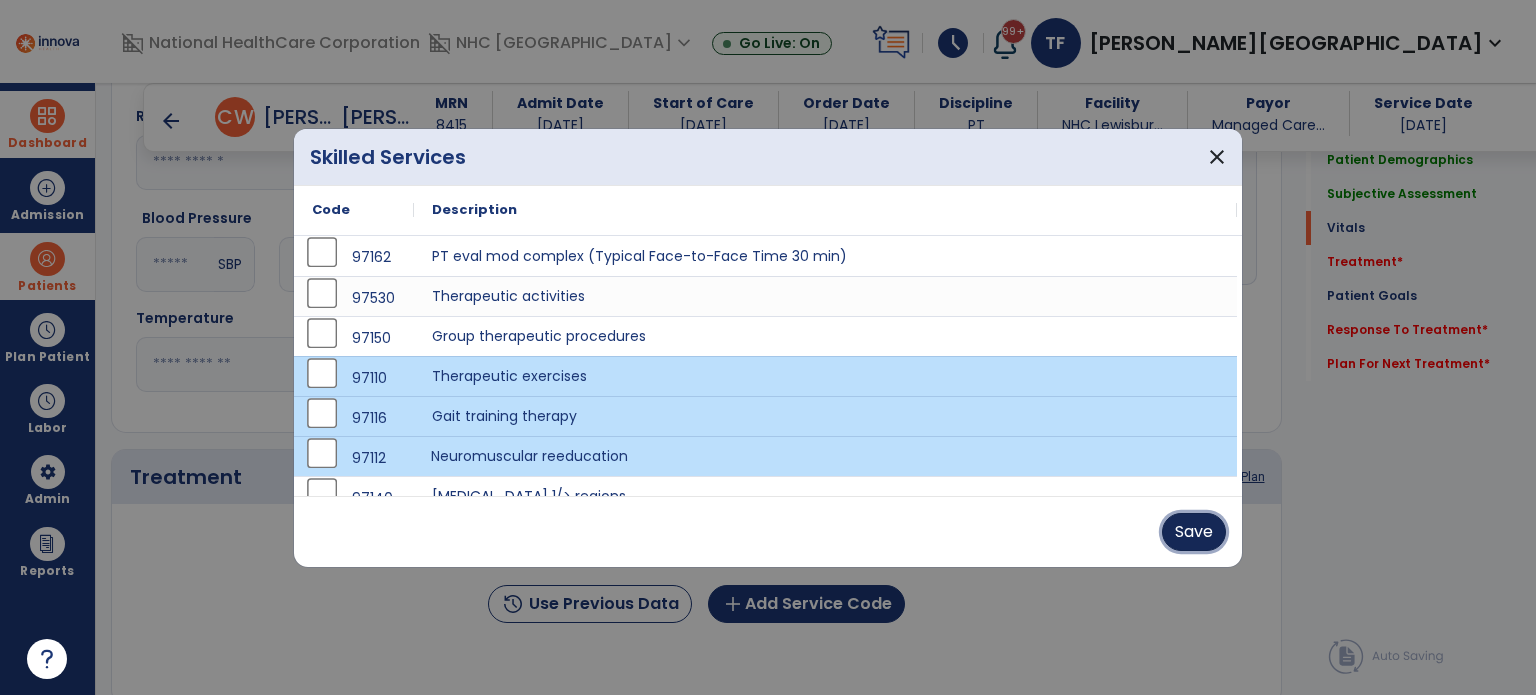 click on "Save" at bounding box center (1194, 532) 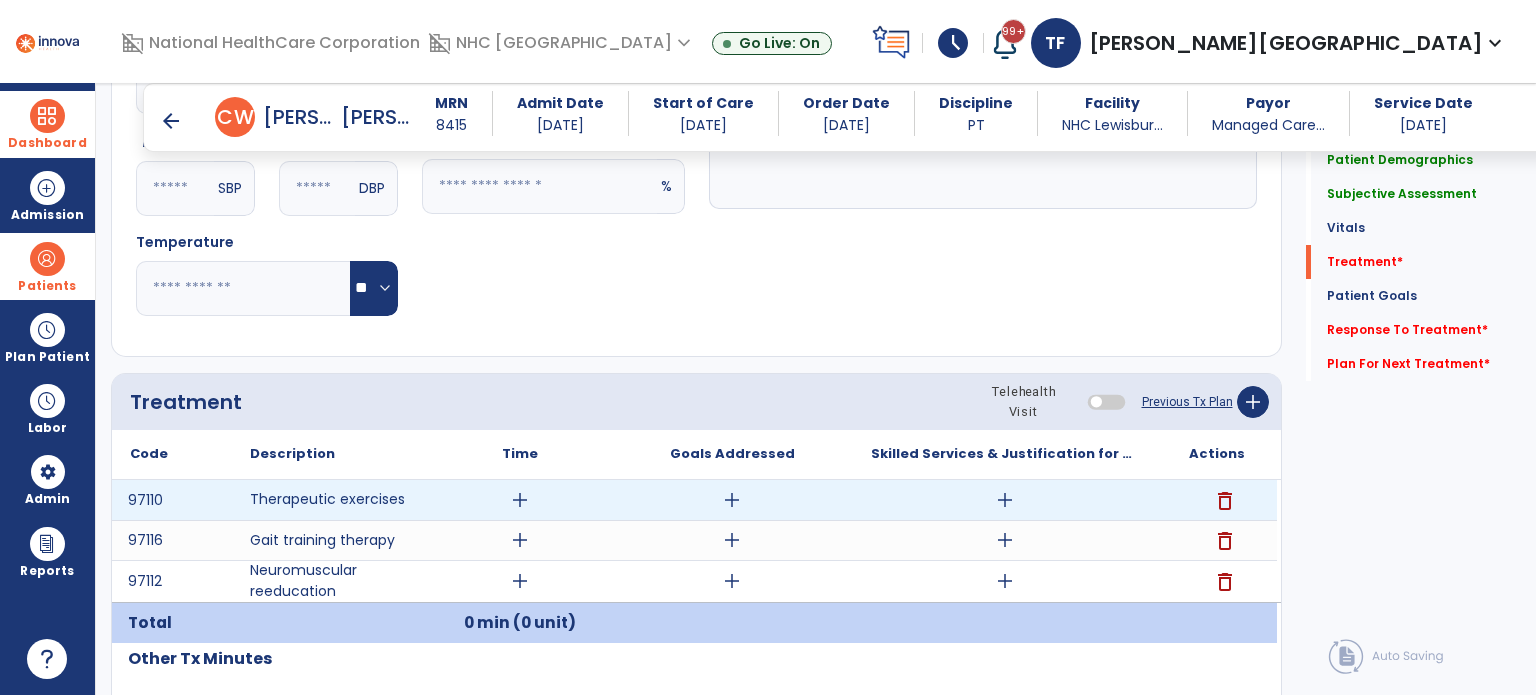 scroll, scrollTop: 1080, scrollLeft: 0, axis: vertical 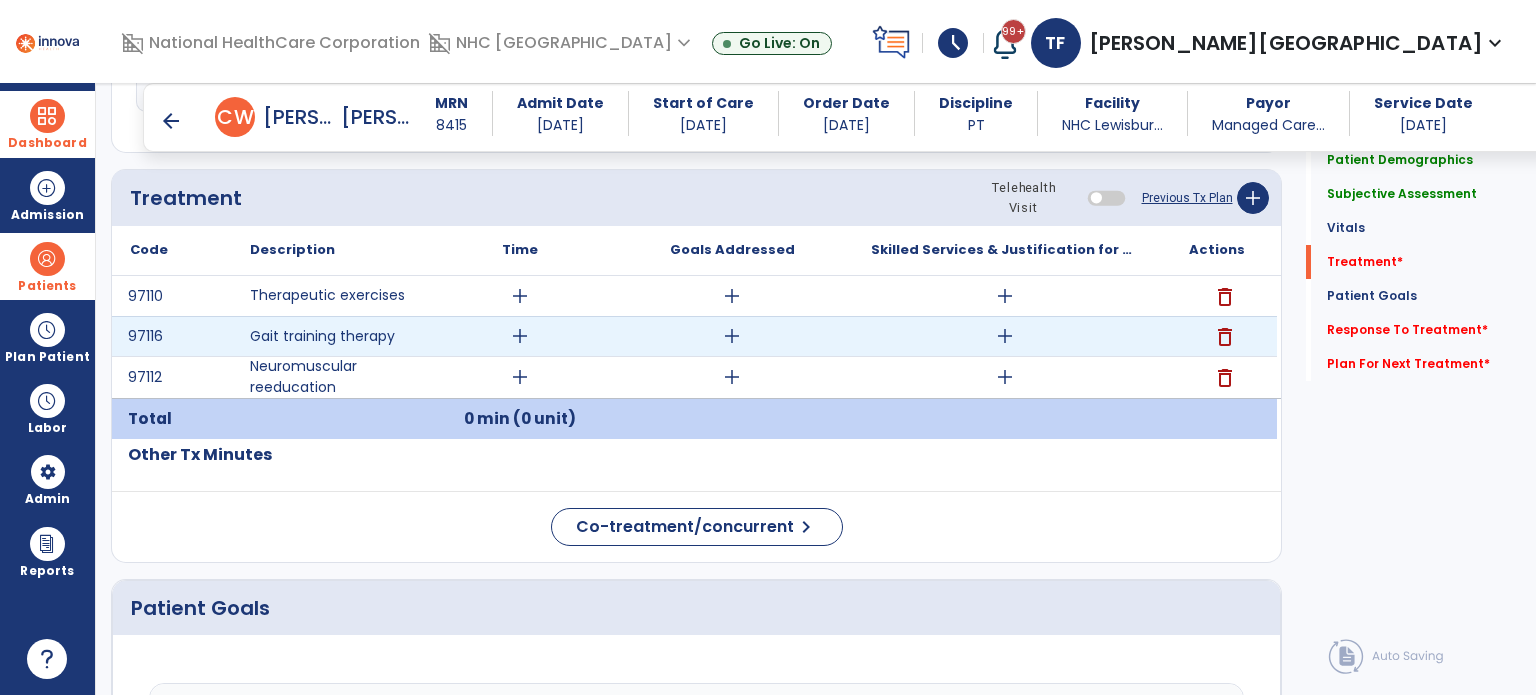 click on "add" at bounding box center (520, 336) 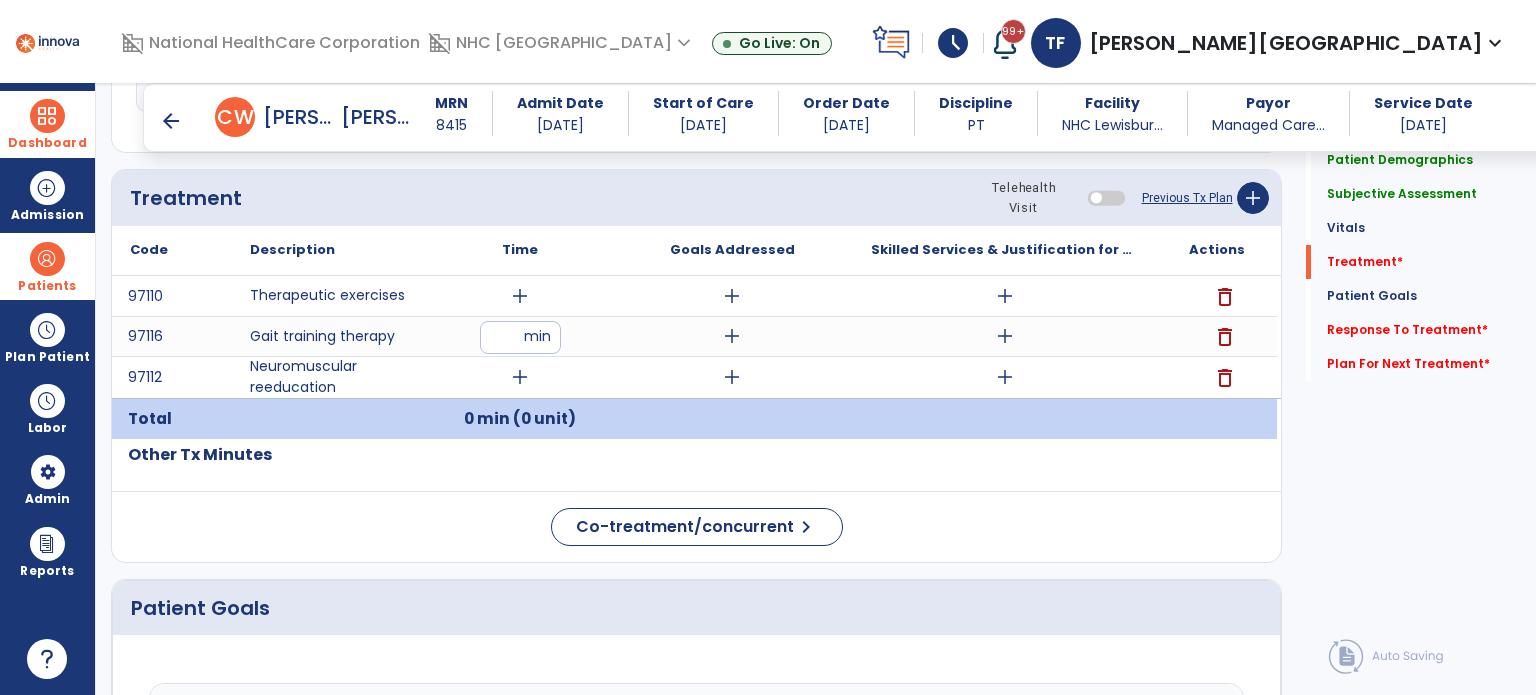 type on "**" 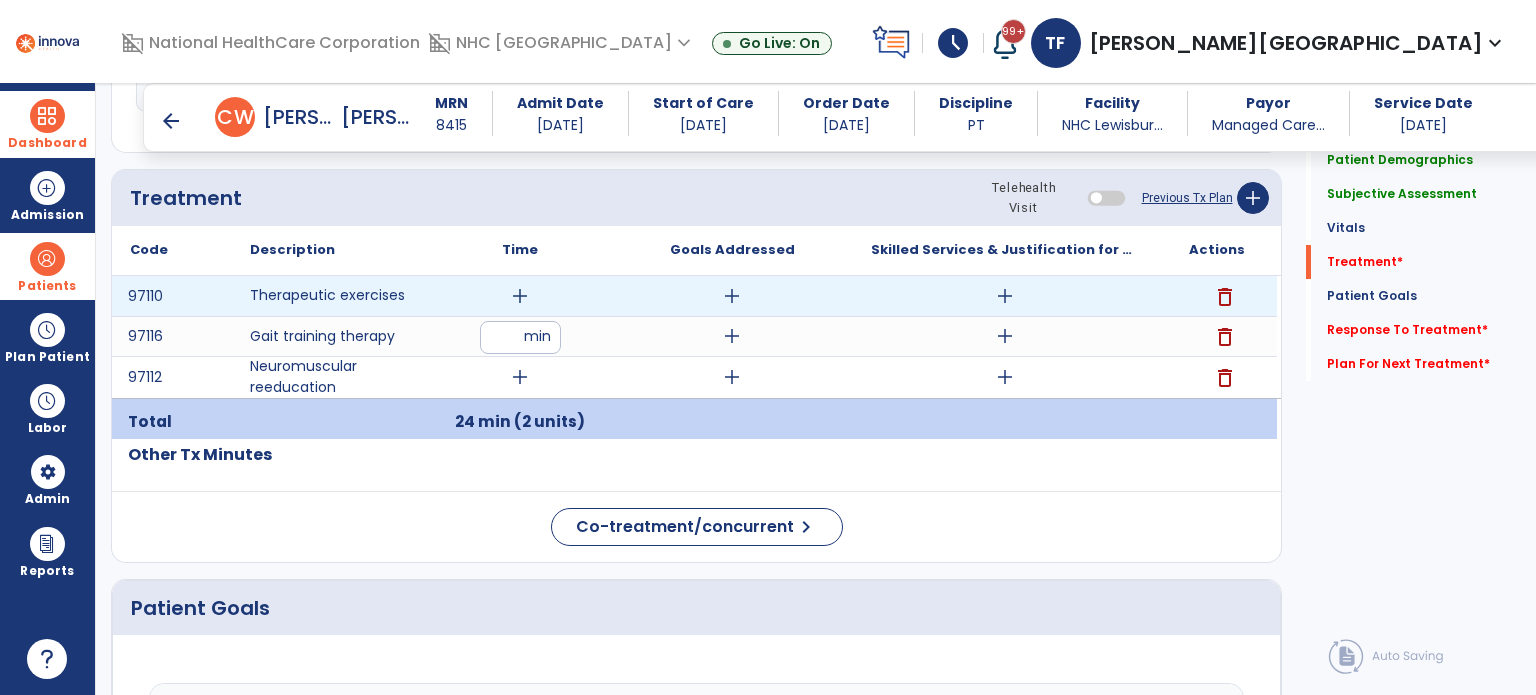 click on "add" at bounding box center (520, 296) 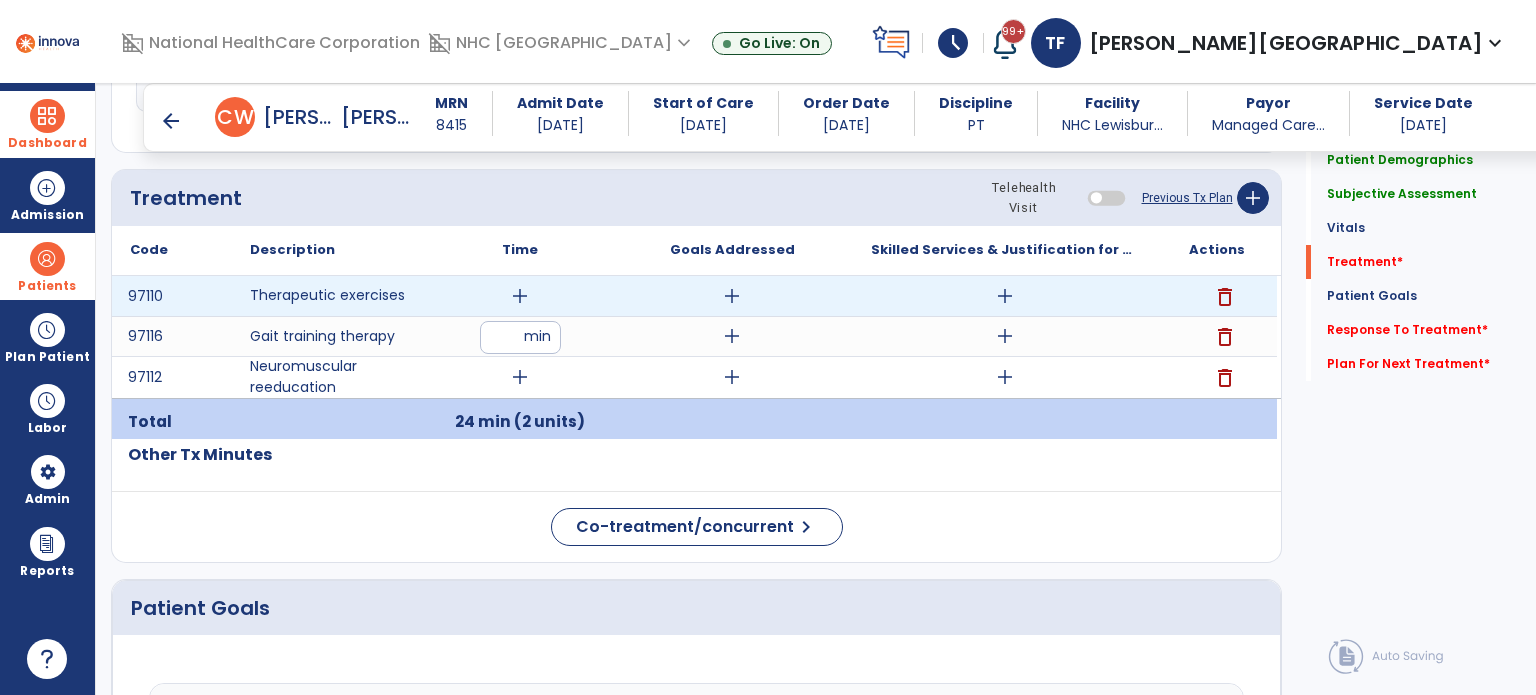 click on "add" at bounding box center [520, 296] 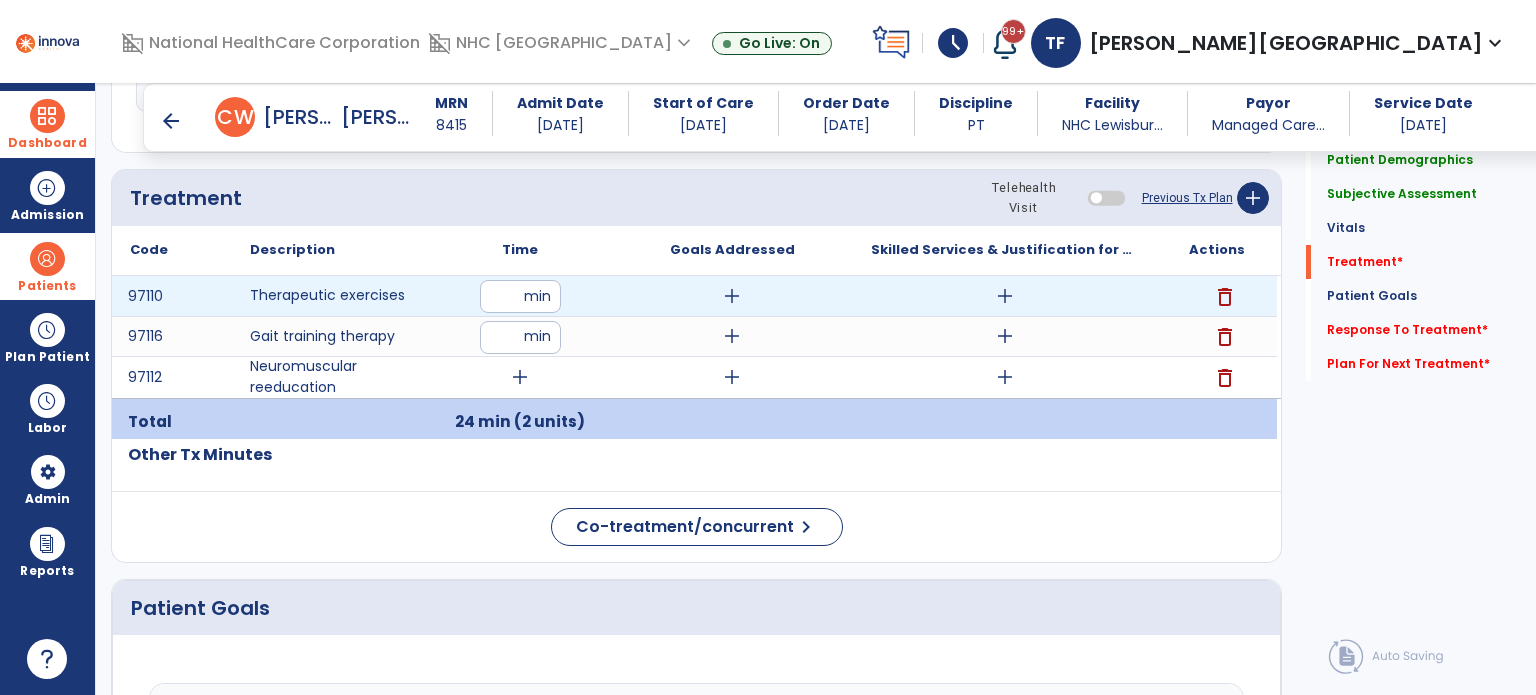 type on "**" 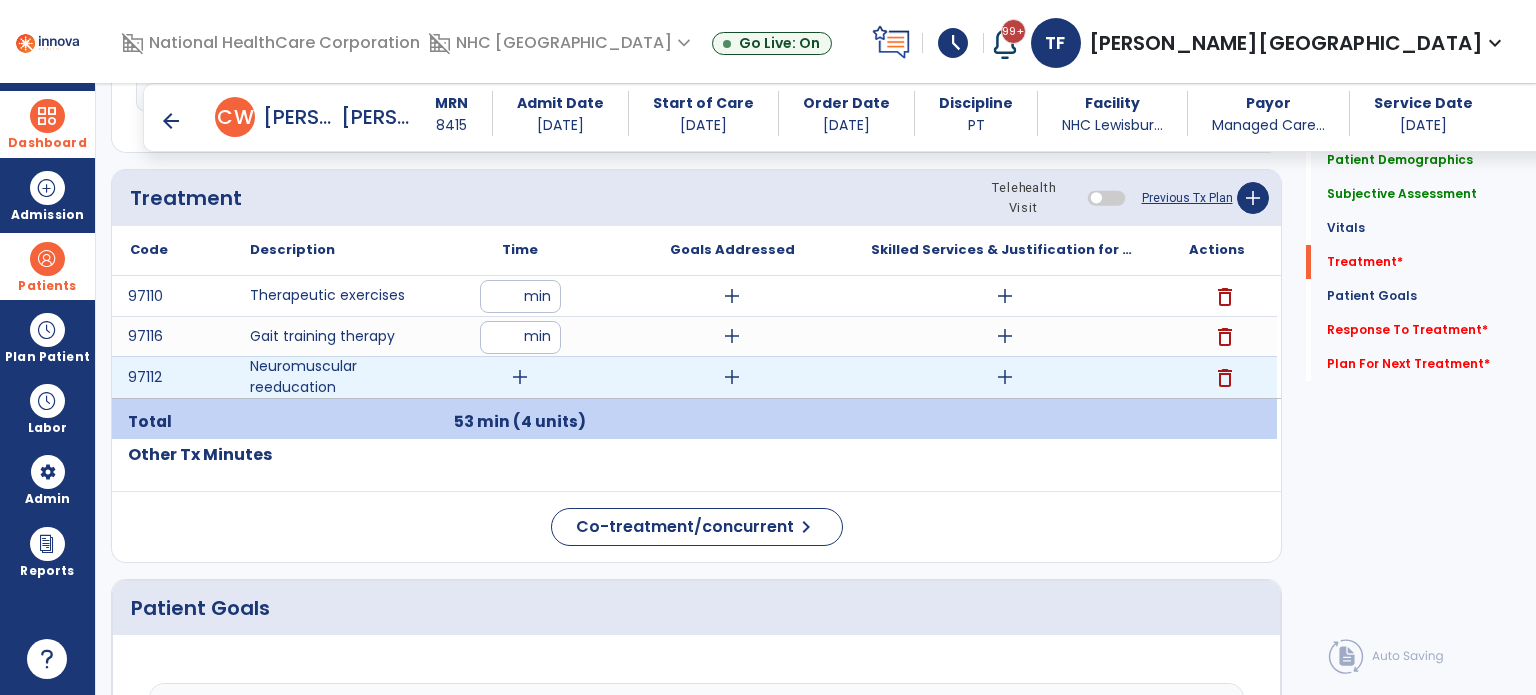 click on "add" at bounding box center (520, 377) 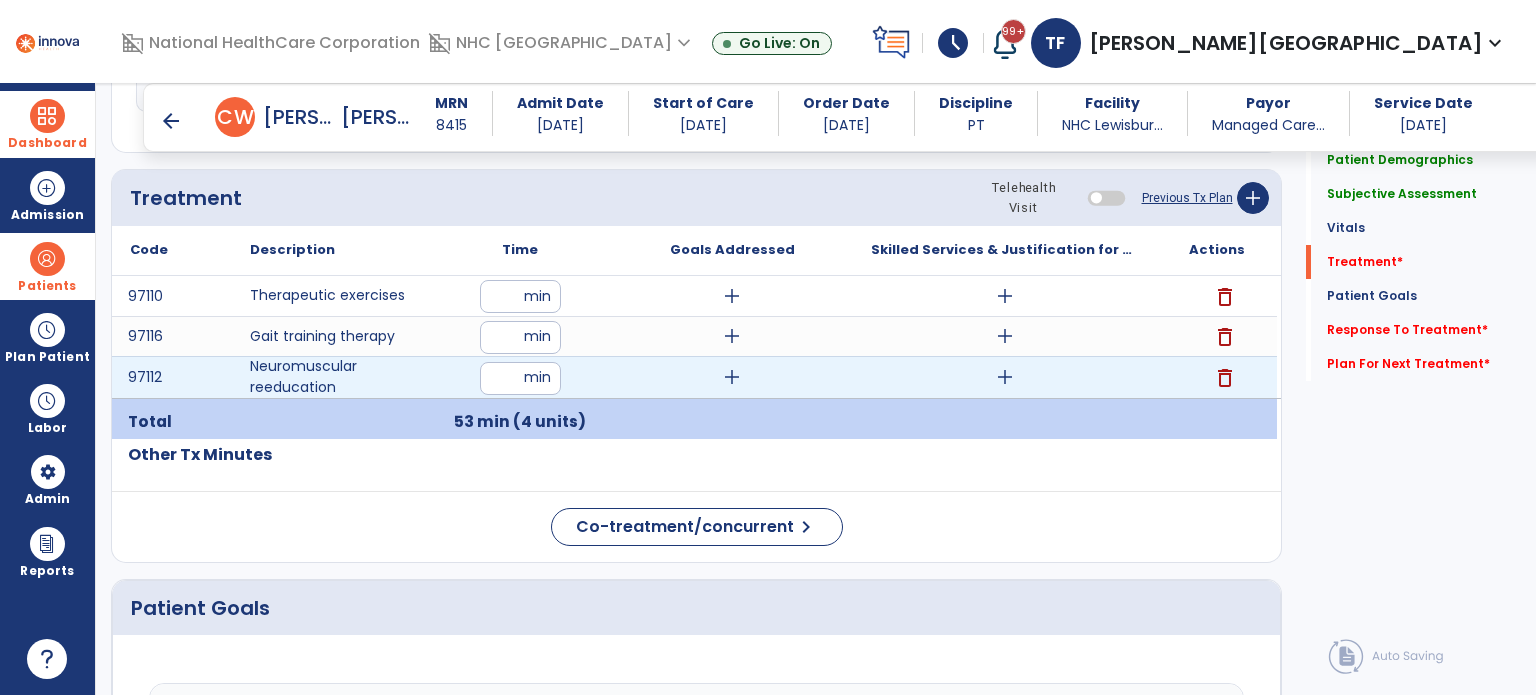 type on "*" 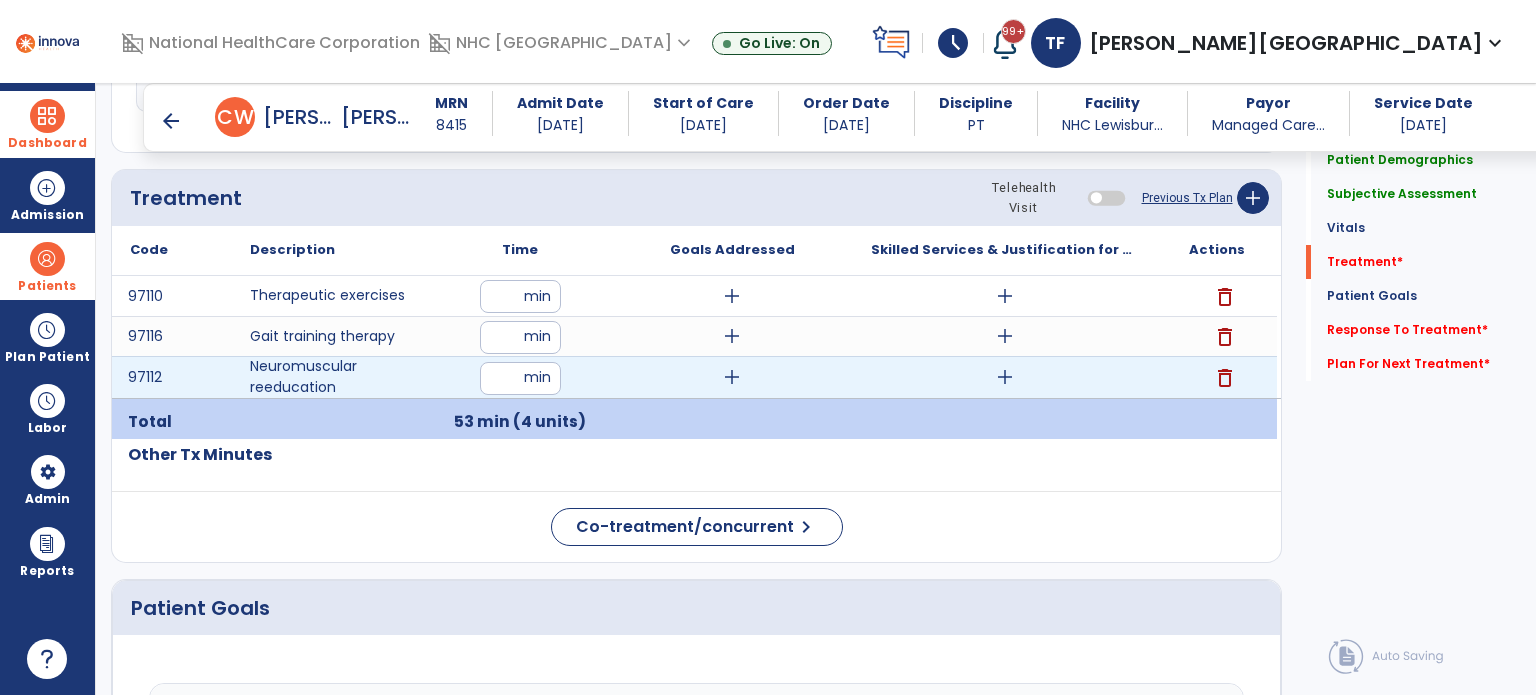type on "**" 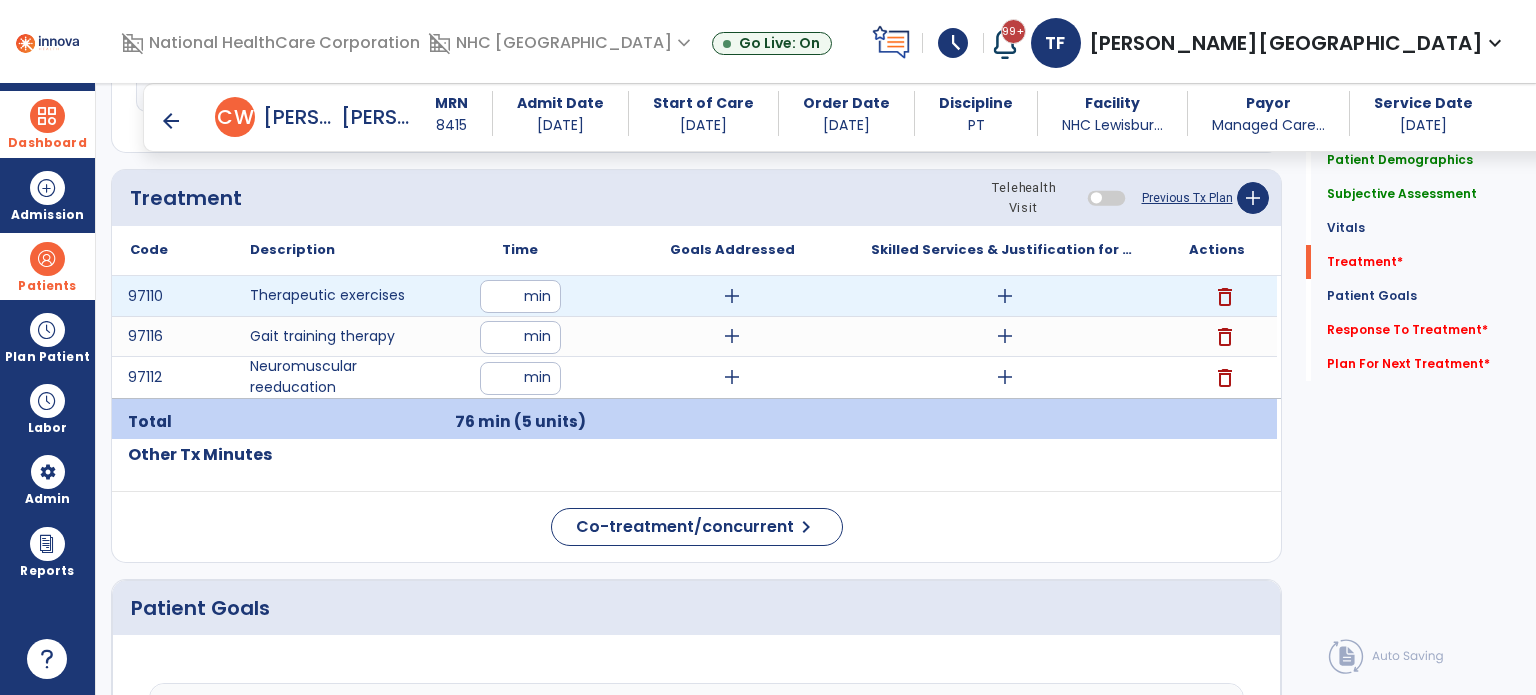 click on "add" at bounding box center (1005, 296) 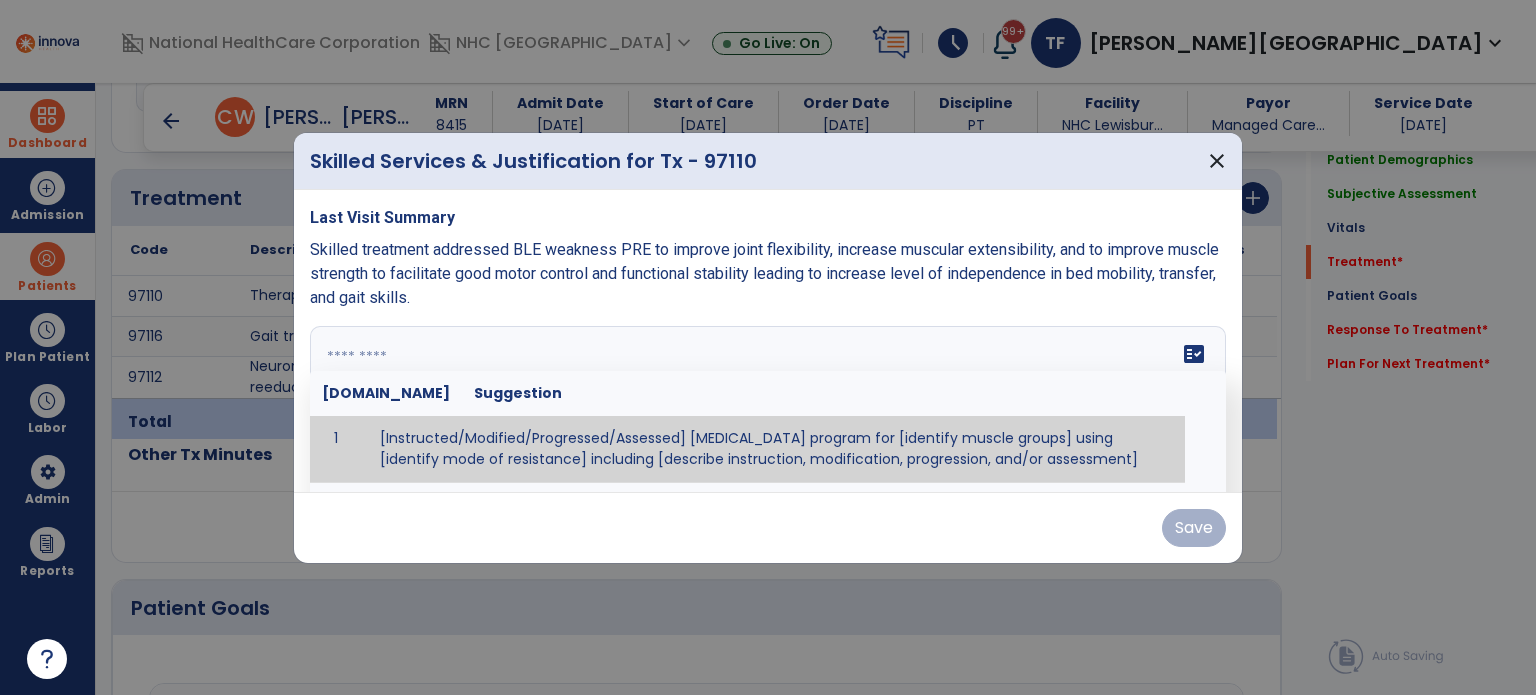 click on "fact_check  [DOMAIN_NAME] Suggestion 1 [Instructed/Modified/Progressed/Assessed] [MEDICAL_DATA] program for [identify muscle groups] using [identify mode of resistance] including [describe instruction, modification, progression, and/or assessment] 2 [Instructed/Modified/Progressed/Assessed] aerobic exercise program using [identify equipment/mode] including [describe instruction, modification,progression, and/or assessment] 3 [Instructed/Modified/Progressed/Assessed] [PROM/A/AROM/AROM] program for [identify joint movements] using [contract-relax, over-pressure, inhibitory techniques, other] 4 [Assessed/Tested] aerobic capacity with administration of [aerobic capacity test]" at bounding box center [768, 401] 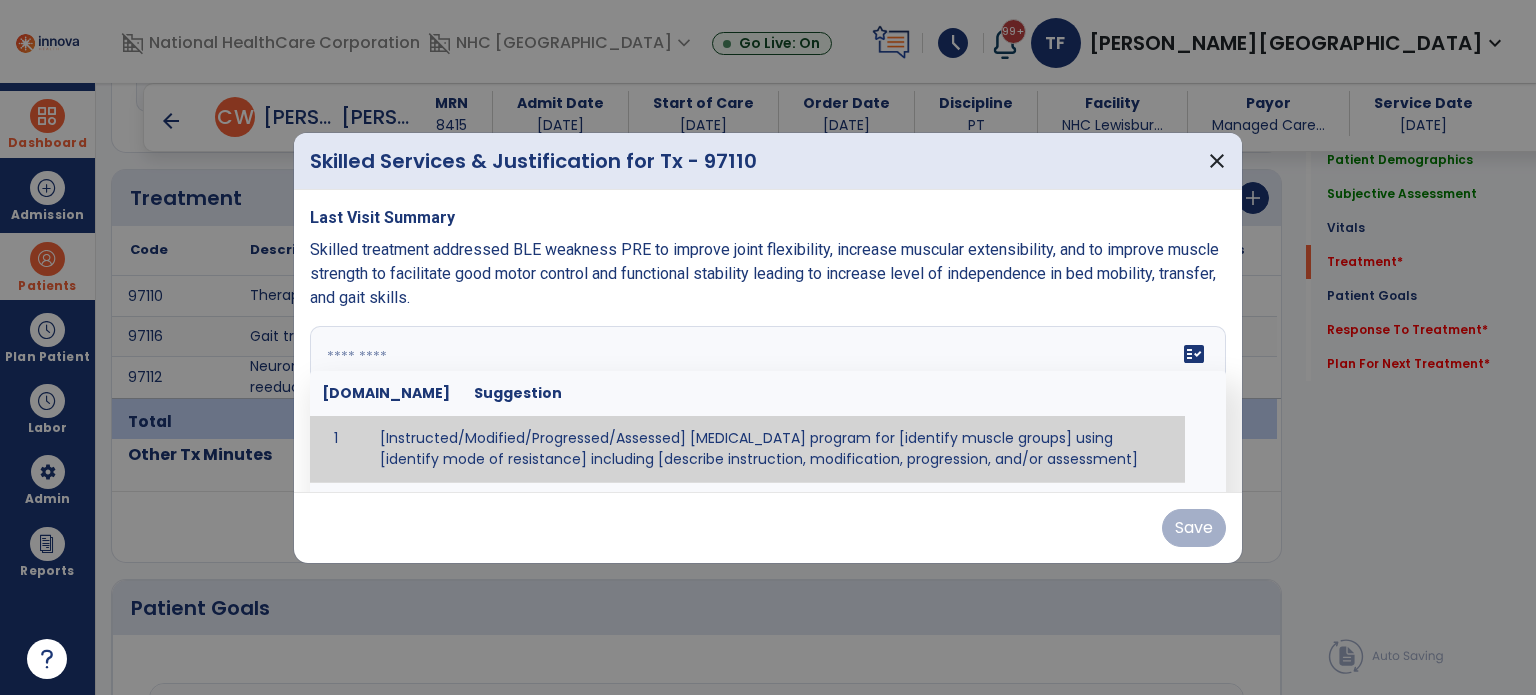paste on "**********" 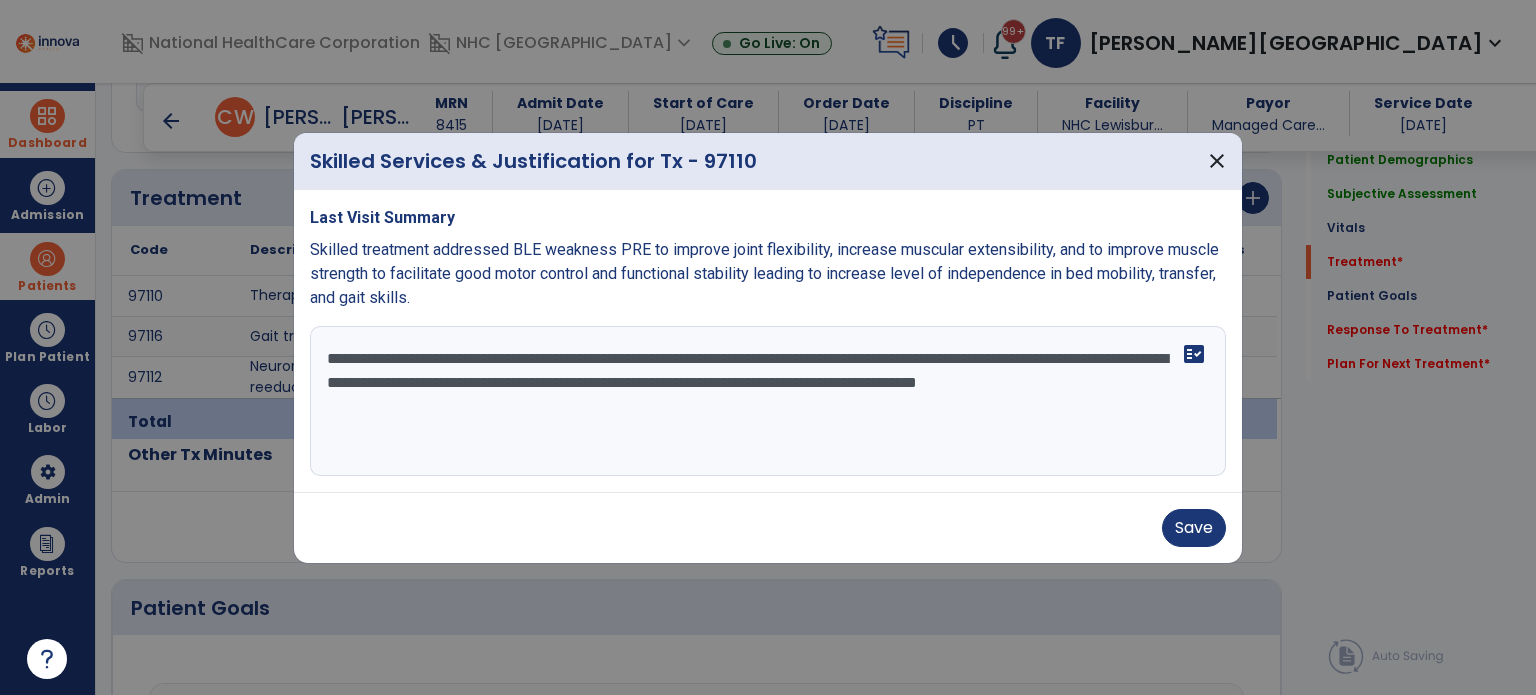 click on "**********" at bounding box center [768, 401] 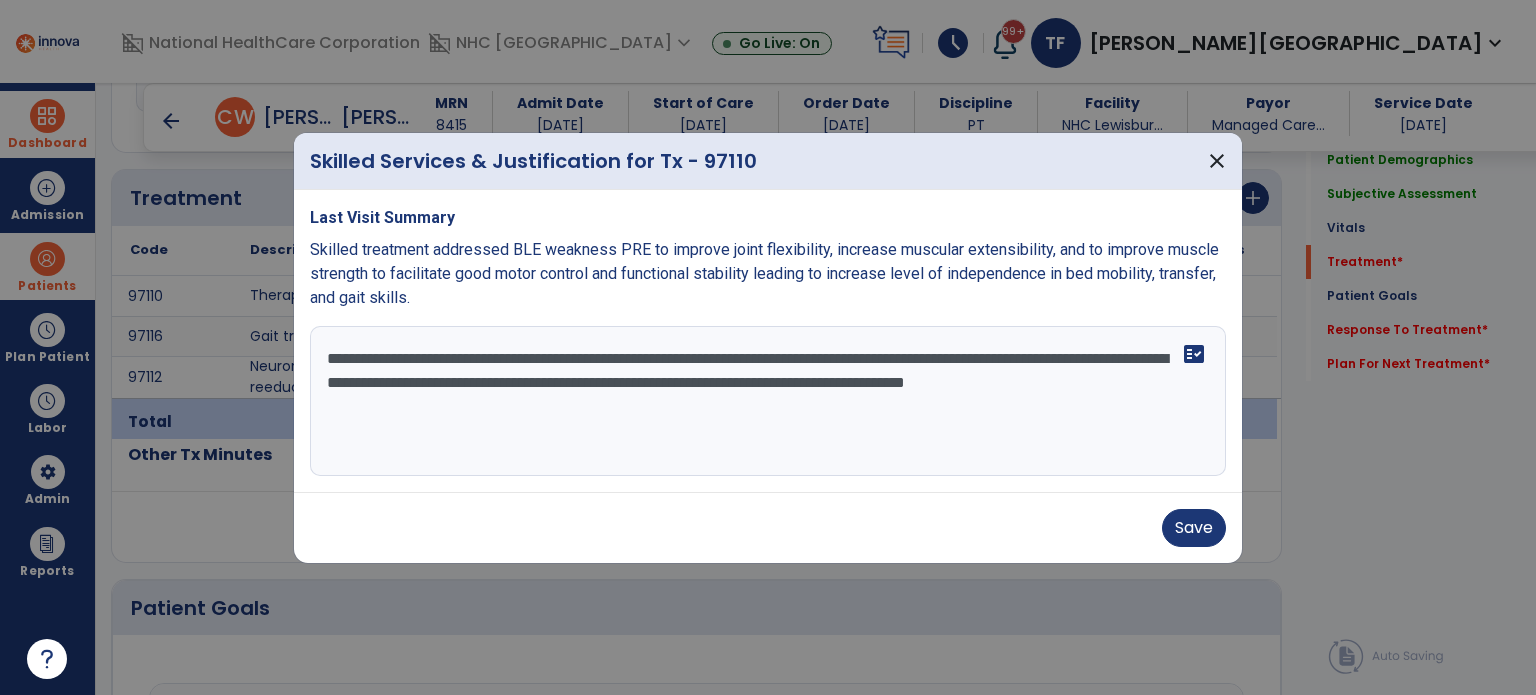 click on "**********" at bounding box center [768, 401] 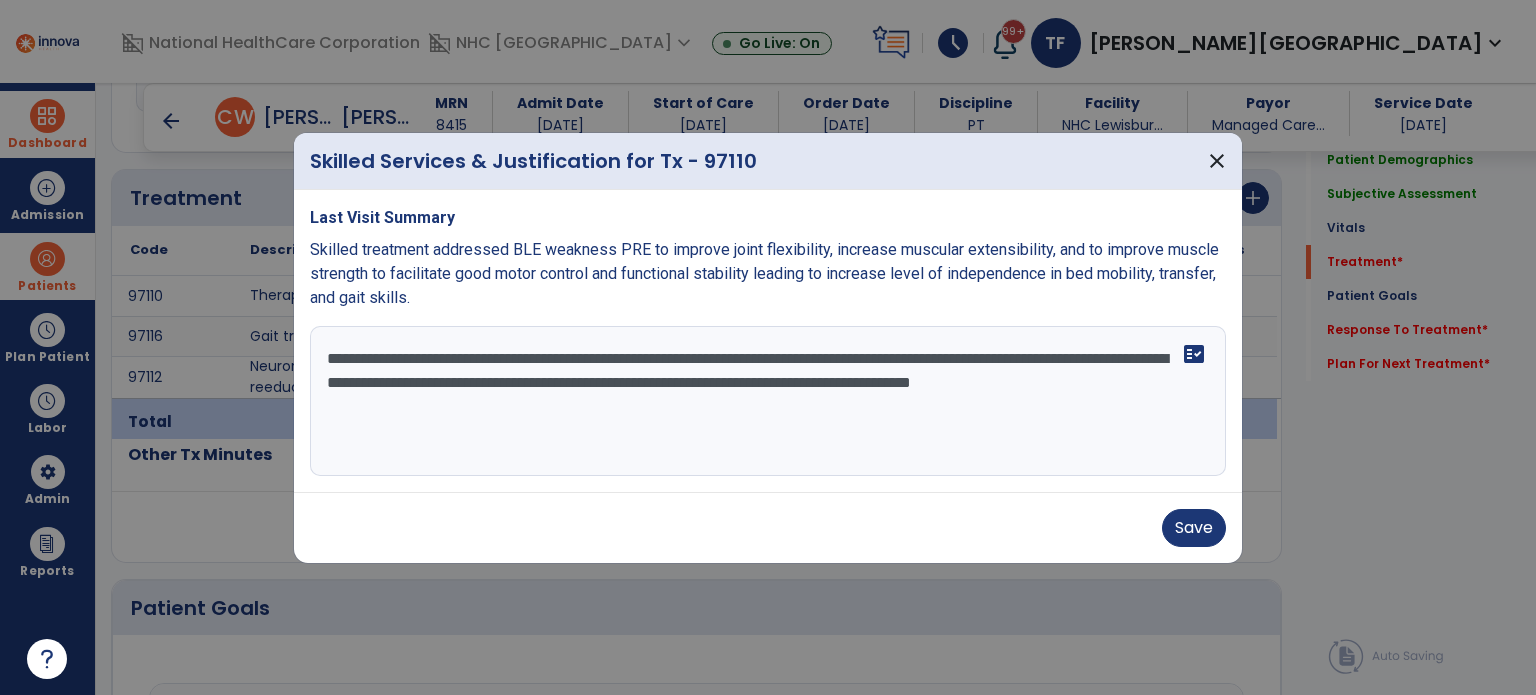 type on "**********" 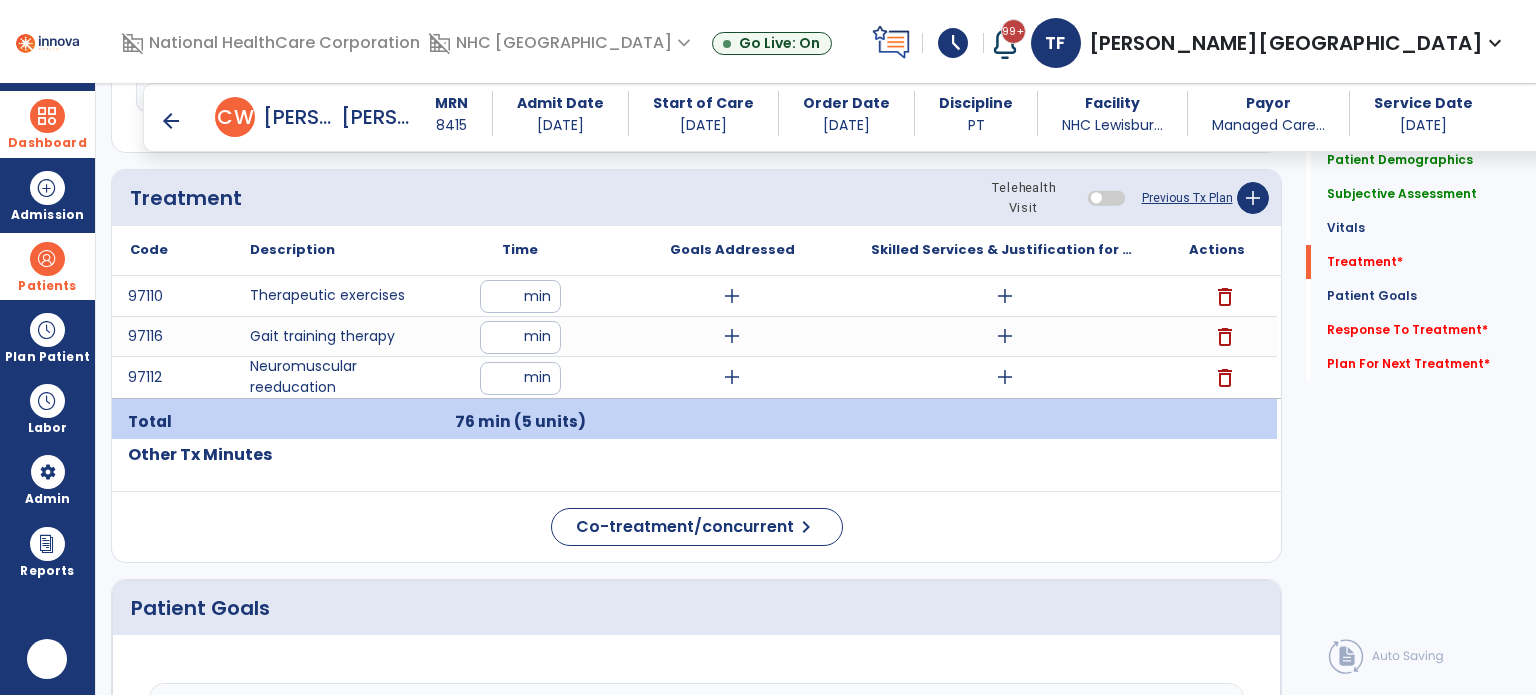 scroll, scrollTop: 0, scrollLeft: 0, axis: both 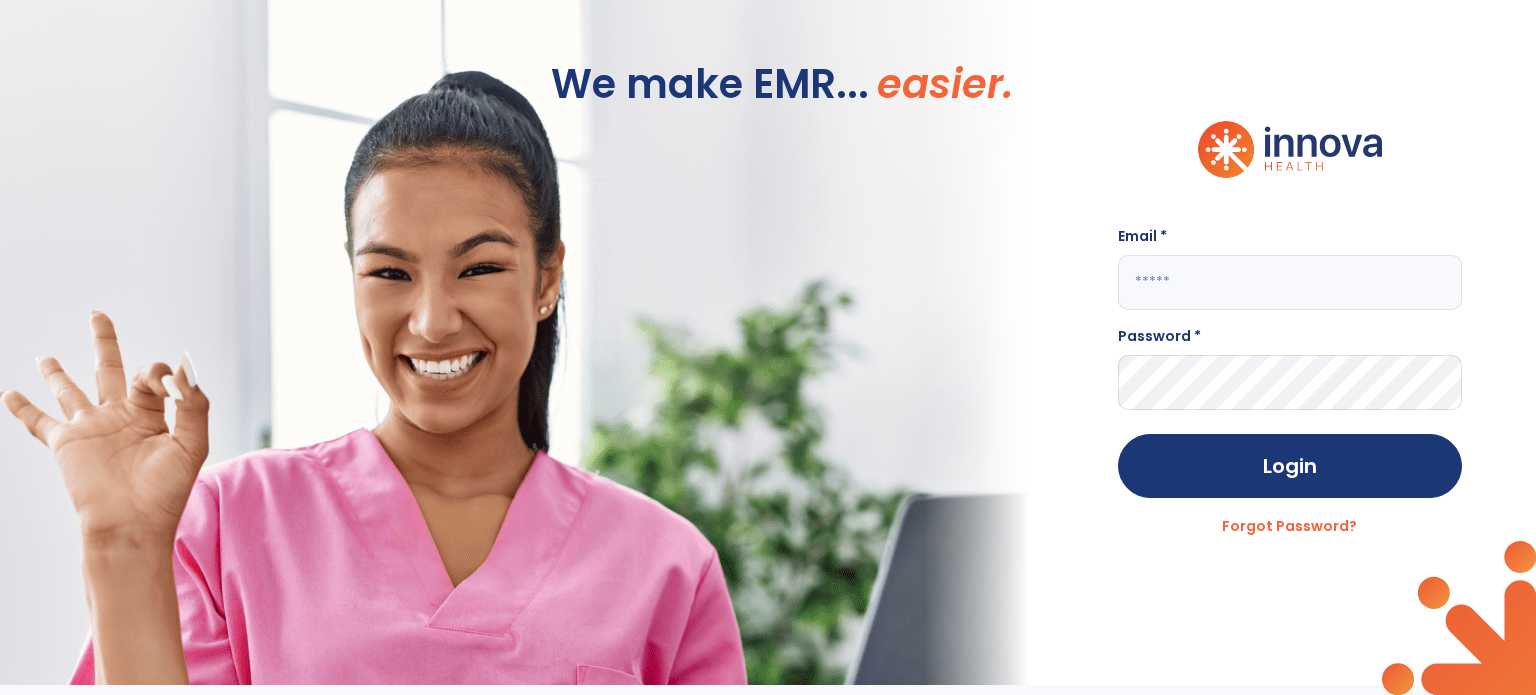 type on "**********" 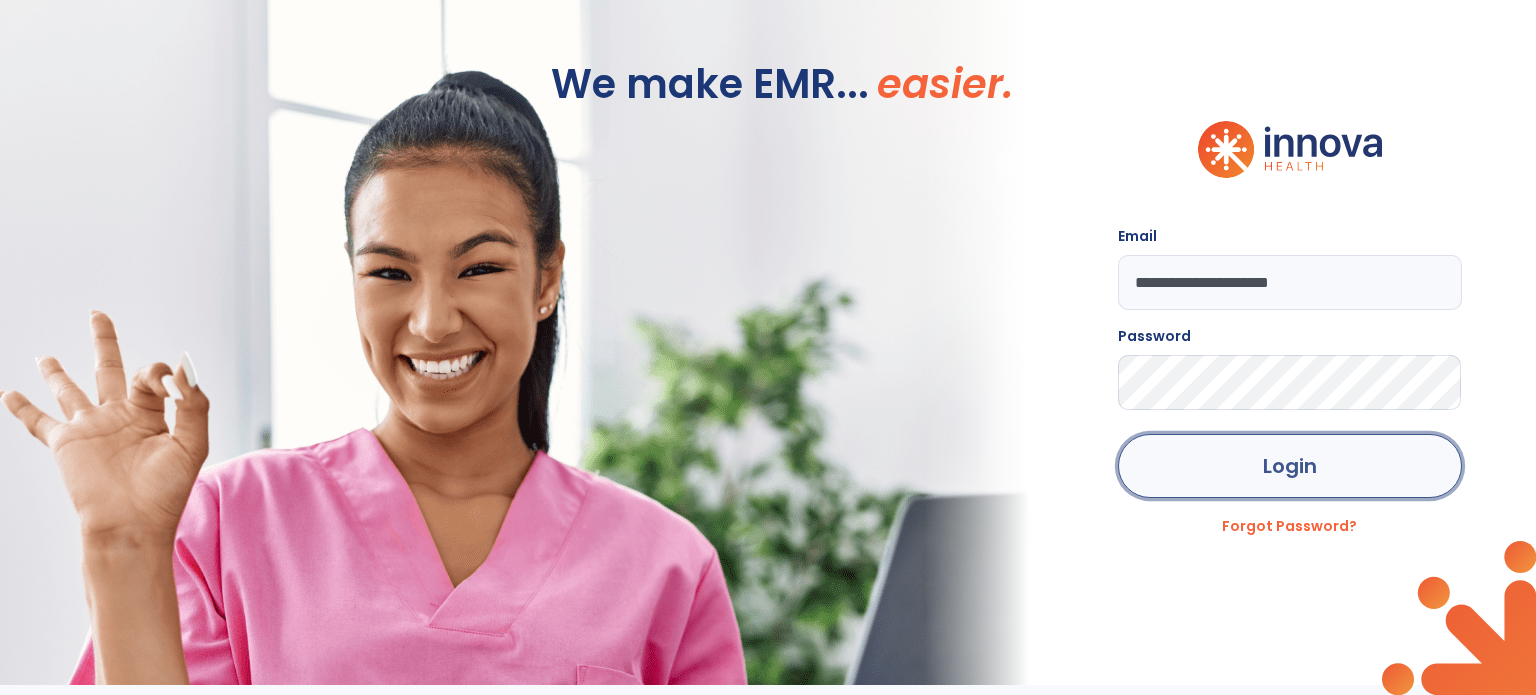 click on "Login" 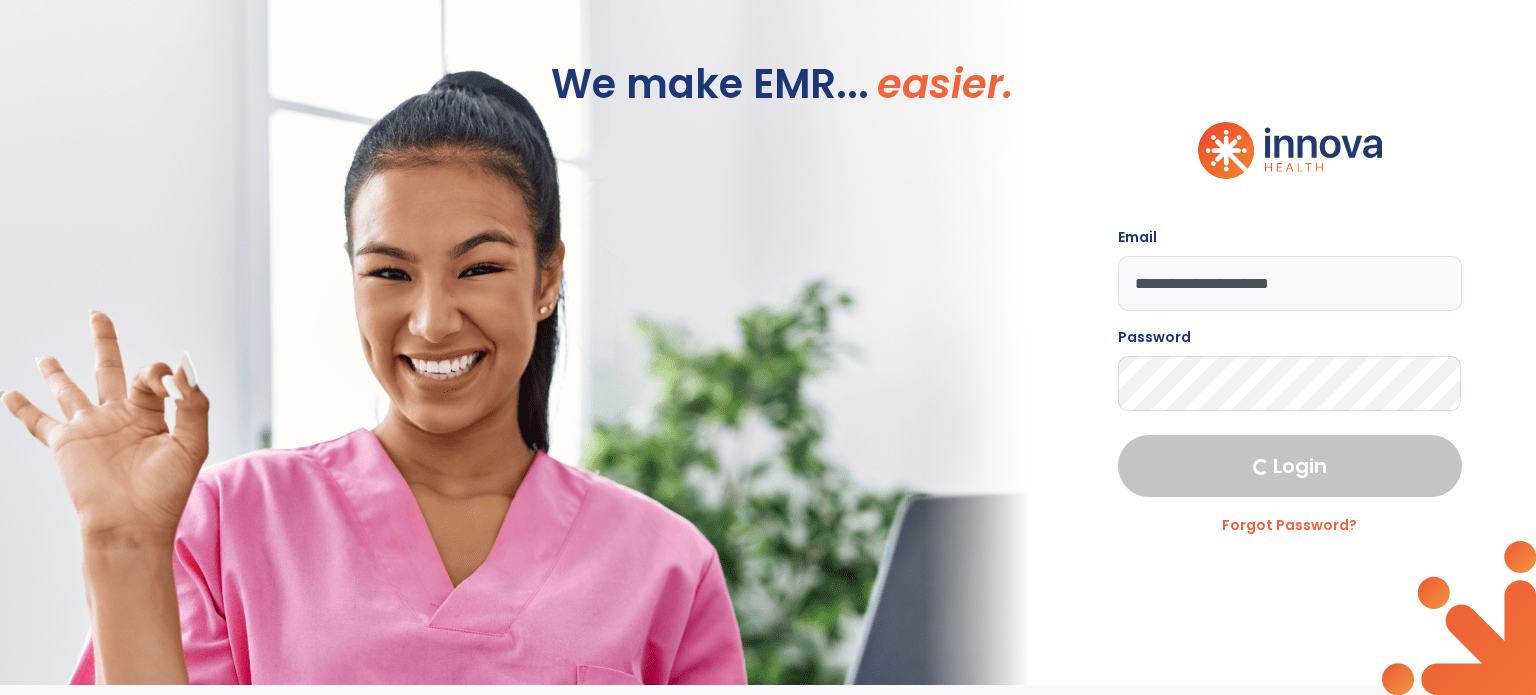 select on "***" 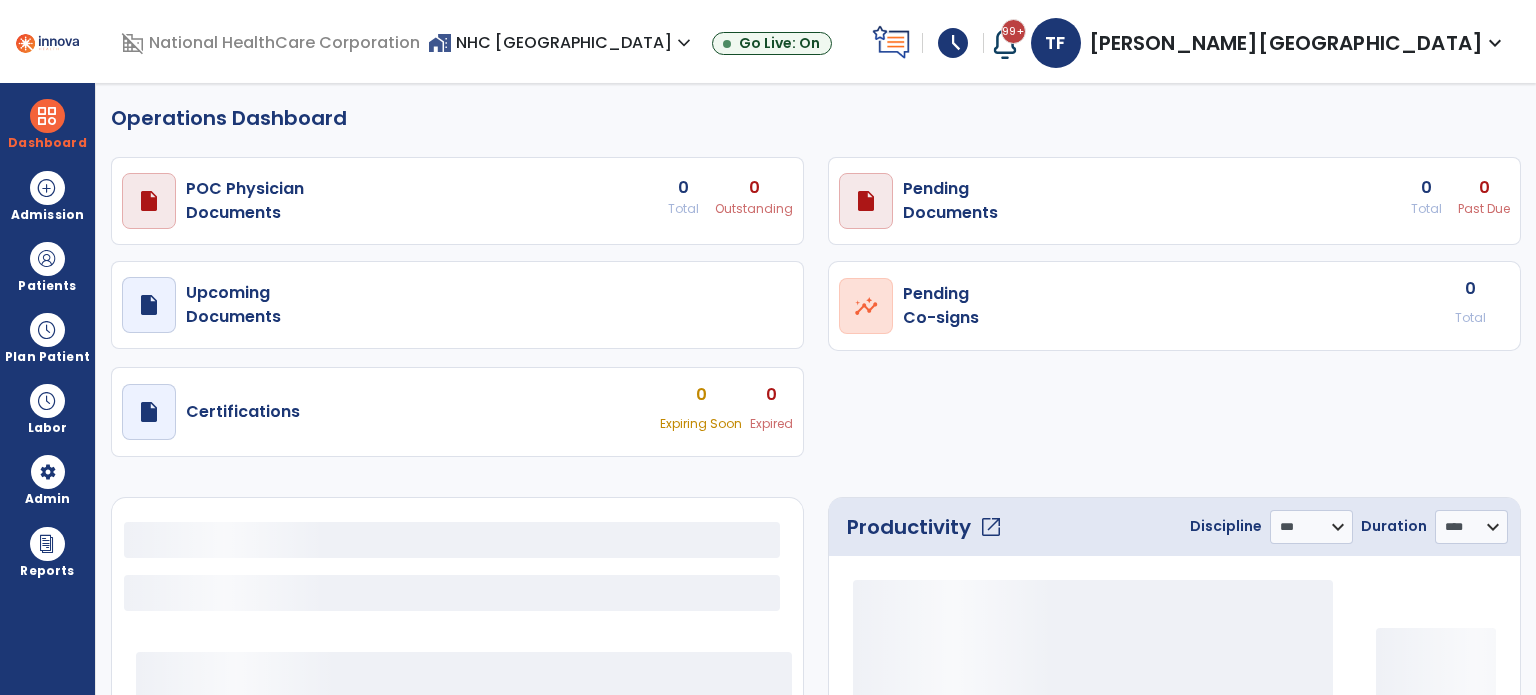 select on "***" 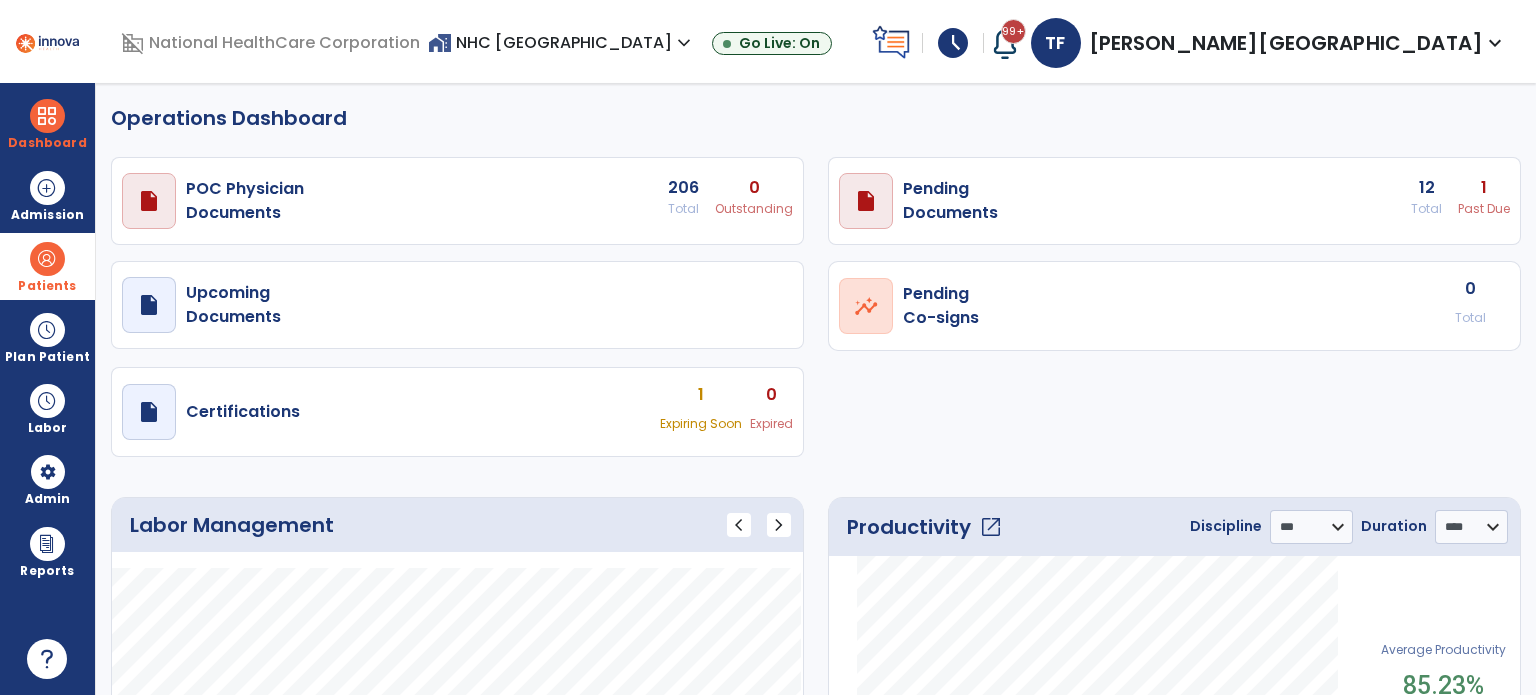 click on "Patients" at bounding box center (47, 266) 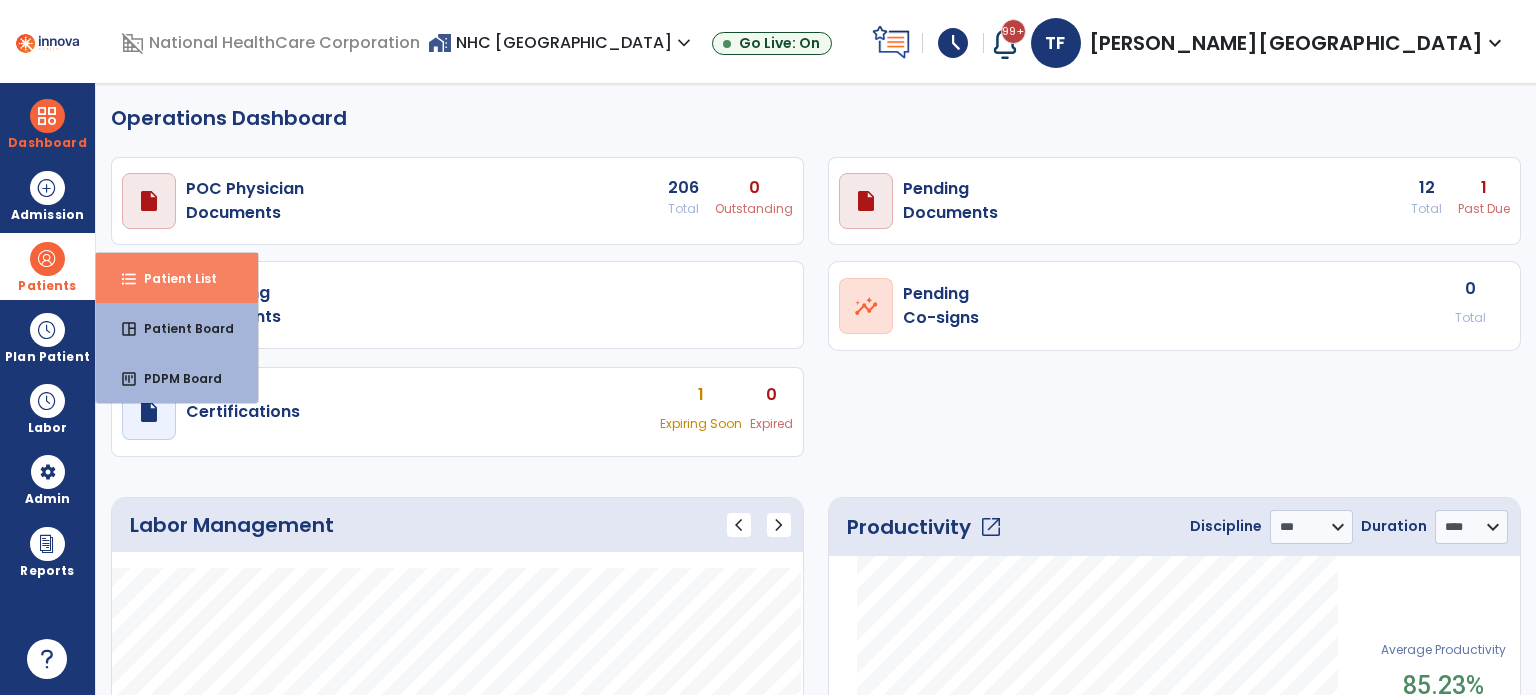 click on "format_list_bulleted  Patient List" at bounding box center (177, 278) 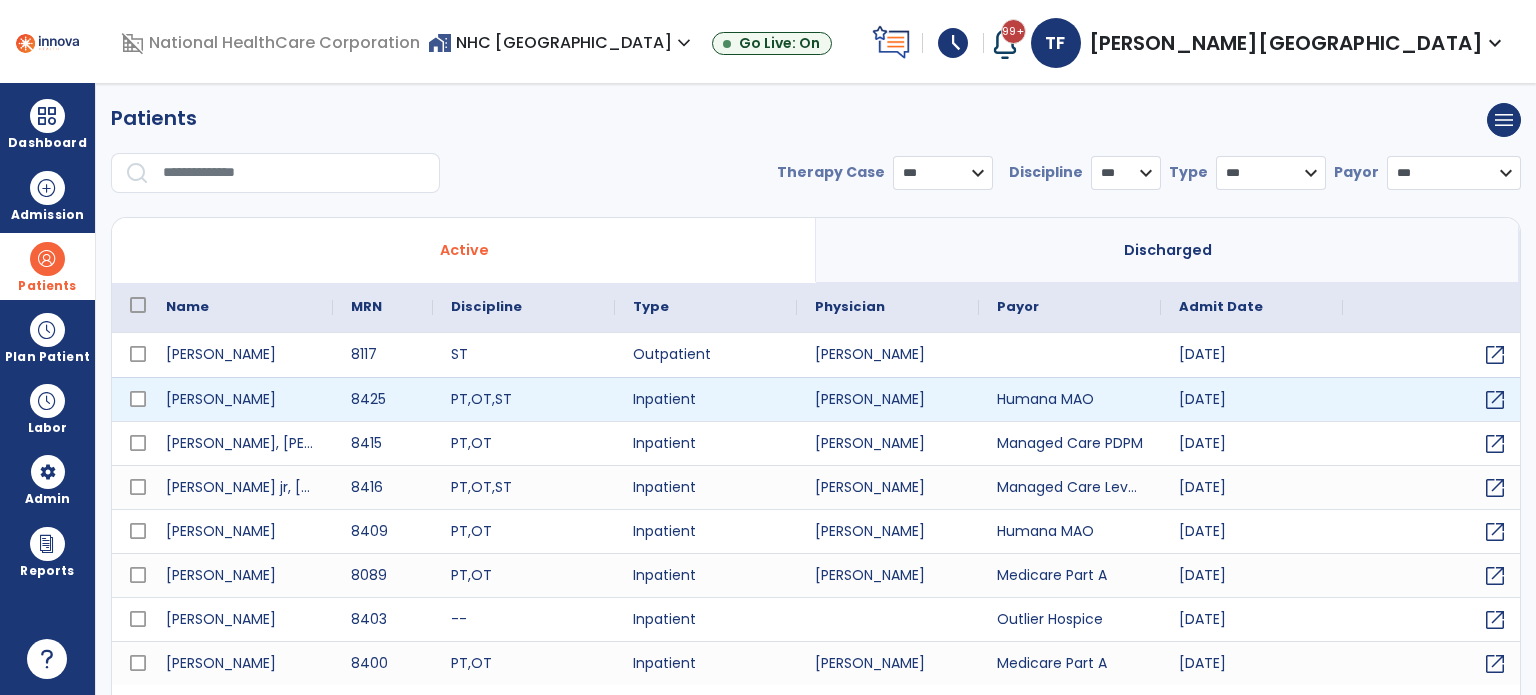 select on "***" 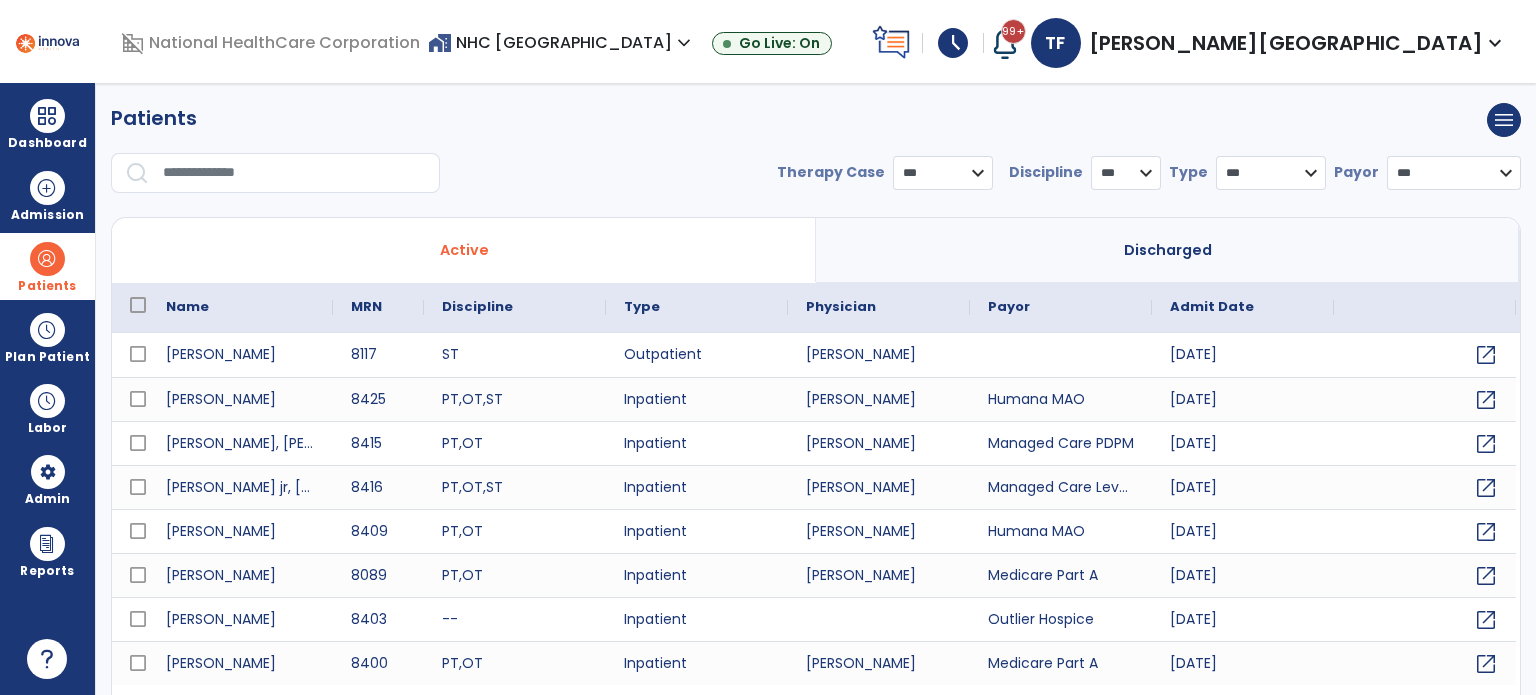 click at bounding box center (294, 173) 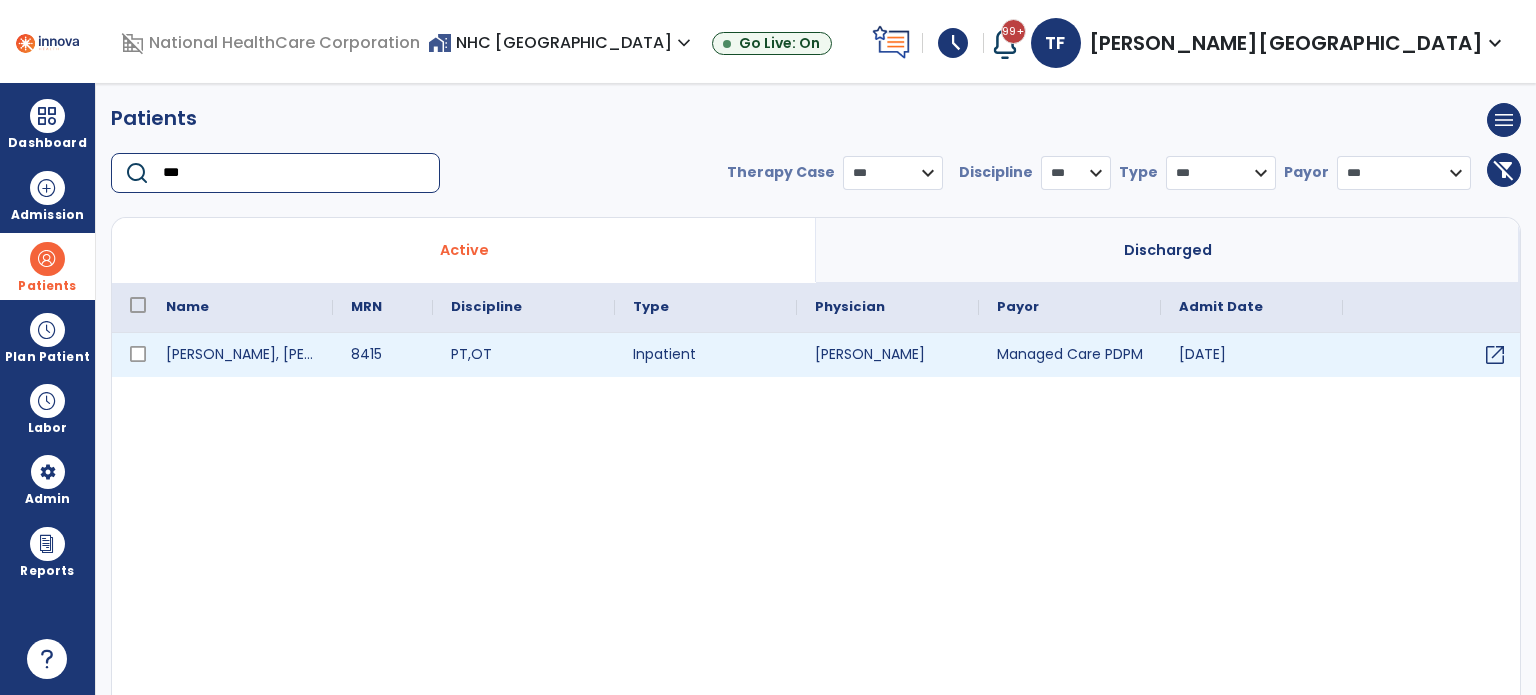 type on "***" 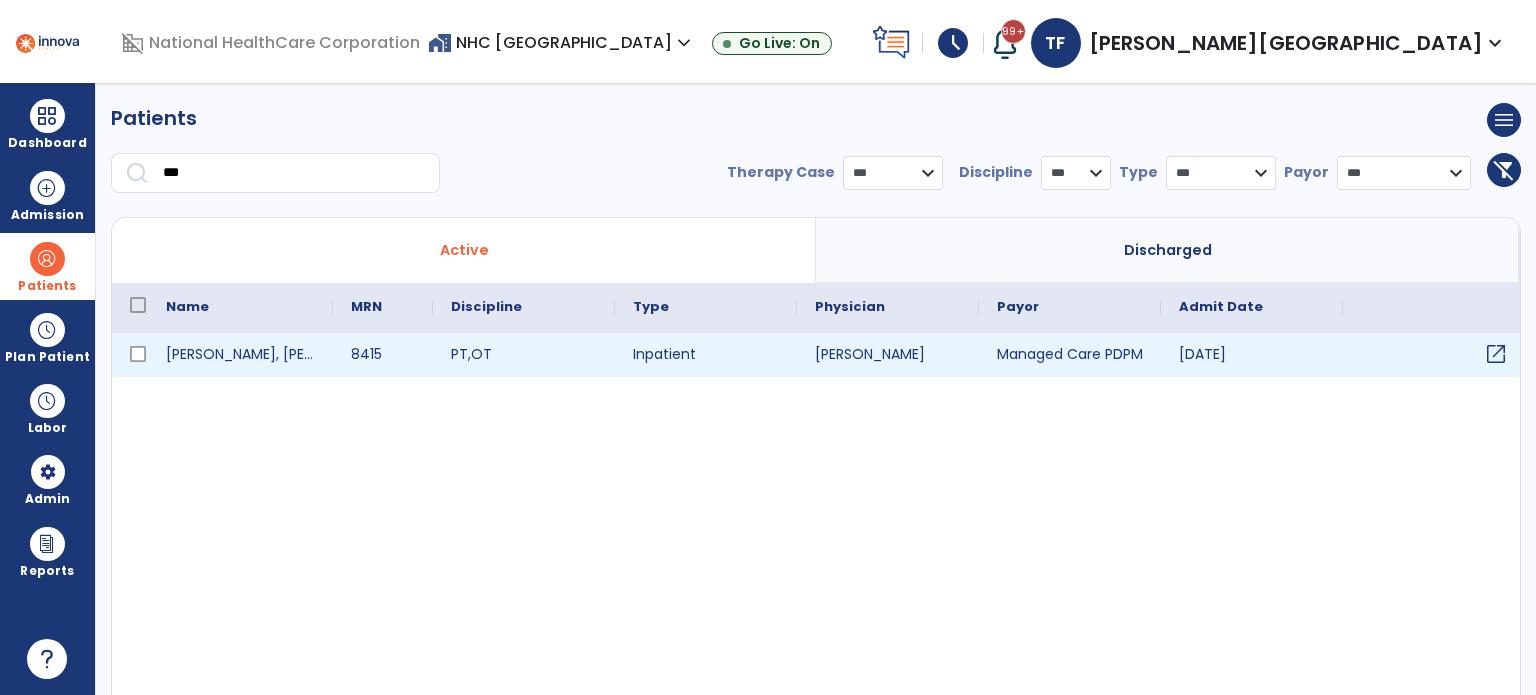 click on "open_in_new" at bounding box center [1496, 354] 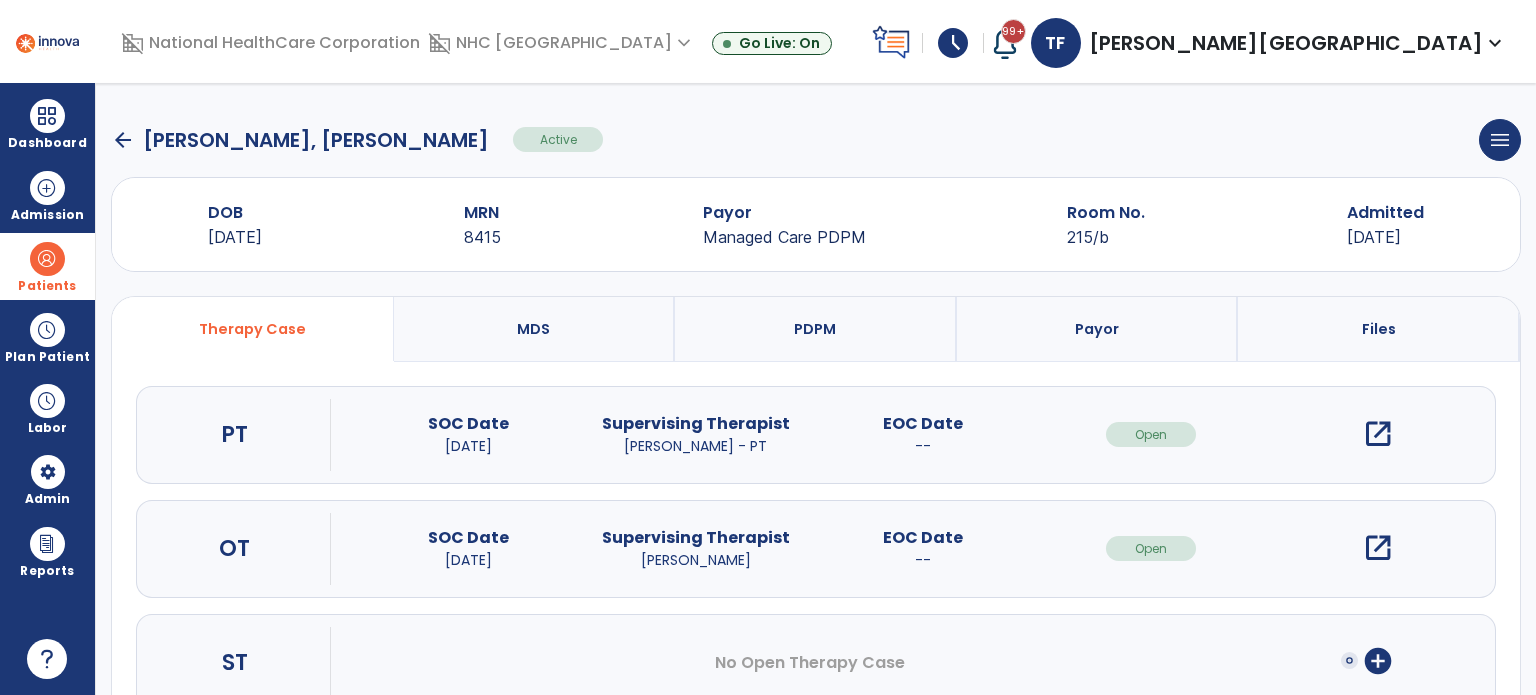 click on "open_in_new" at bounding box center [1378, 434] 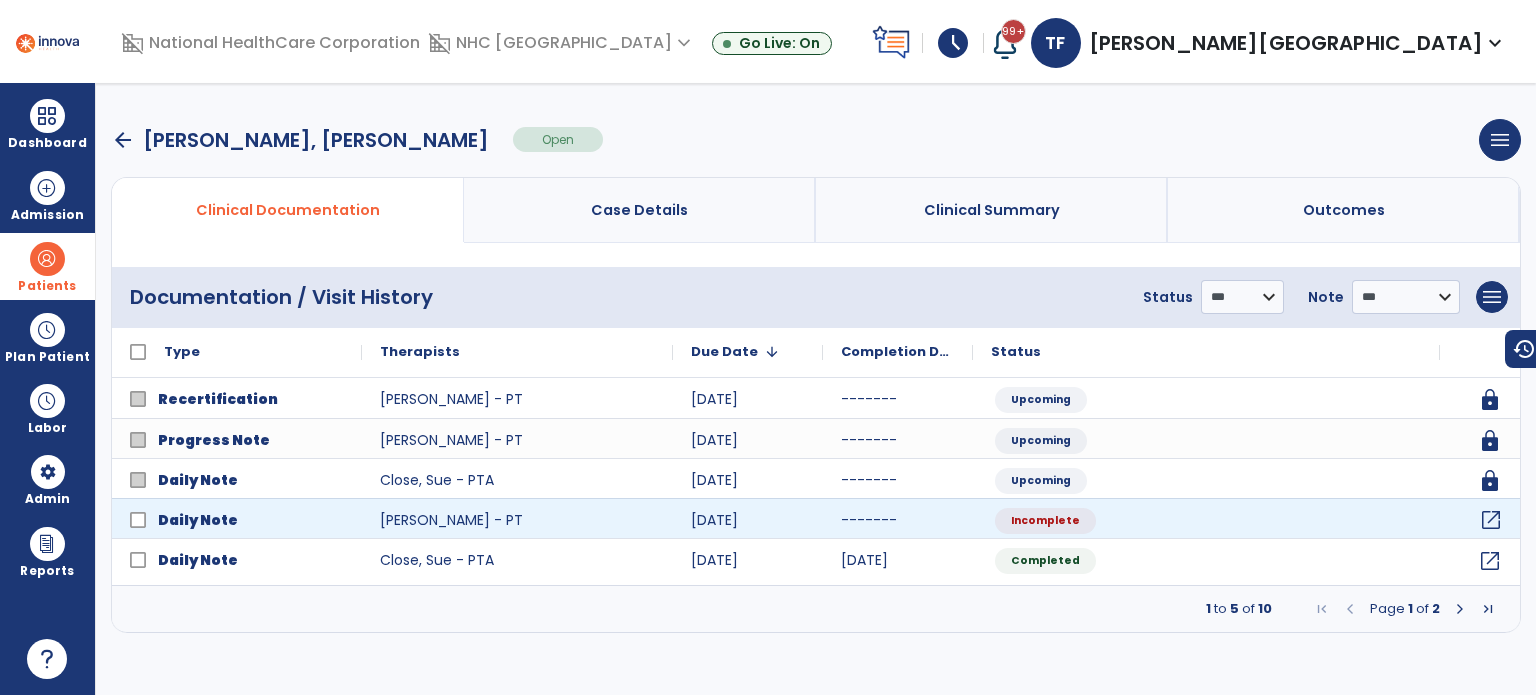click on "open_in_new" 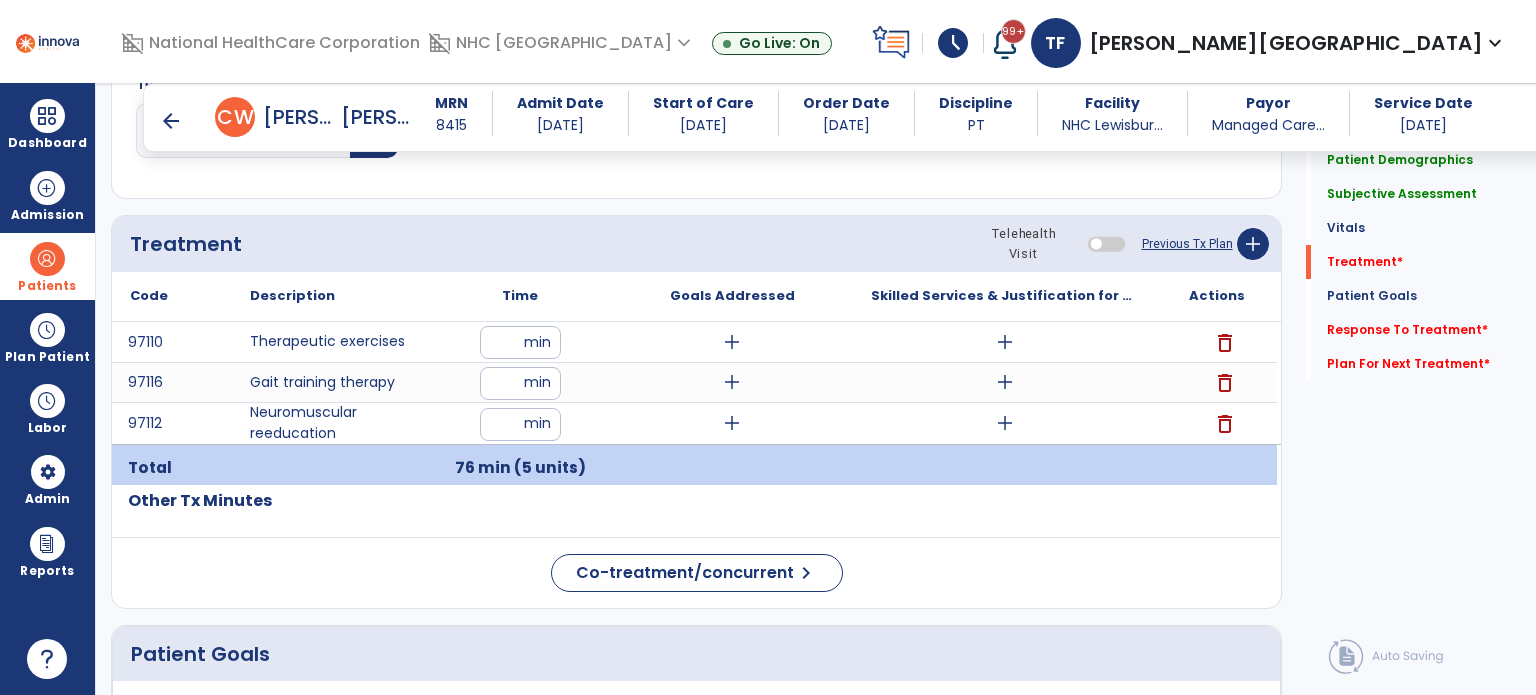 scroll, scrollTop: 1000, scrollLeft: 0, axis: vertical 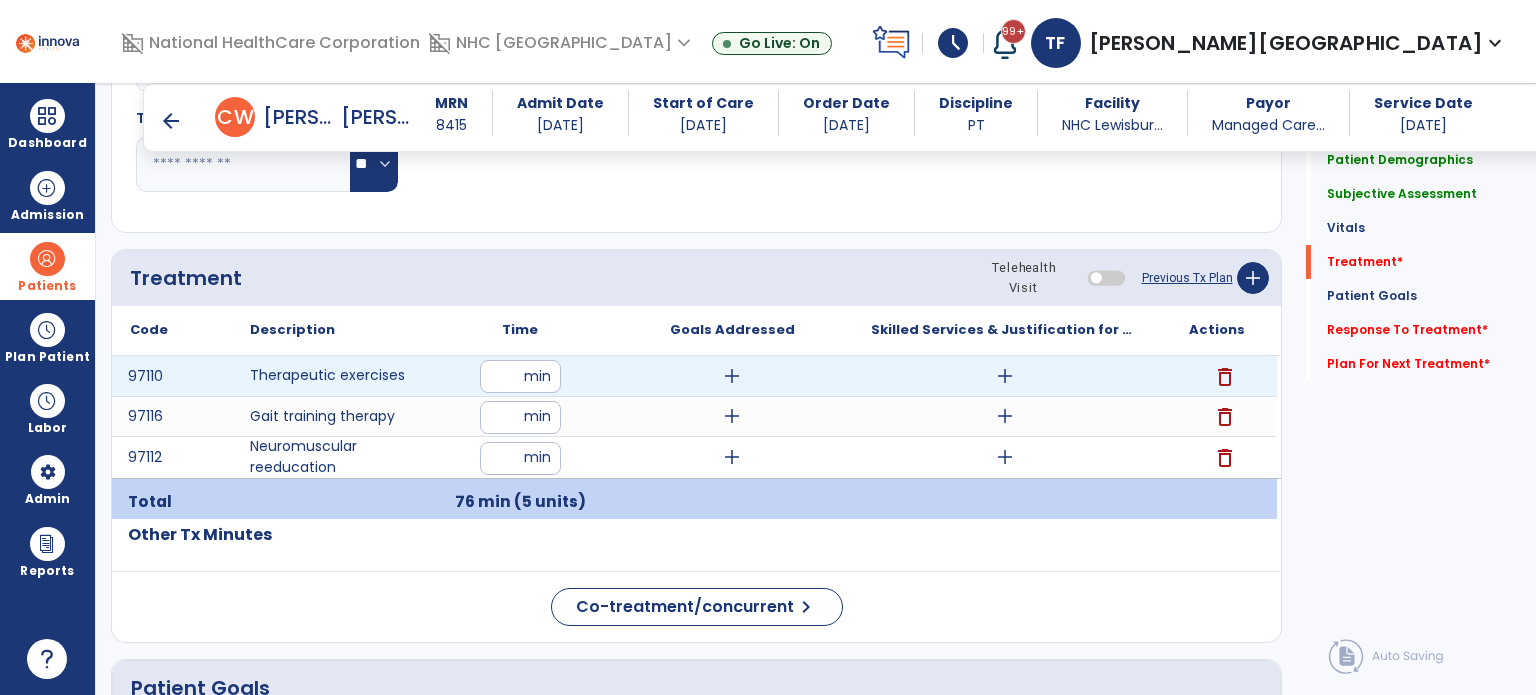 click on "add" at bounding box center [1005, 376] 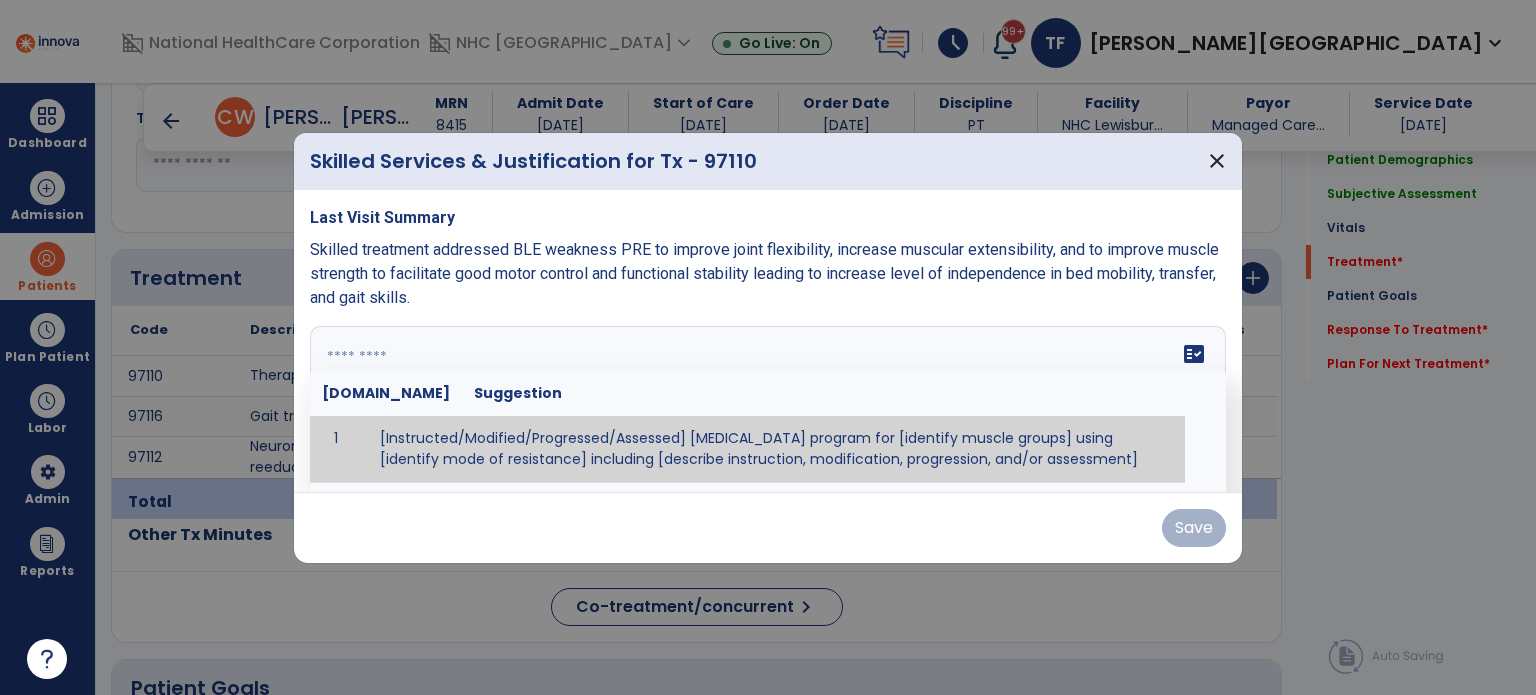 click on "fact_check  [DOMAIN_NAME] Suggestion 1 [Instructed/Modified/Progressed/Assessed] [MEDICAL_DATA] program for [identify muscle groups] using [identify mode of resistance] including [describe instruction, modification, progression, and/or assessment] 2 [Instructed/Modified/Progressed/Assessed] aerobic exercise program using [identify equipment/mode] including [describe instruction, modification,progression, and/or assessment] 3 [Instructed/Modified/Progressed/Assessed] [PROM/A/AROM/AROM] program for [identify joint movements] using [contract-relax, over-pressure, inhibitory techniques, other] 4 [Assessed/Tested] aerobic capacity with administration of [aerobic capacity test]" at bounding box center (768, 401) 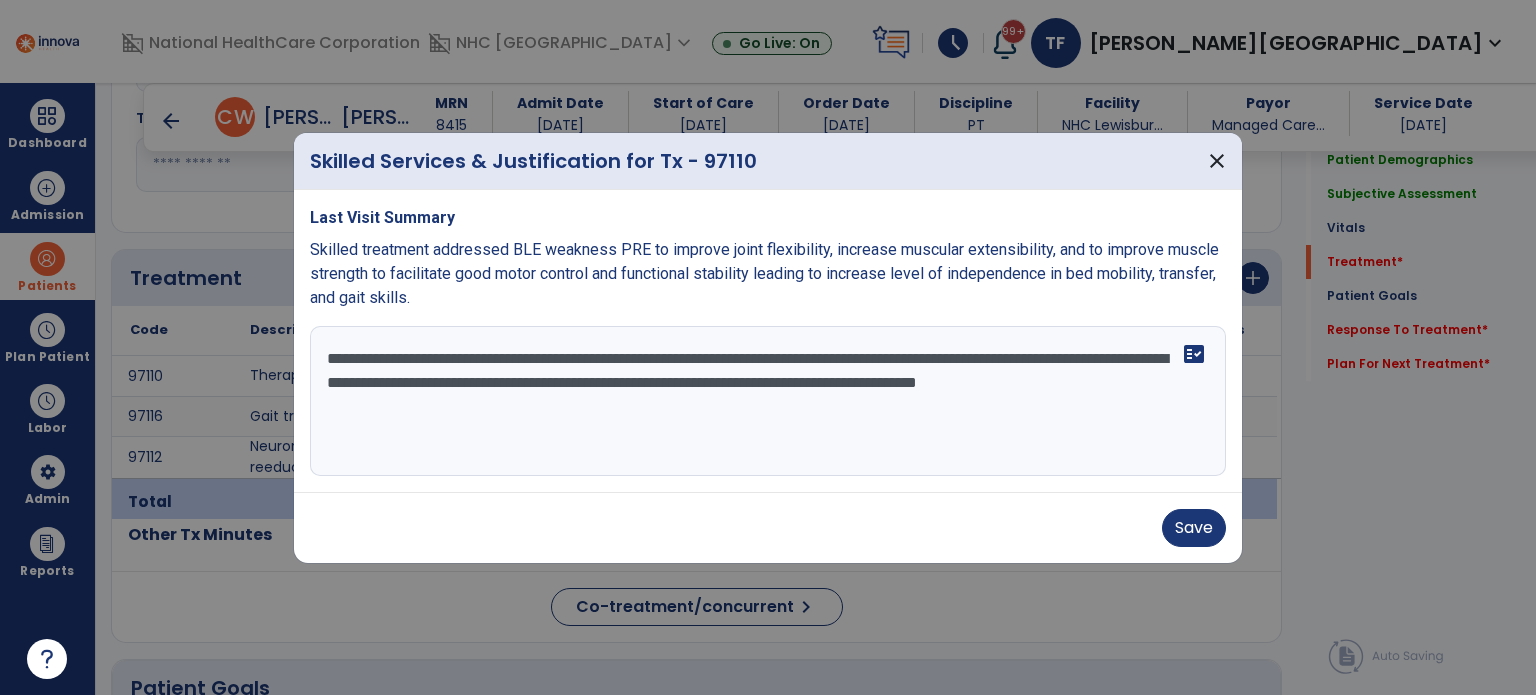 click on "**********" at bounding box center (768, 401) 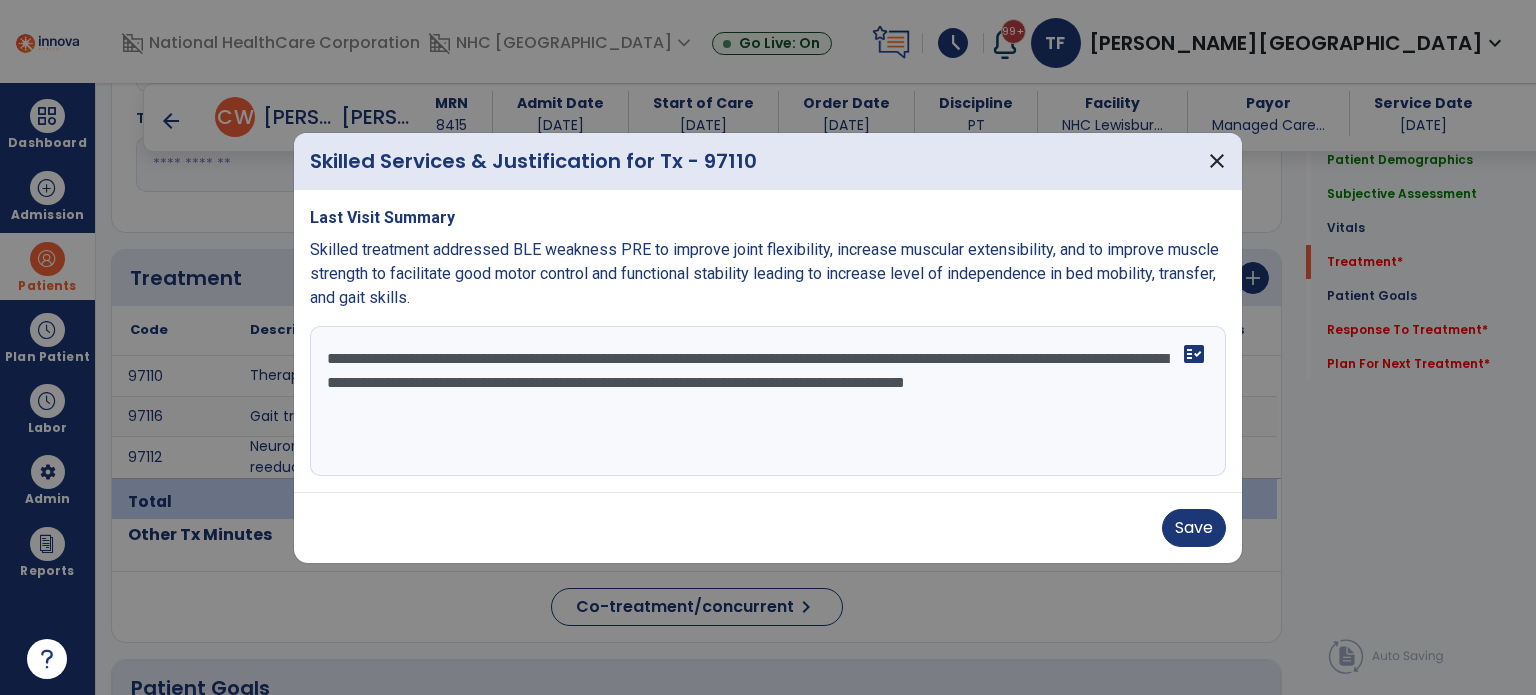 click on "**********" at bounding box center [768, 401] 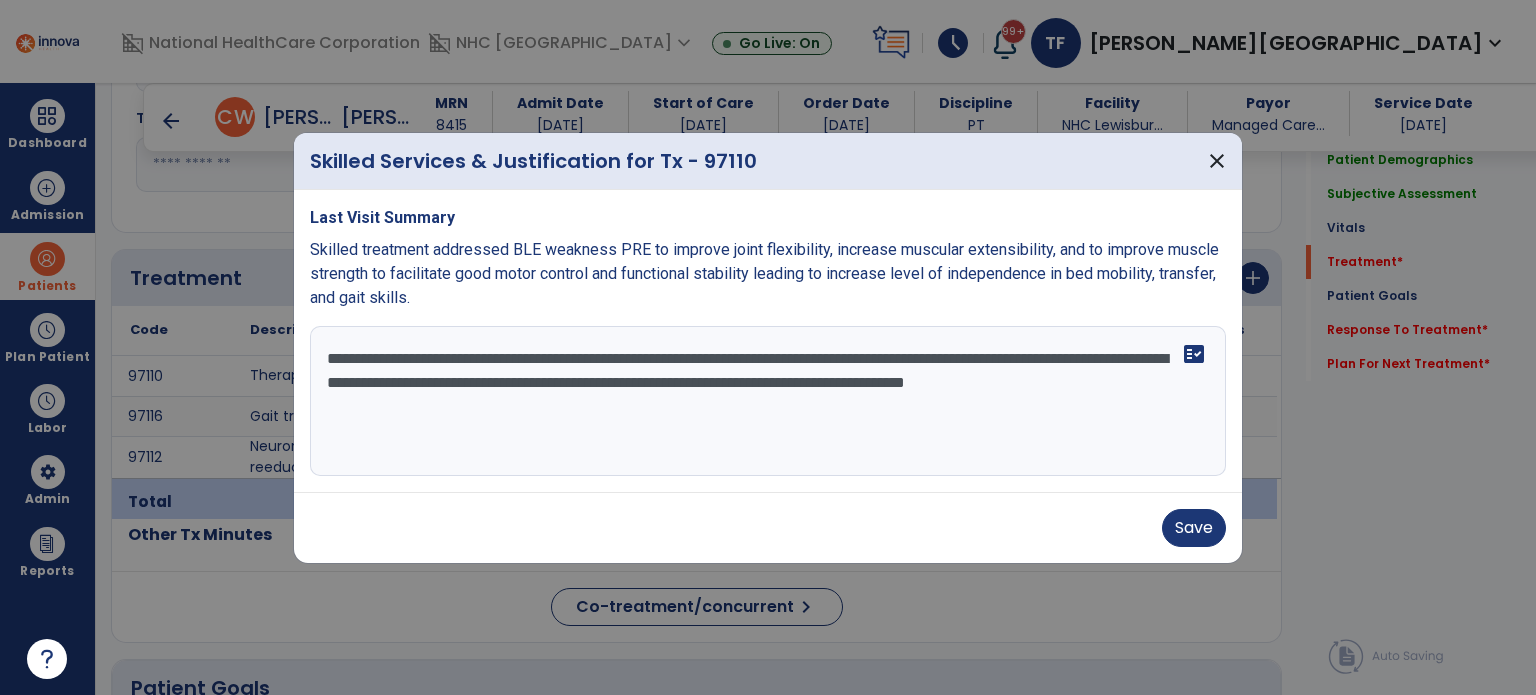 click on "**********" at bounding box center [768, 401] 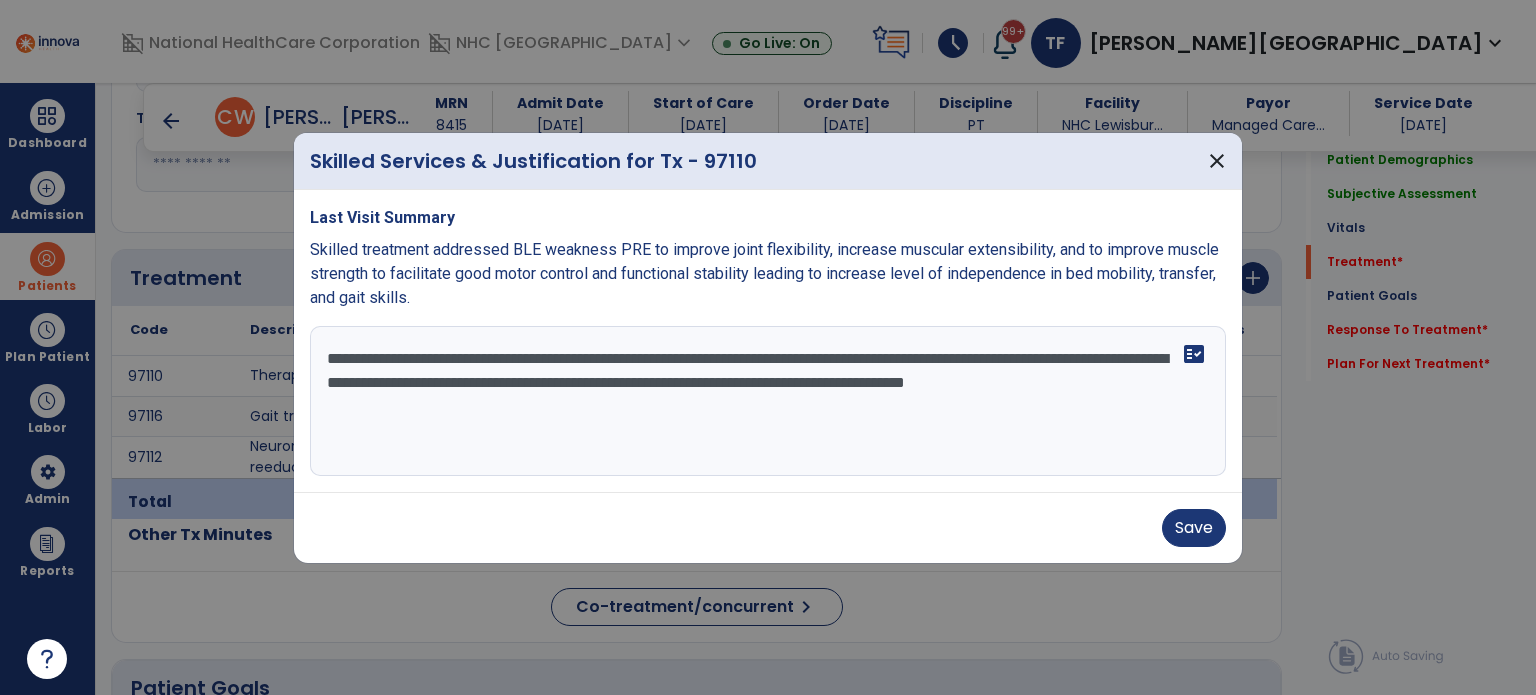 click on "**********" at bounding box center [768, 401] 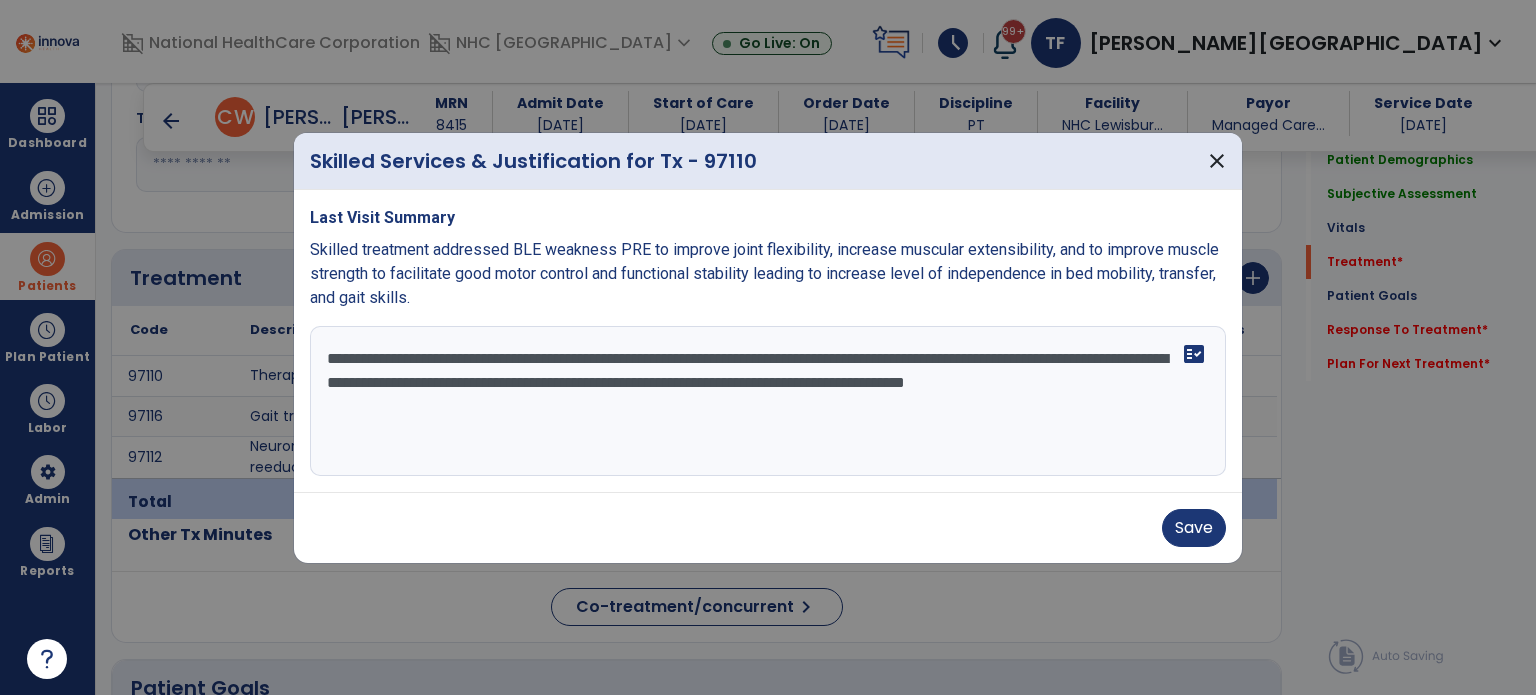 click on "**********" at bounding box center (768, 401) 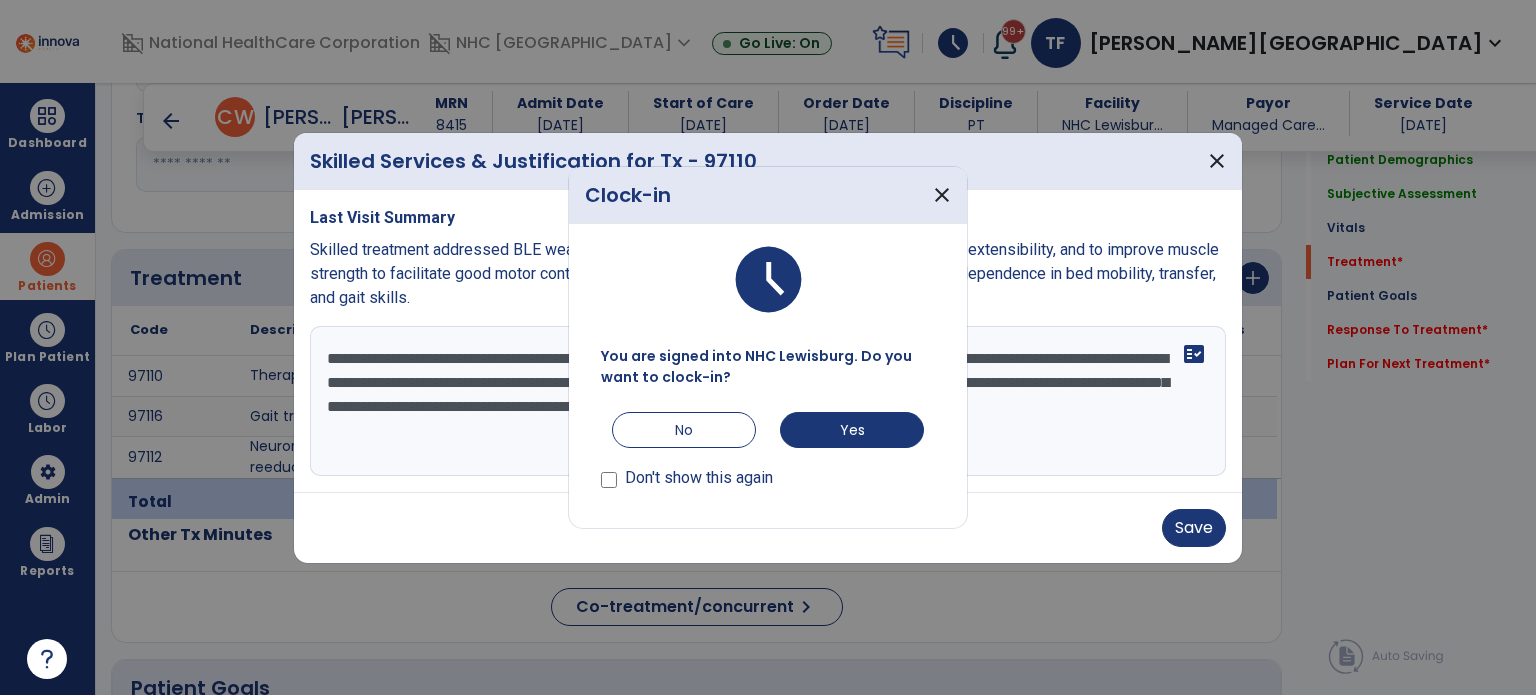 type on "**********" 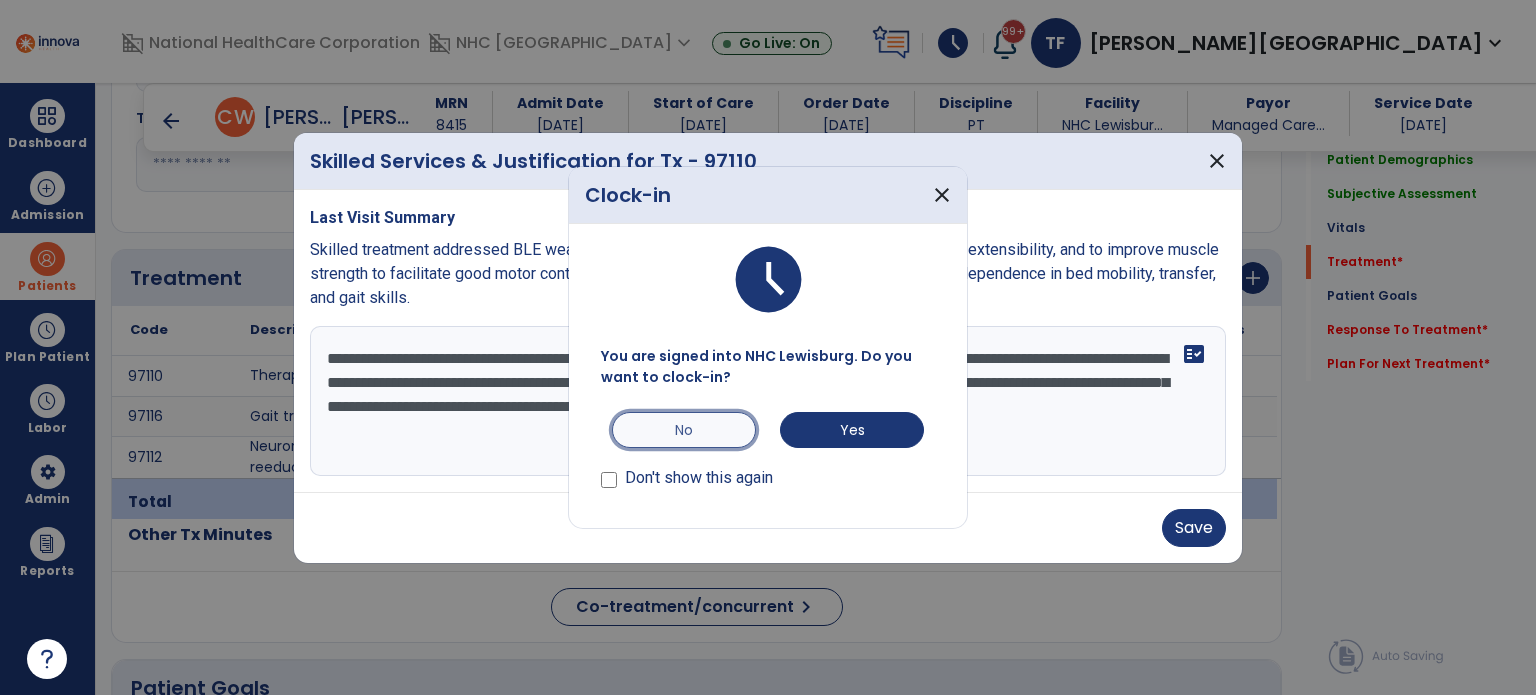 click on "No" at bounding box center [684, 430] 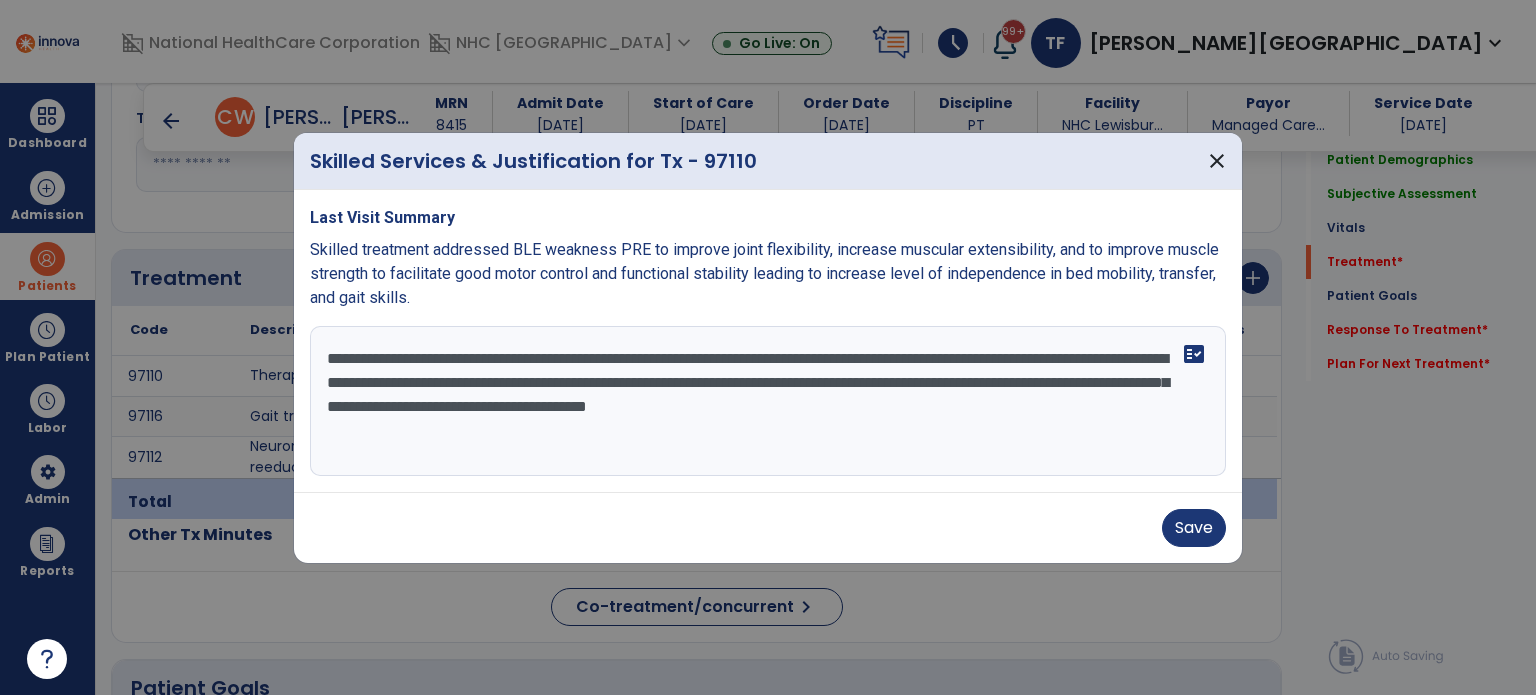 click on "**********" at bounding box center [768, 401] 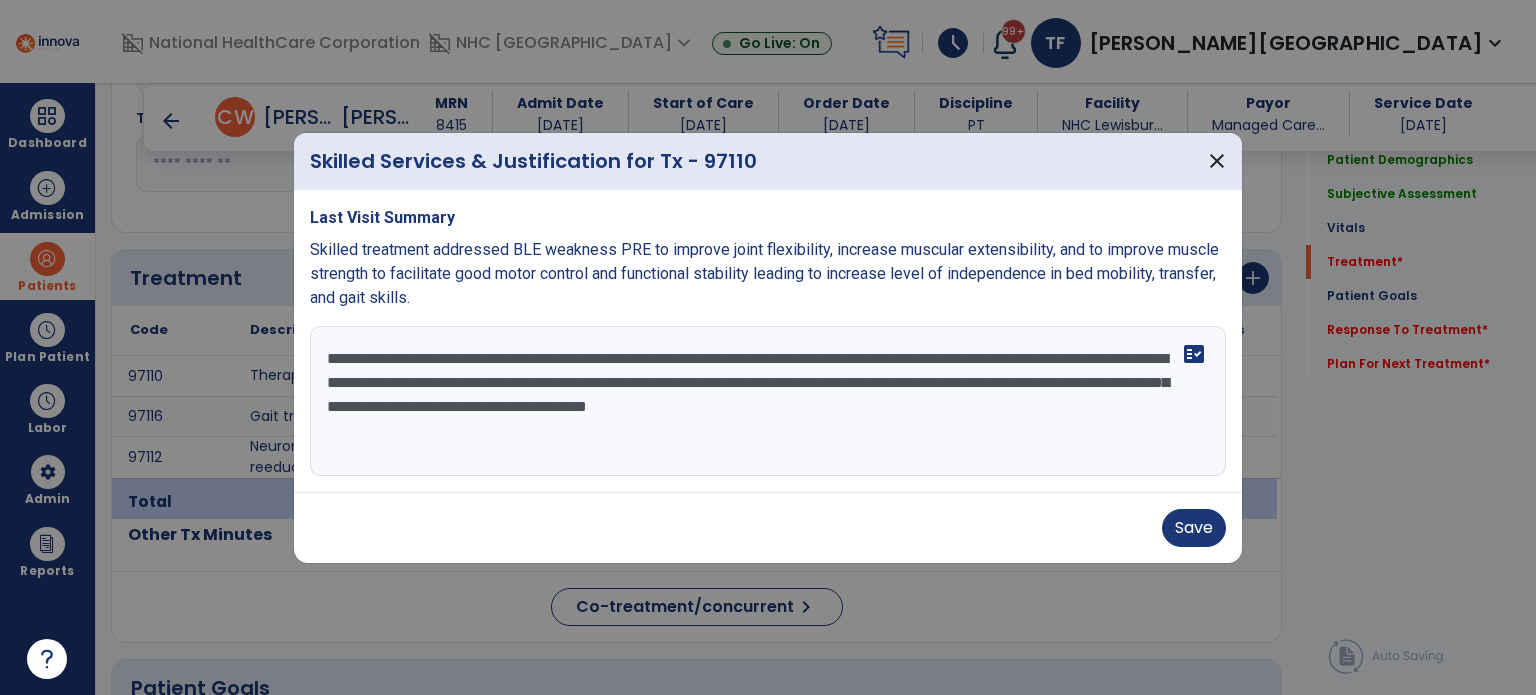 click on "**********" at bounding box center [768, 401] 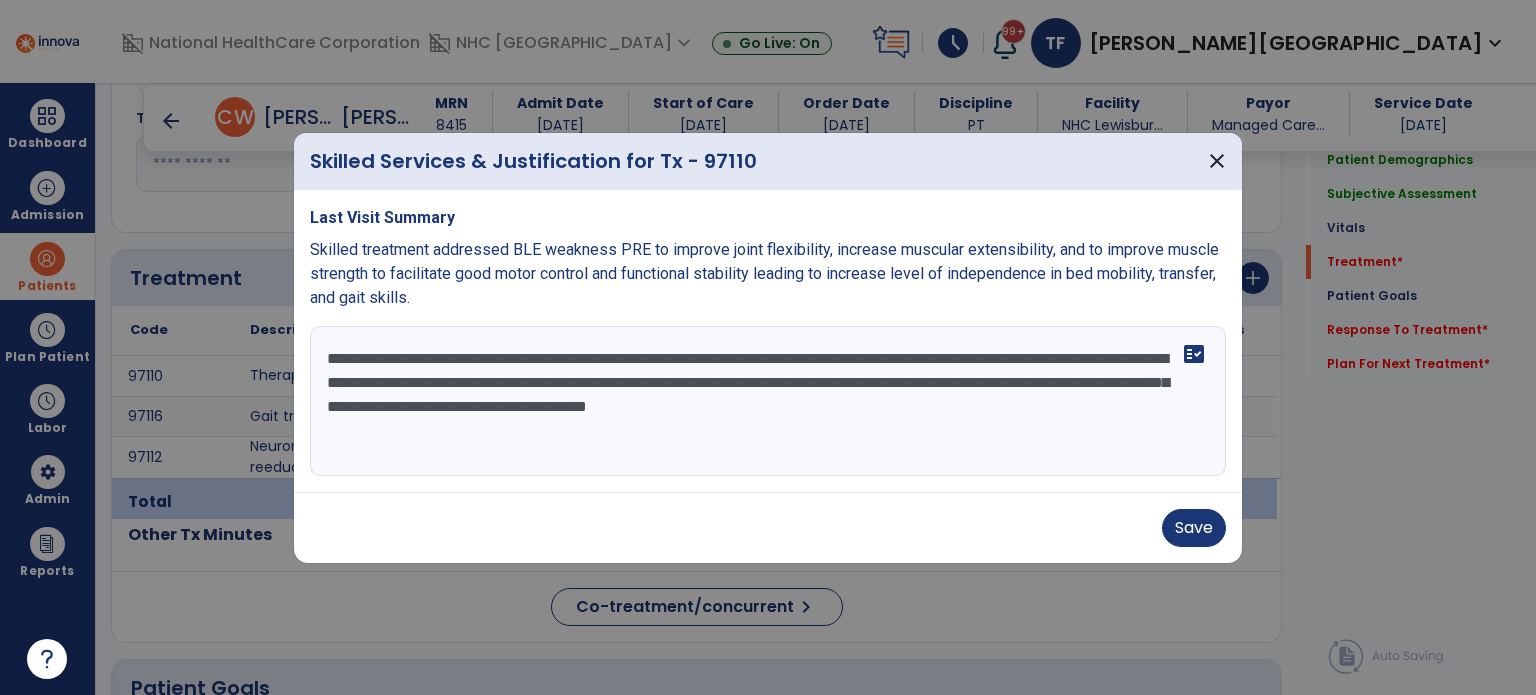 click on "**********" at bounding box center [768, 401] 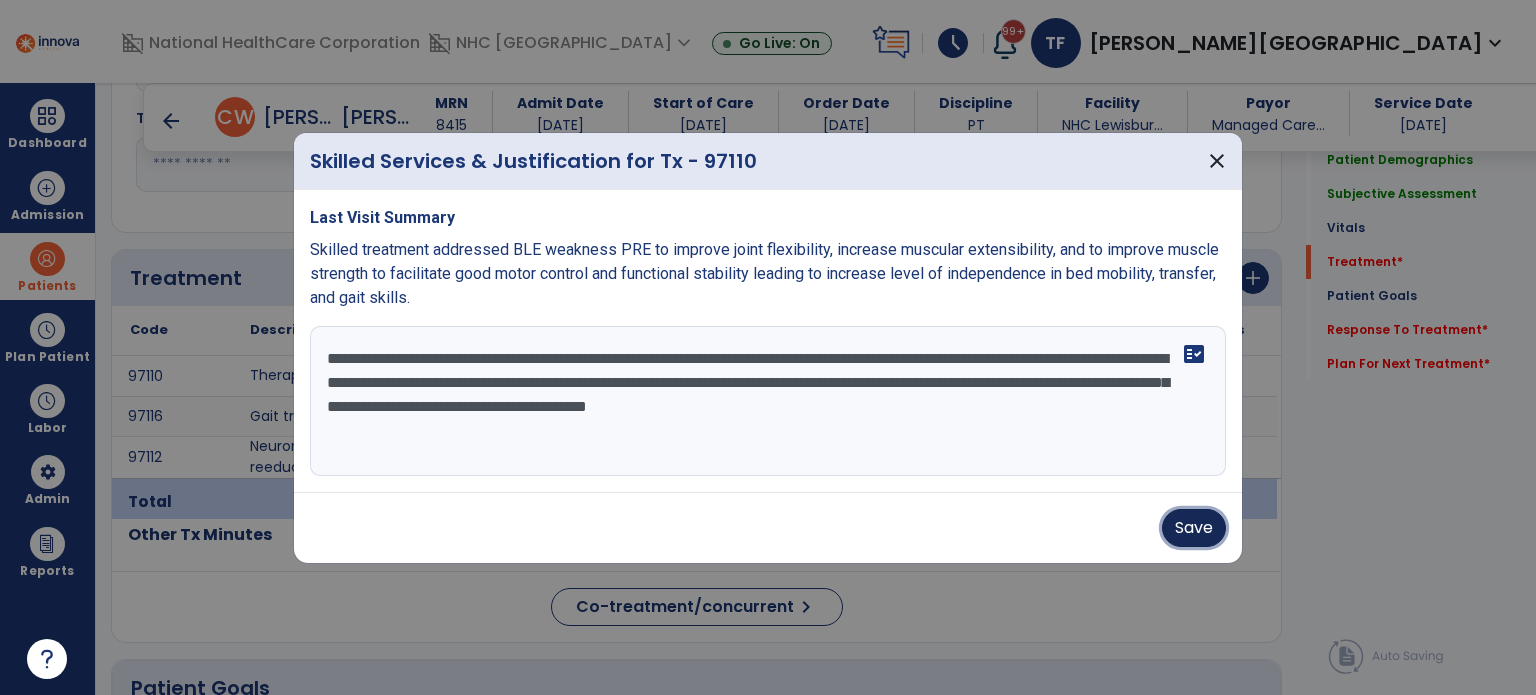 click on "Save" at bounding box center [1194, 528] 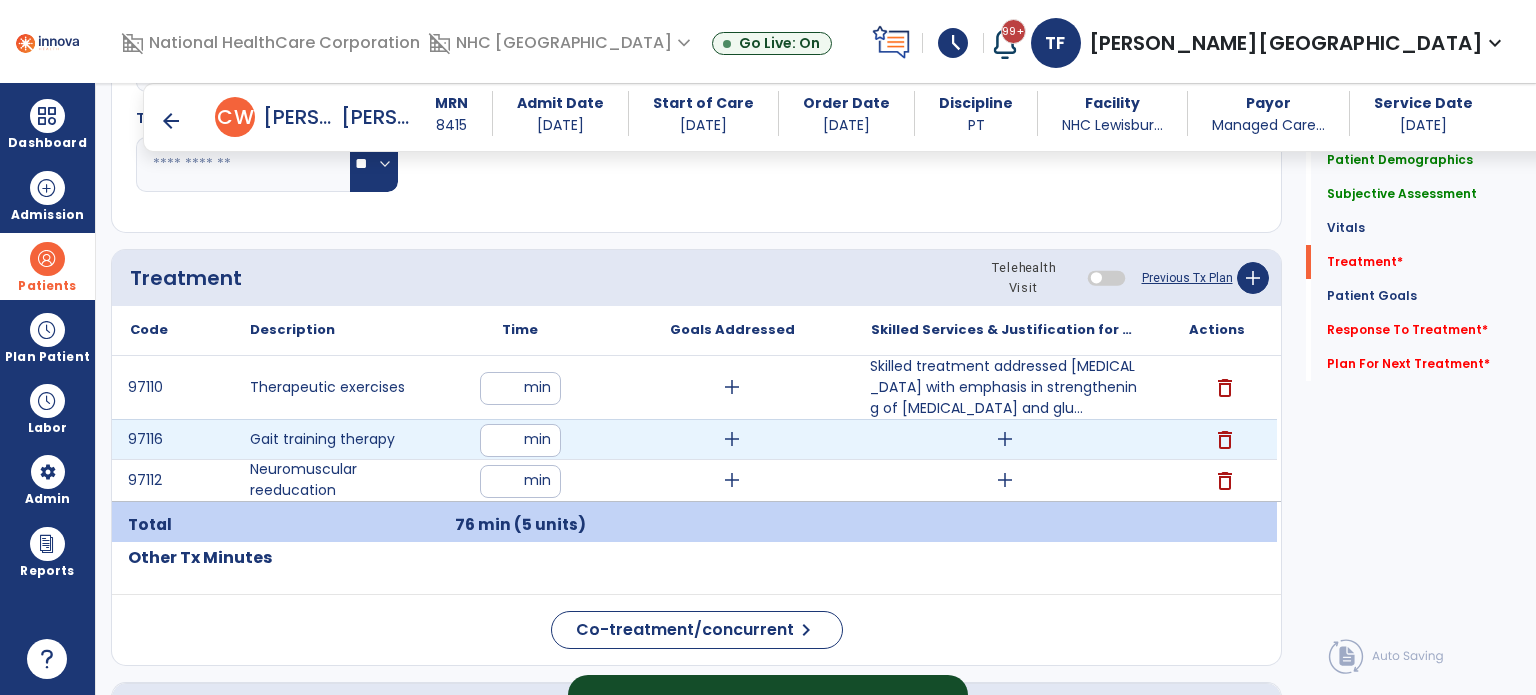 click on "add" at bounding box center [1005, 439] 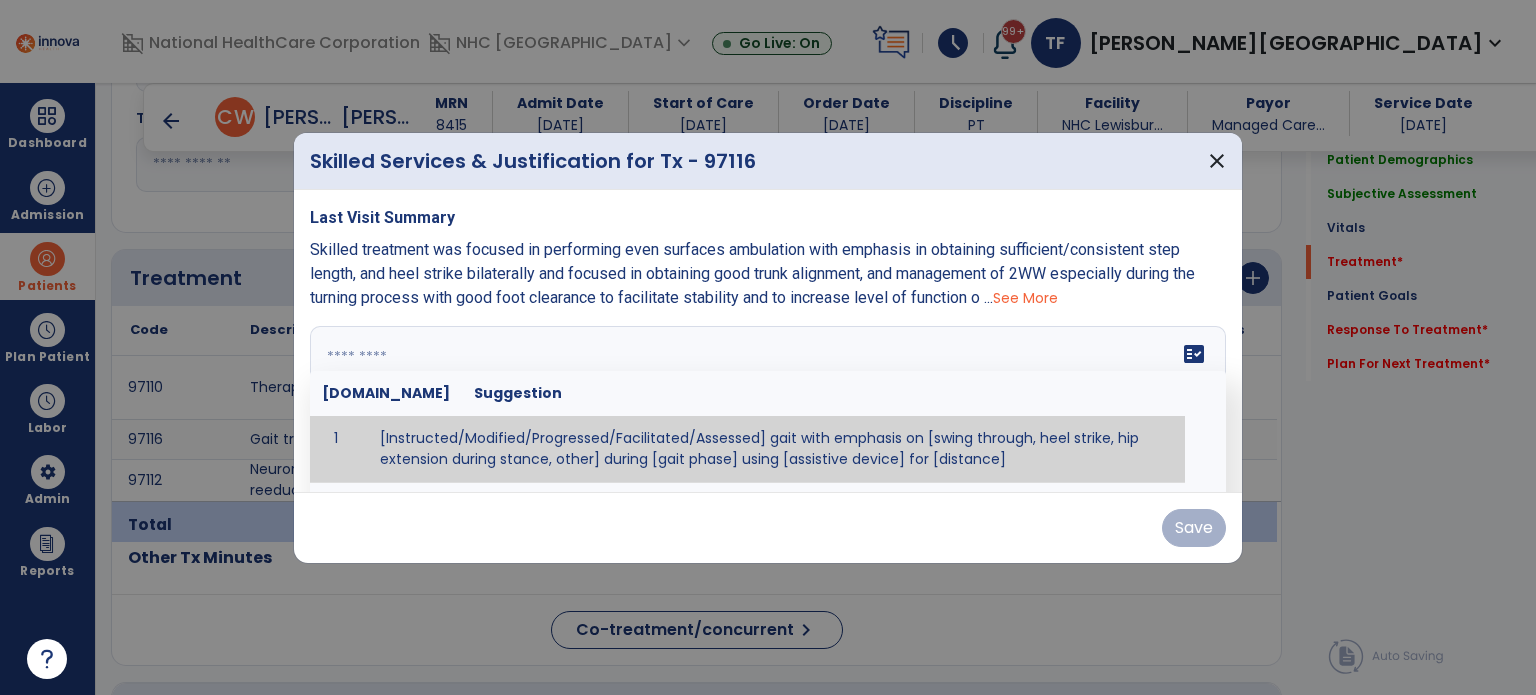 click on "fact_check  [DOMAIN_NAME] Suggestion 1 [Instructed/Modified/Progressed/Facilitated/Assessed] gait with emphasis on [swing through, heel strike, hip extension during stance, other] during [gait phase] using [assistive device] for [distance] 2 [Instructed/Modified/Progressed/Facilitated/Assessed] use of [assistive device] and [NWB, PWB, step-to gait pattern, step through gait pattern] 3 [Instructed/Modified/Progressed/Facilitated/Assessed] patient's ability to [ascend/descend # of steps, perform directional changes, walk on even/uneven surfaces, pick-up objects off floor, velocity changes, other] using [assistive device]. 4 [Instructed/Modified/Progressed/Facilitated/Assessed] pre-gait activities including [identify exercise] in order to prepare for gait training. 5" at bounding box center [768, 401] 